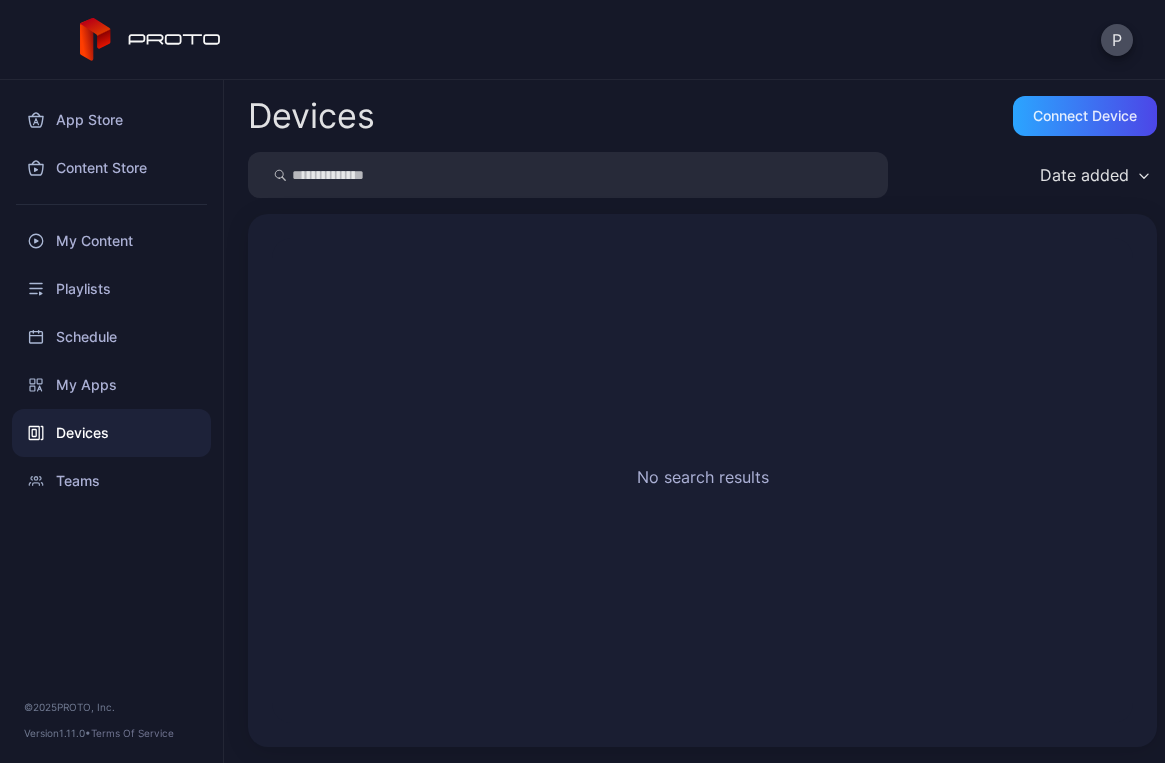 scroll, scrollTop: 0, scrollLeft: 0, axis: both 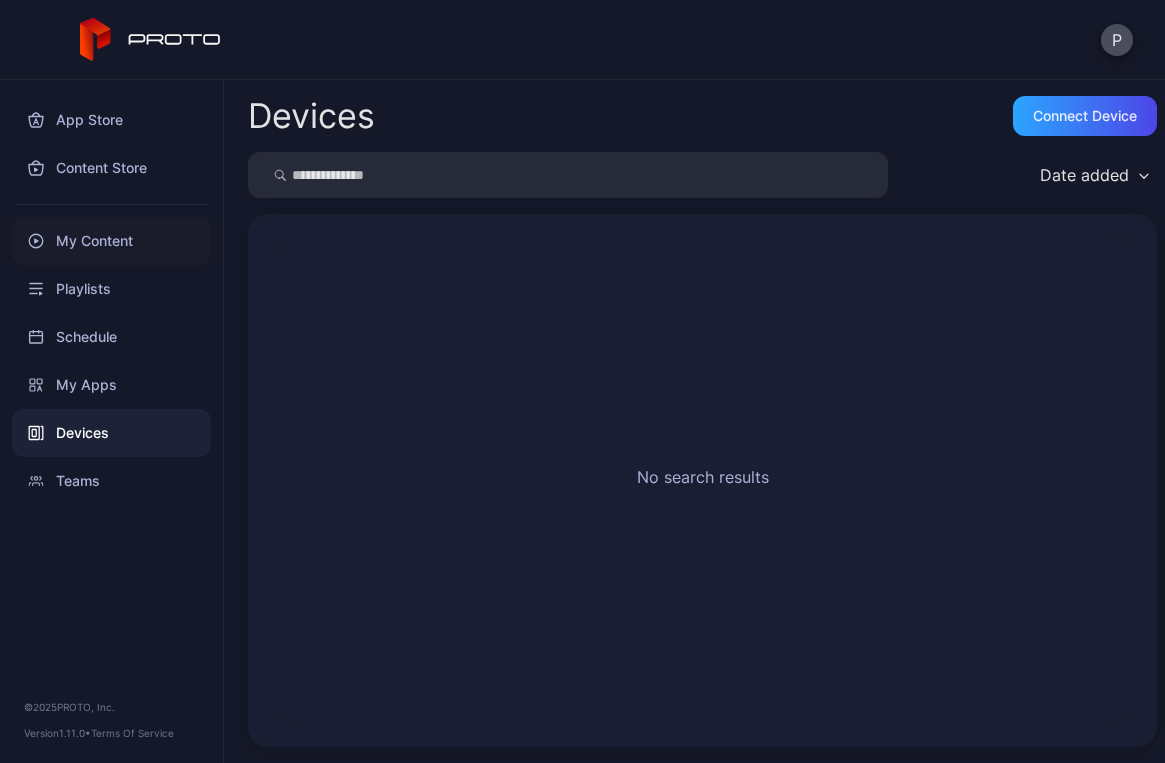 click on "My Content" at bounding box center [111, 241] 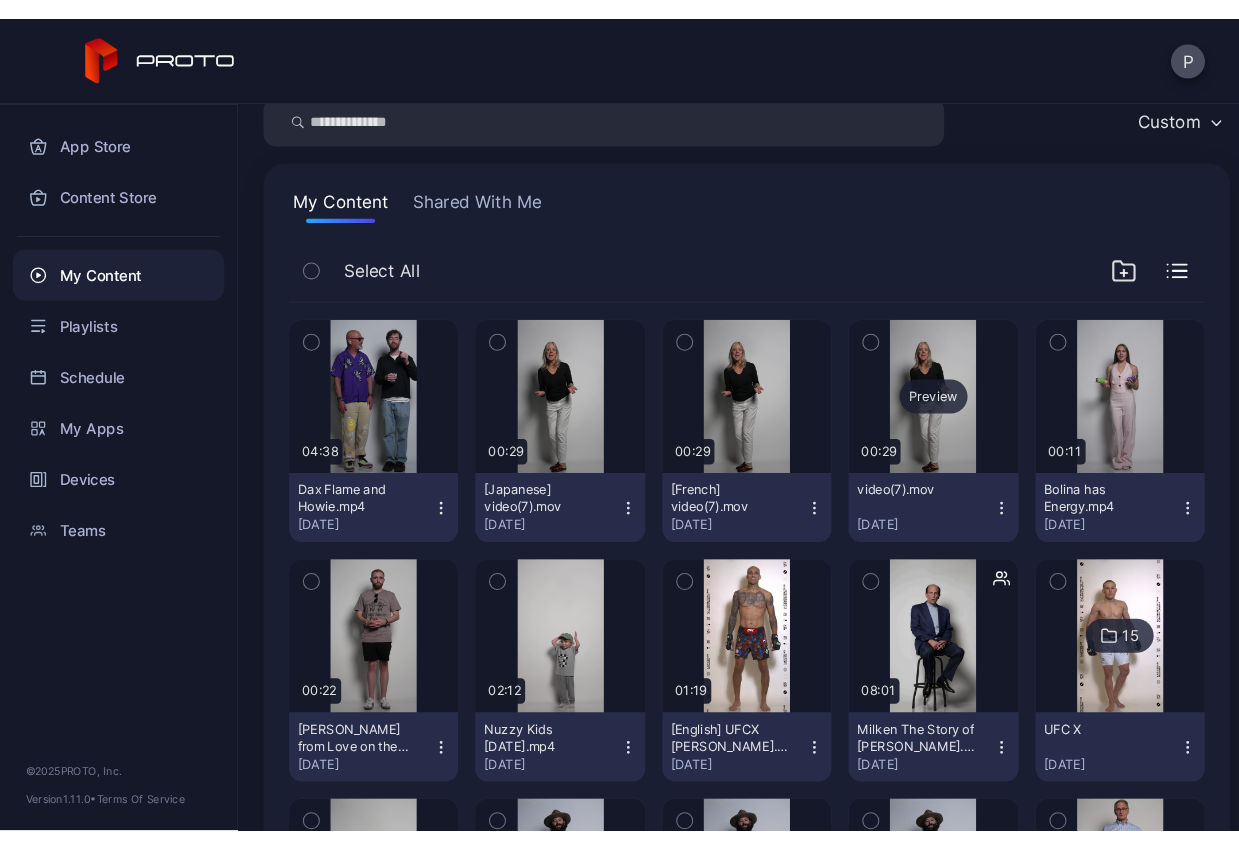 scroll, scrollTop: 0, scrollLeft: 0, axis: both 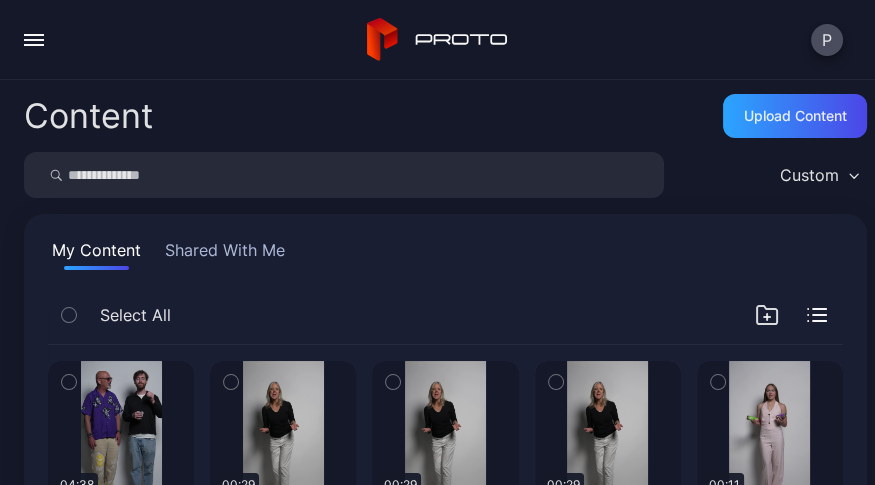 click 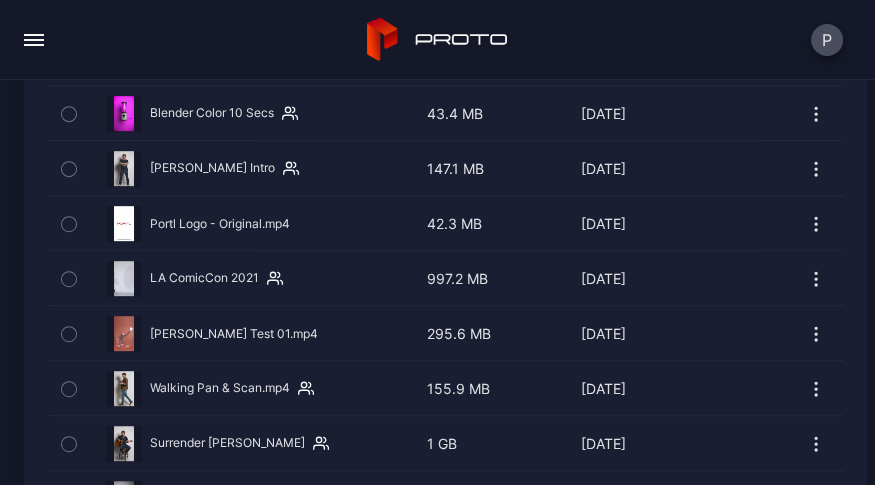 scroll, scrollTop: 68292, scrollLeft: 0, axis: vertical 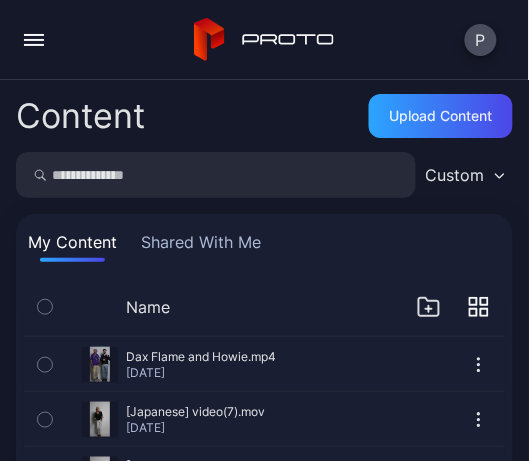 click at bounding box center (34, 40) 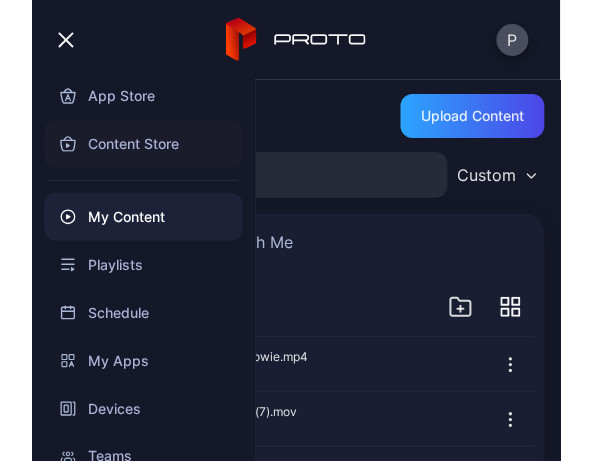 scroll, scrollTop: 0, scrollLeft: 0, axis: both 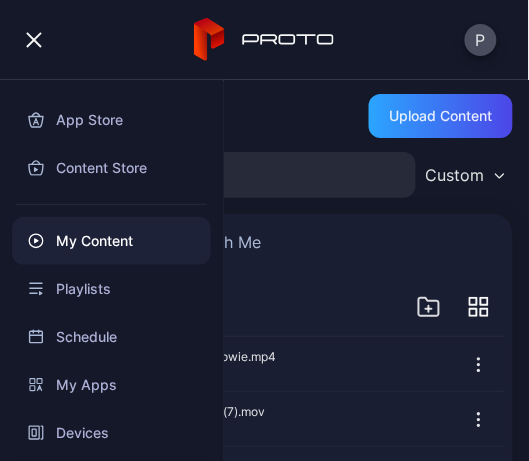 click on "My Content" at bounding box center [111, 241] 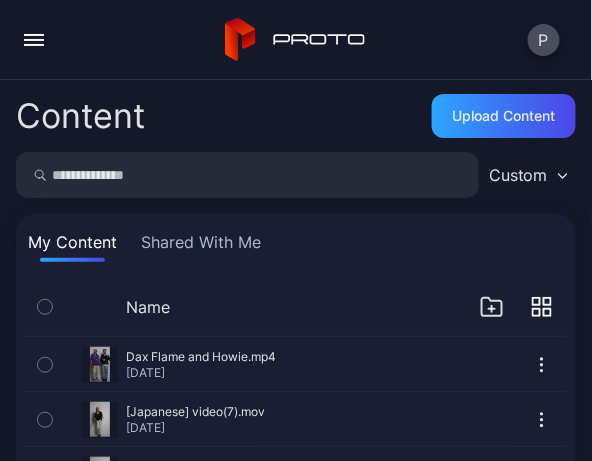 click on "Content Upload Content" at bounding box center (296, 116) 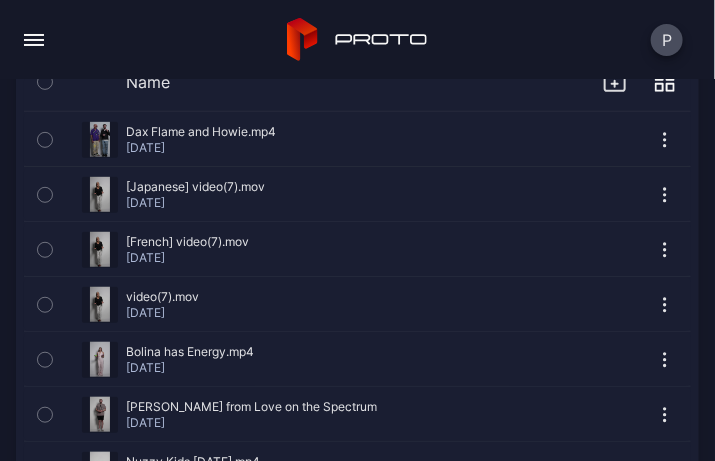 scroll, scrollTop: 0, scrollLeft: 0, axis: both 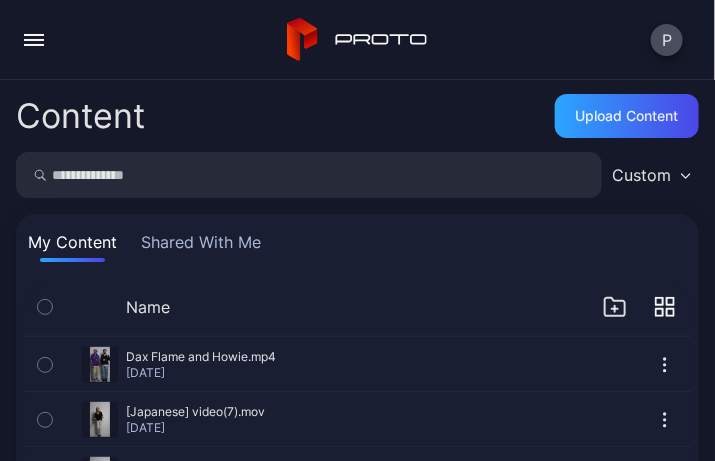 click 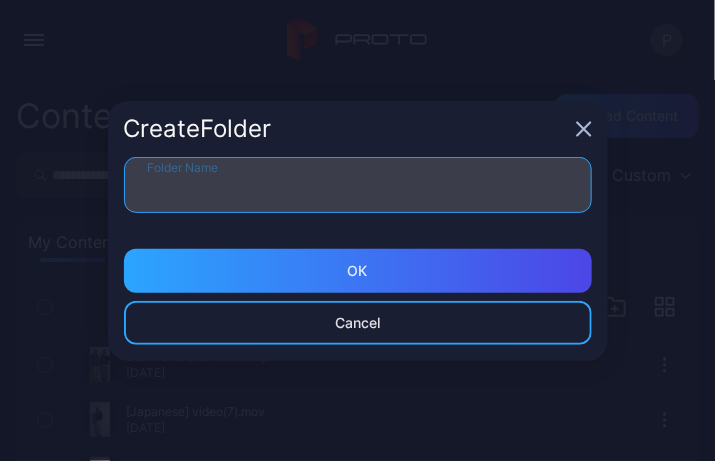click on "Folder Name" at bounding box center [358, 185] 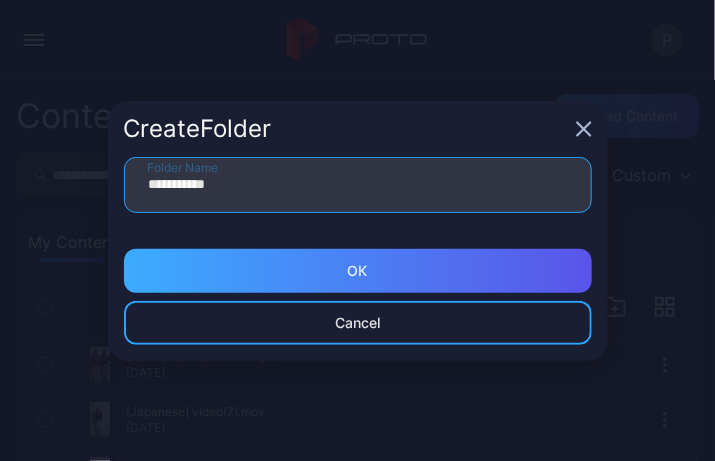 type on "**********" 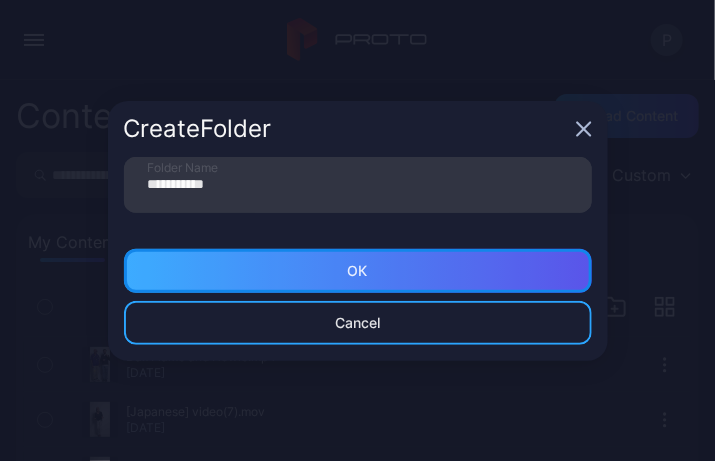 click on "ОК" at bounding box center [358, 271] 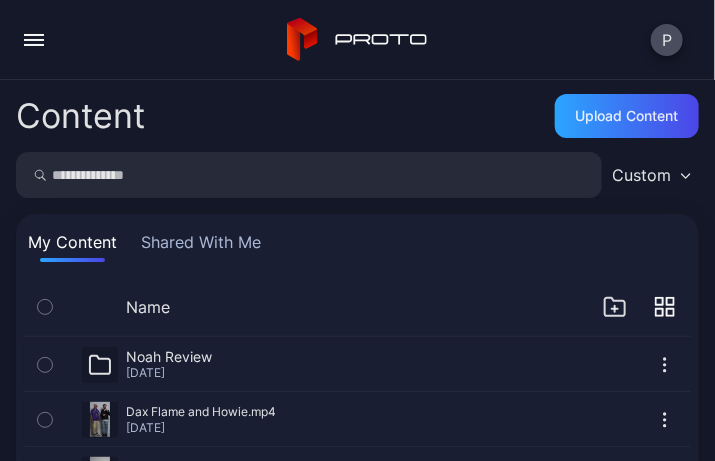 click at bounding box center [309, 175] 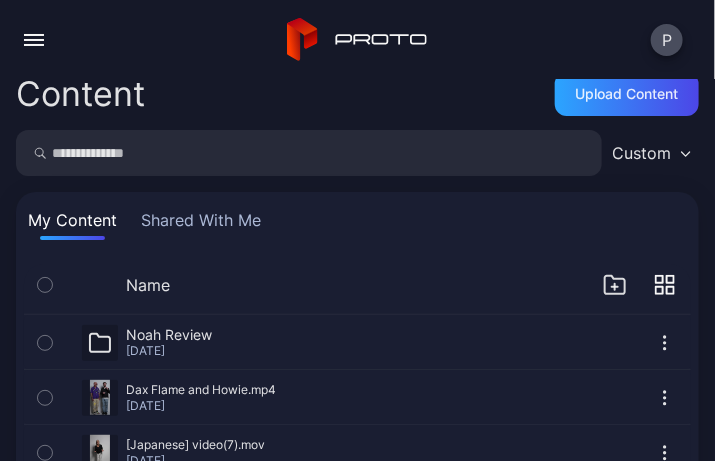 scroll, scrollTop: 27, scrollLeft: 0, axis: vertical 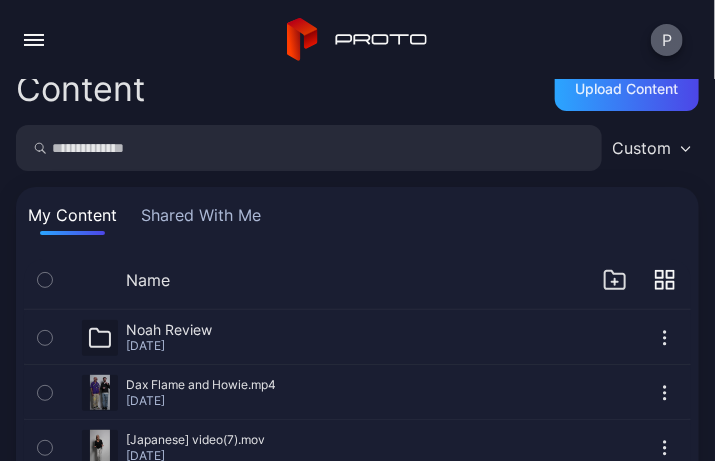 click on "P" at bounding box center [667, 40] 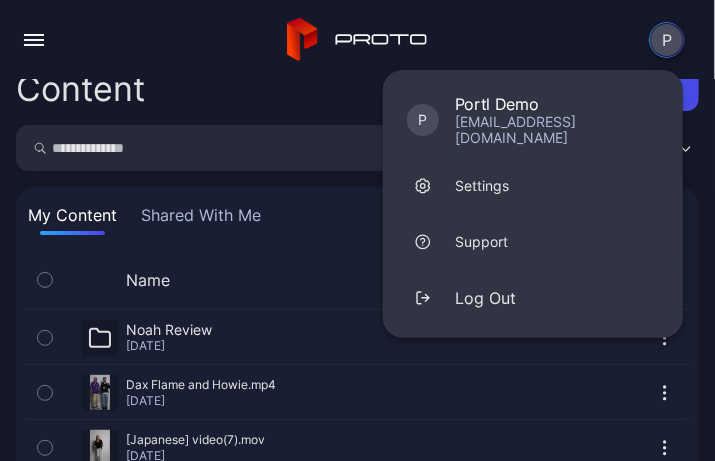 click on "P P Portl Demo [EMAIL_ADDRESS][DOMAIN_NAME] Settings Support Log Out" at bounding box center (357, 40) 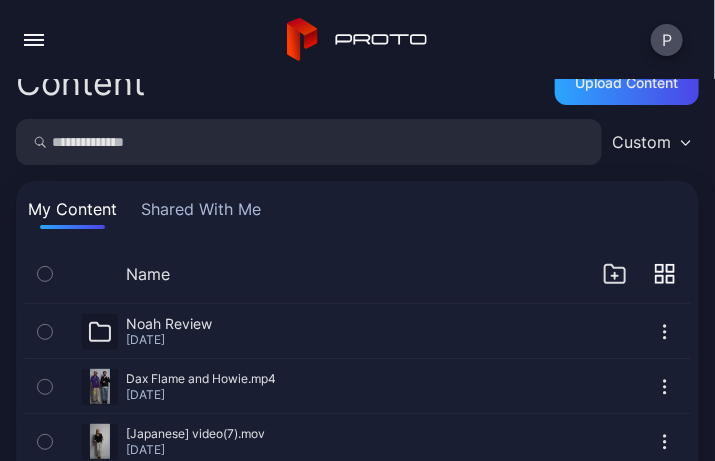 scroll, scrollTop: 0, scrollLeft: 0, axis: both 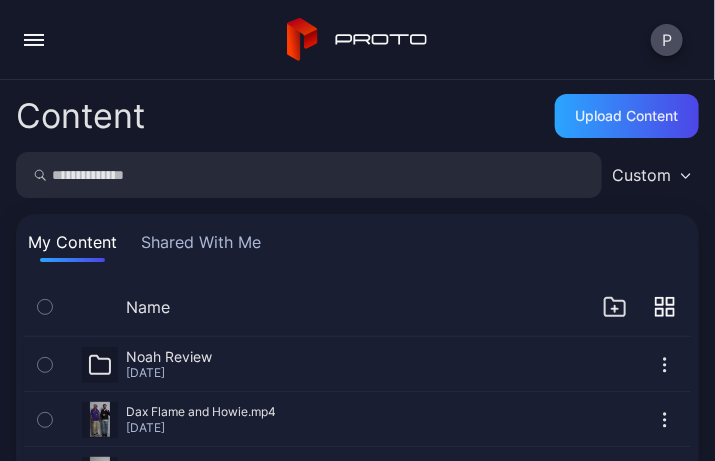 click on "P" at bounding box center (357, 40) 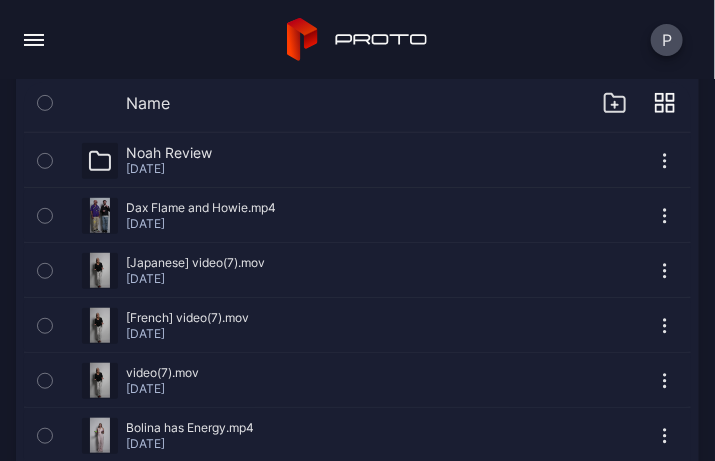 scroll, scrollTop: 216, scrollLeft: 0, axis: vertical 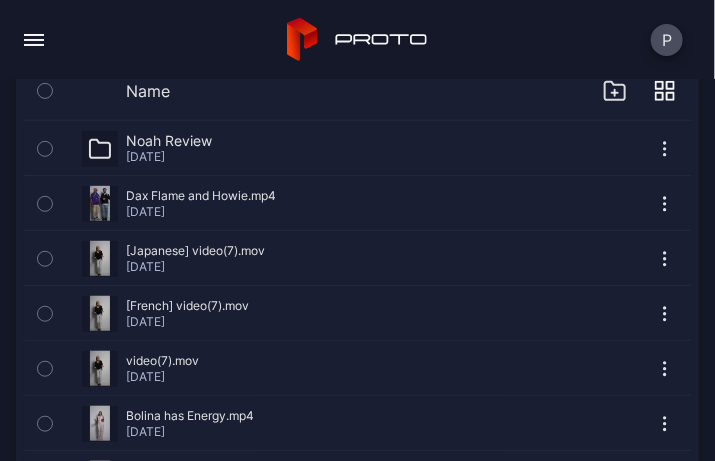 click 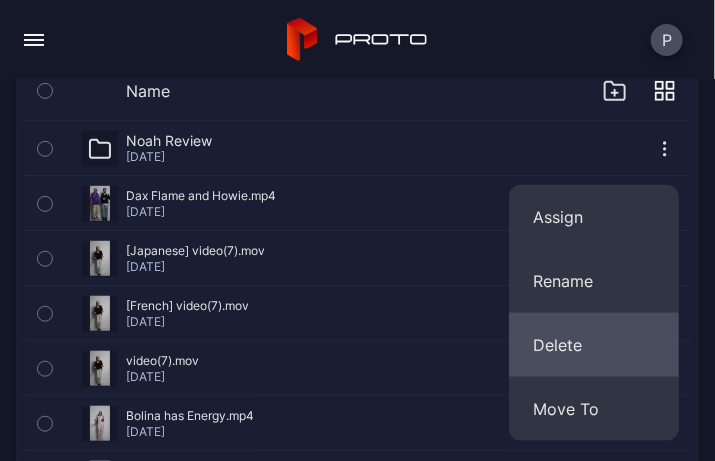 click on "Delete" at bounding box center [594, 345] 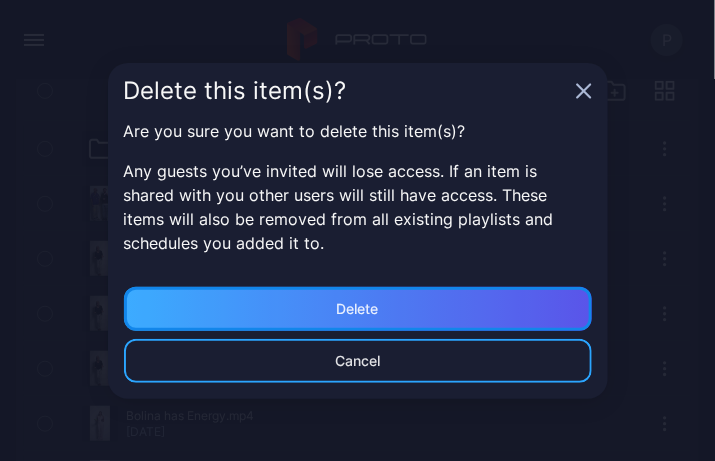 click on "Delete" at bounding box center [358, 309] 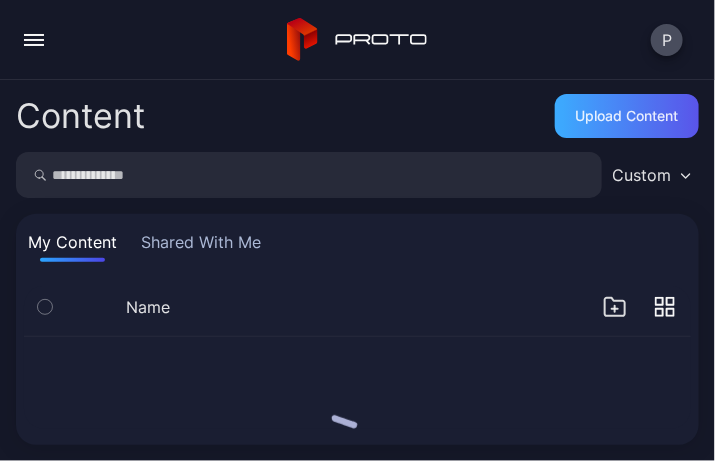 scroll, scrollTop: 0, scrollLeft: 0, axis: both 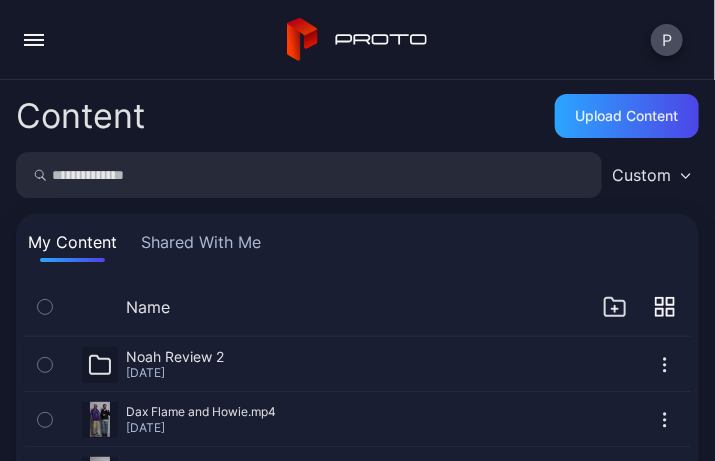 click on "P" at bounding box center [357, 40] 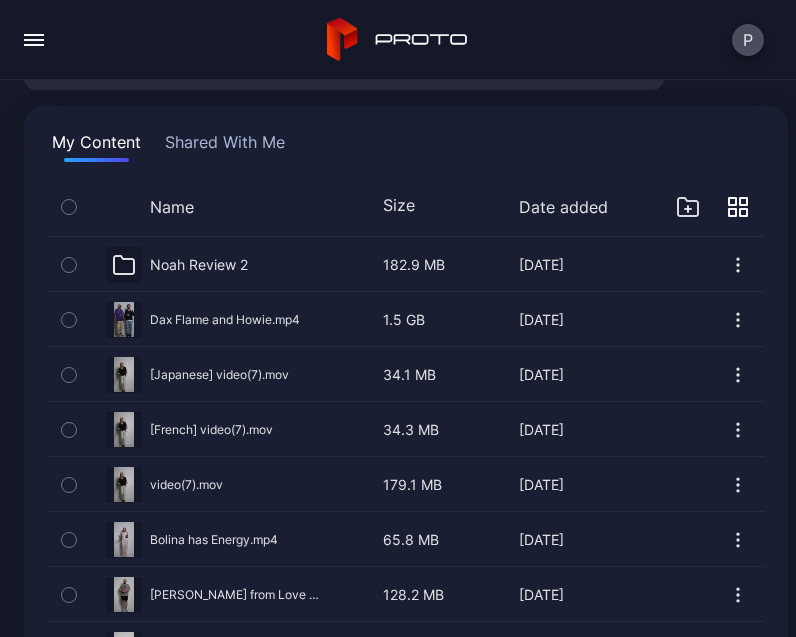 scroll, scrollTop: 113, scrollLeft: 0, axis: vertical 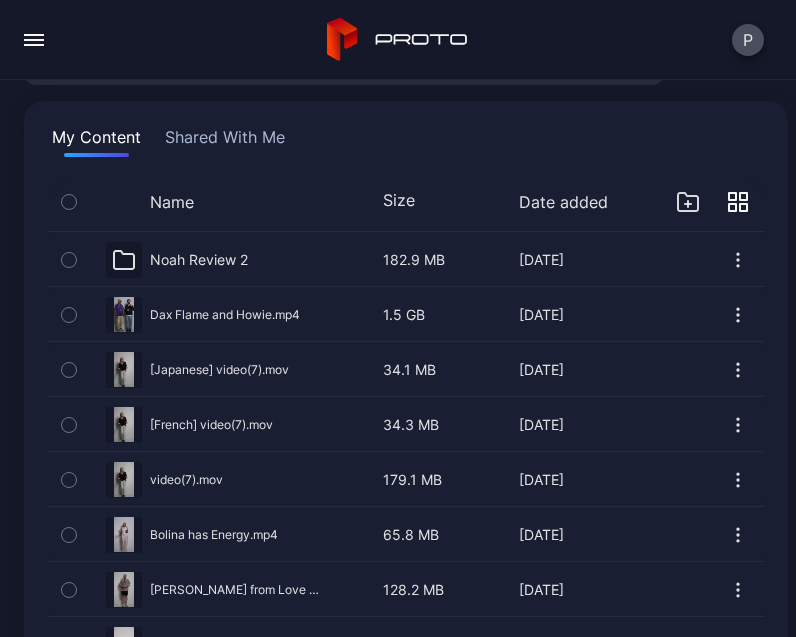 click on "Preview" at bounding box center [406, 369] 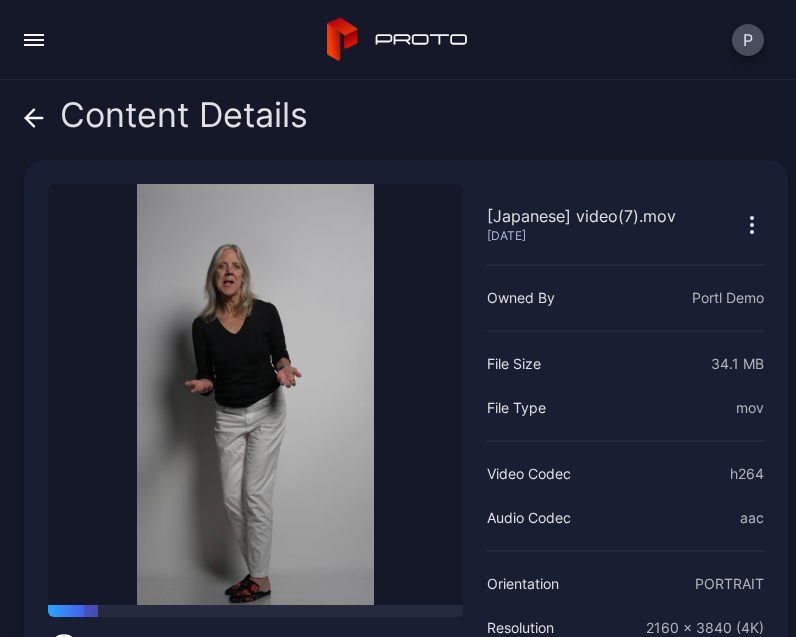 click 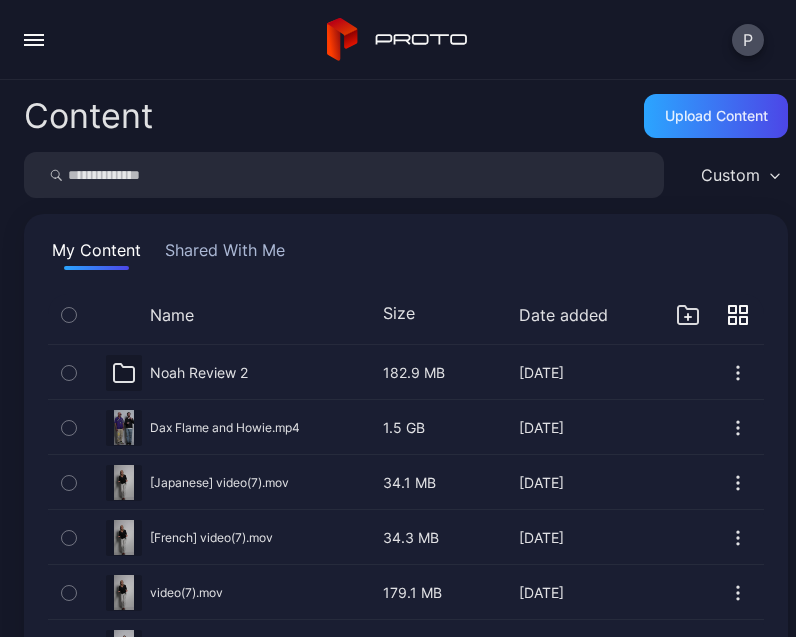 scroll, scrollTop: 113, scrollLeft: 0, axis: vertical 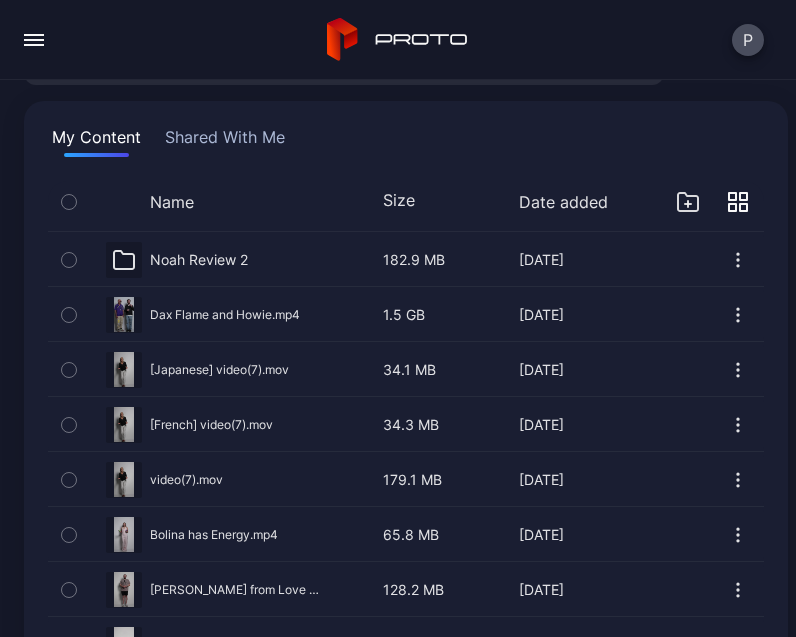 click on "Preview" at bounding box center (406, 314) 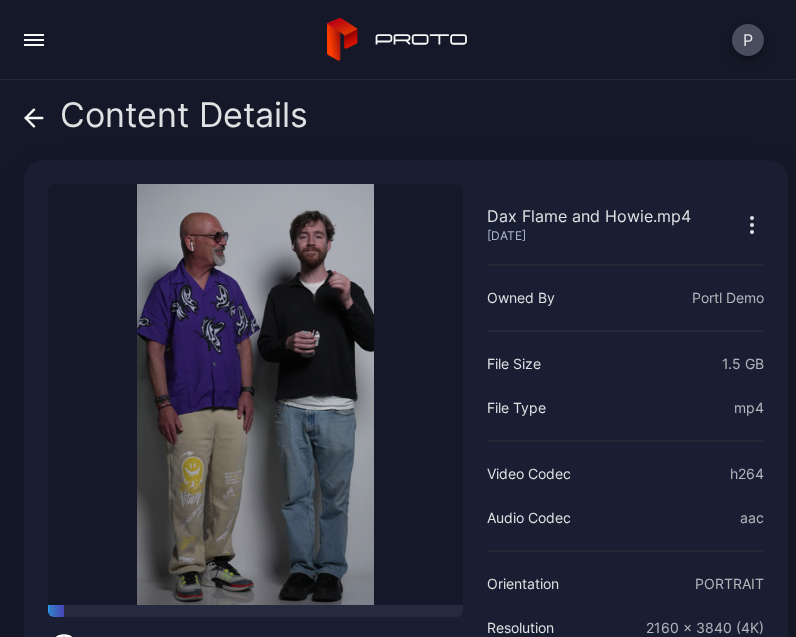 click 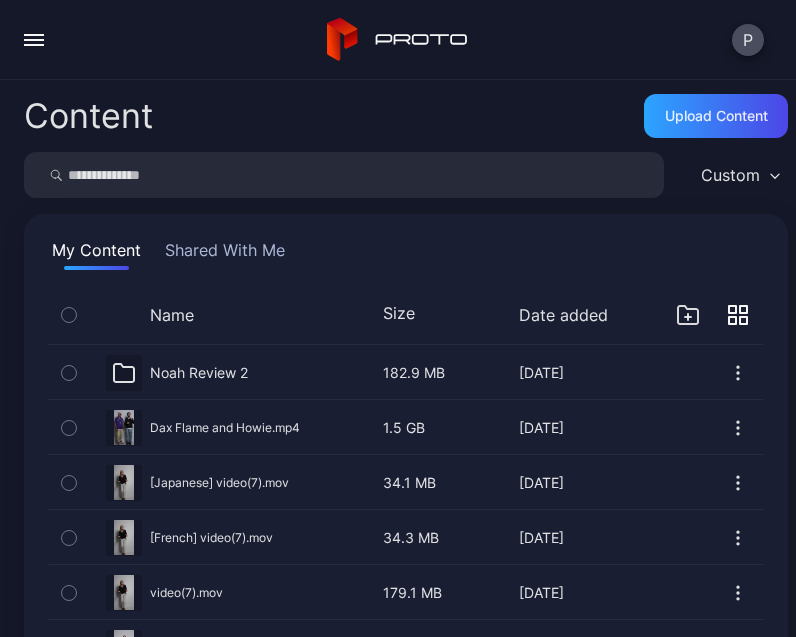 scroll, scrollTop: 113, scrollLeft: 0, axis: vertical 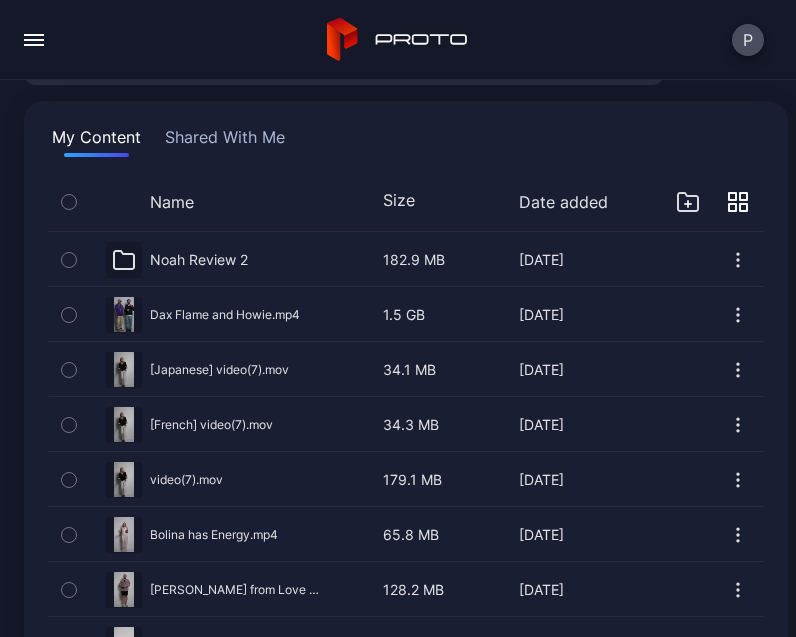 click on "Preview" at bounding box center (406, 479) 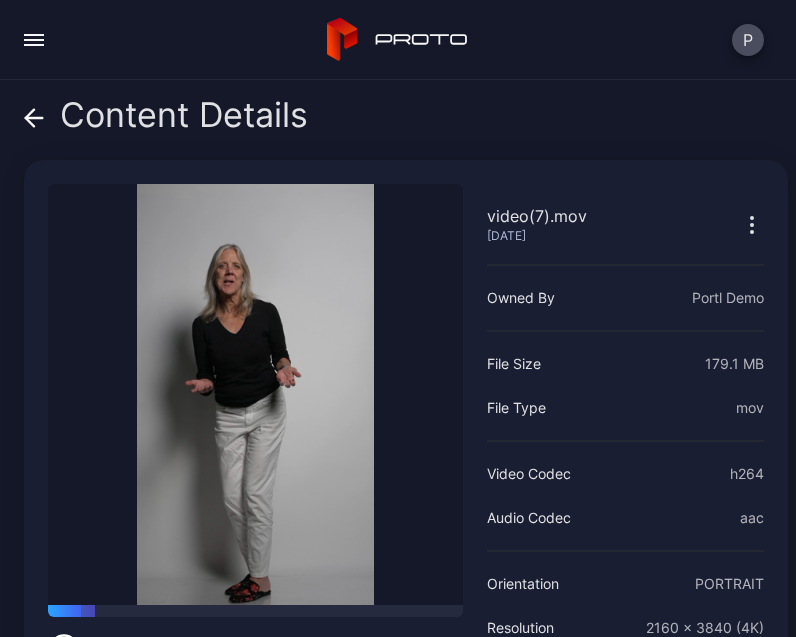click 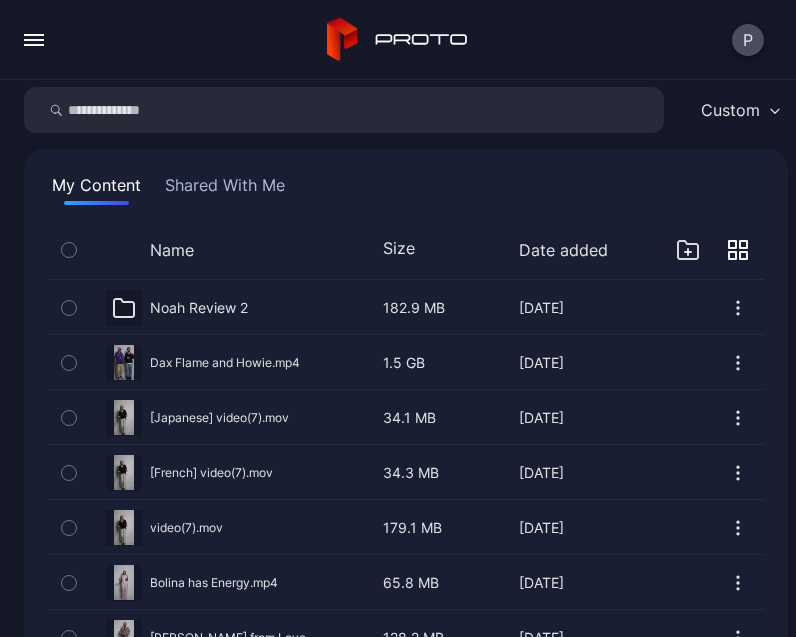 scroll, scrollTop: 0, scrollLeft: 0, axis: both 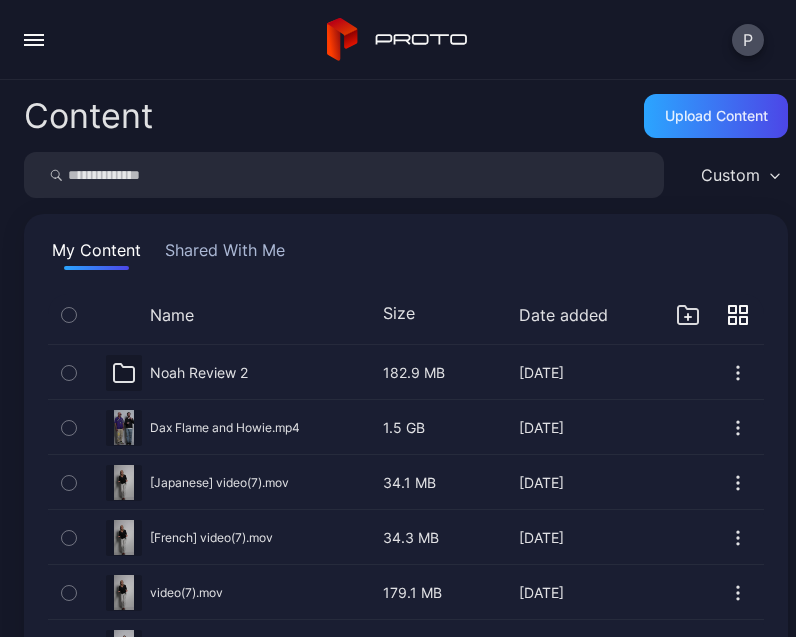 click at bounding box center [344, 175] 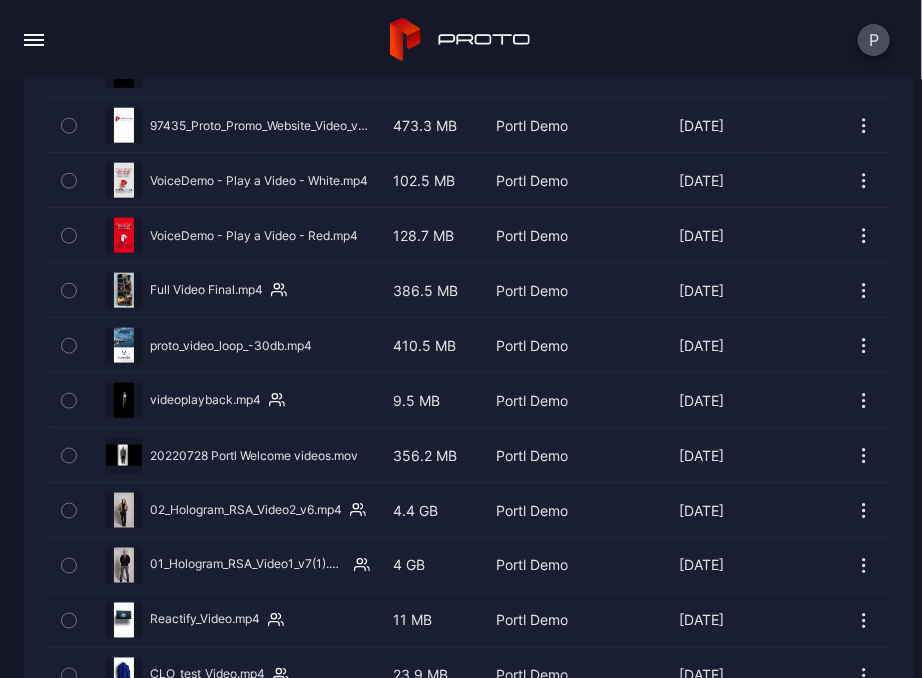 scroll, scrollTop: 21436, scrollLeft: 0, axis: vertical 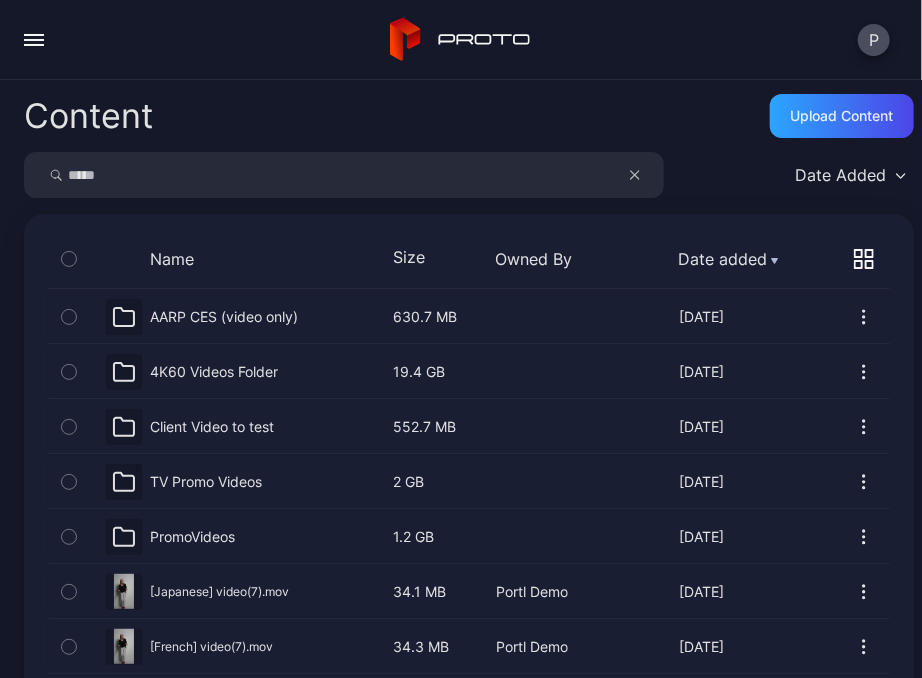 click on "*****" at bounding box center (344, 175) 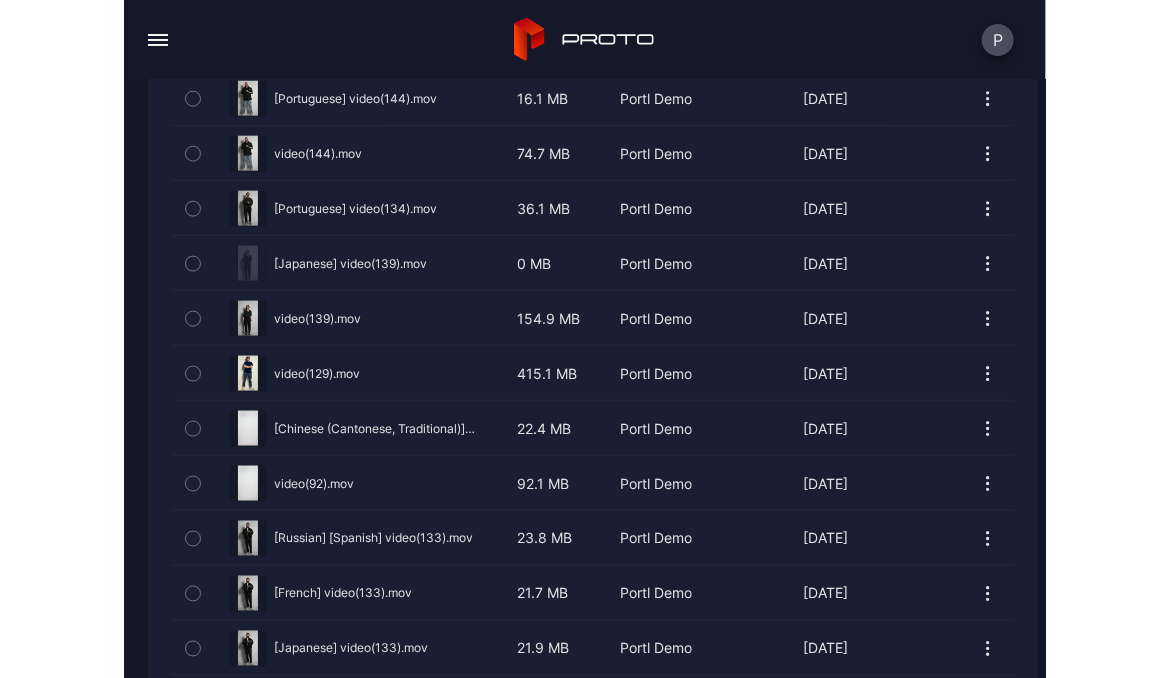 scroll, scrollTop: 0, scrollLeft: 0, axis: both 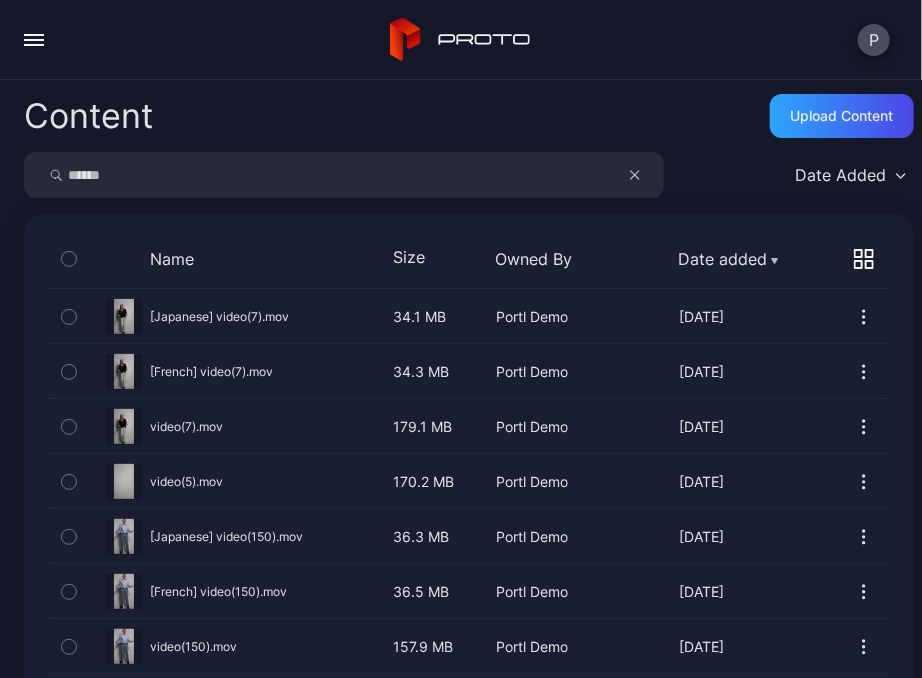 click on "Content Upload Content" at bounding box center (469, 116) 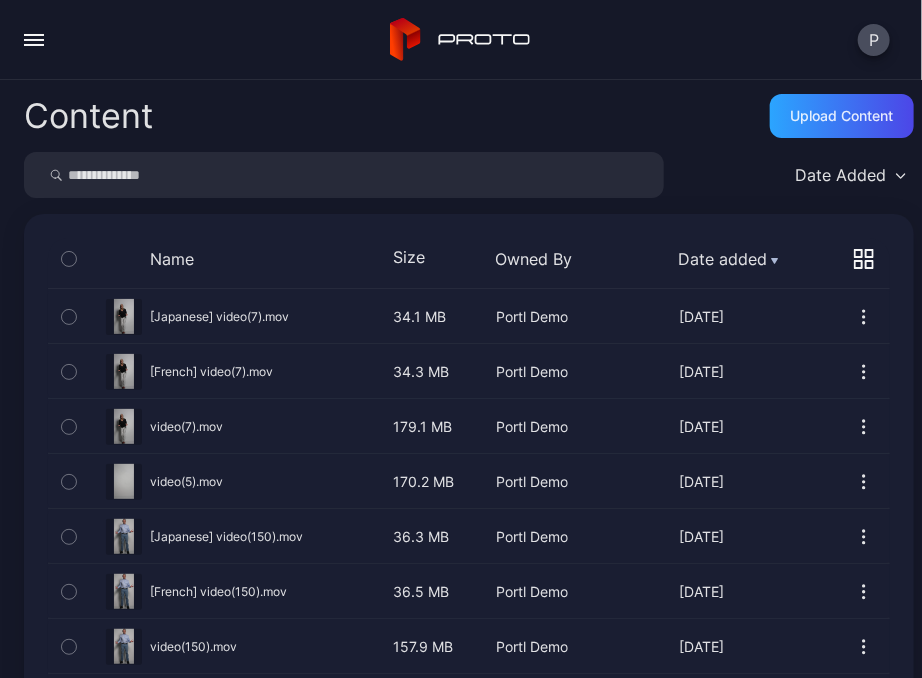click on "P" at bounding box center [461, 40] 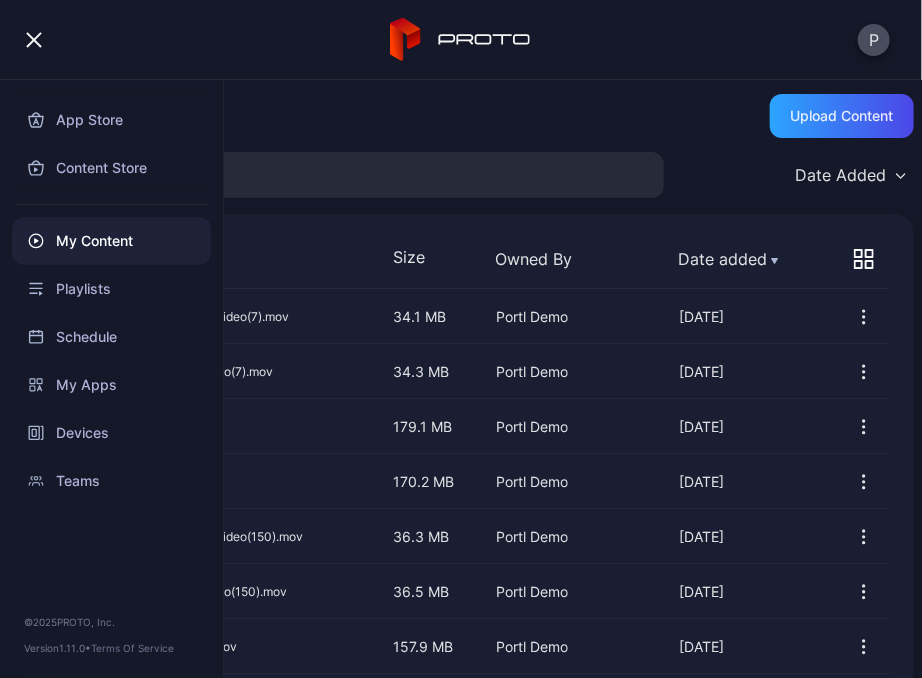 click on "My Content" at bounding box center [111, 241] 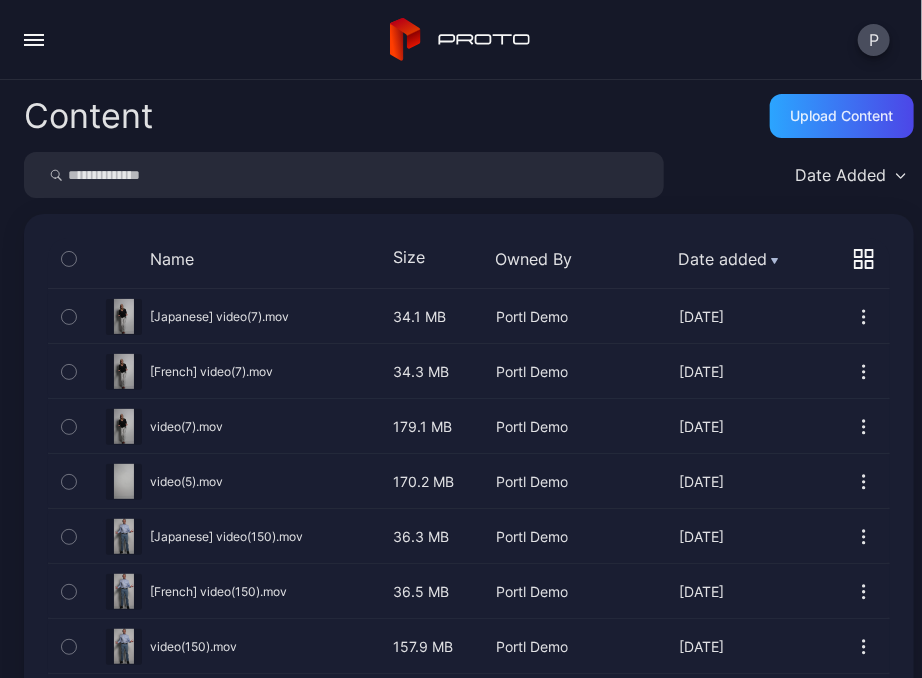 click on "Content Upload Content" at bounding box center [469, 116] 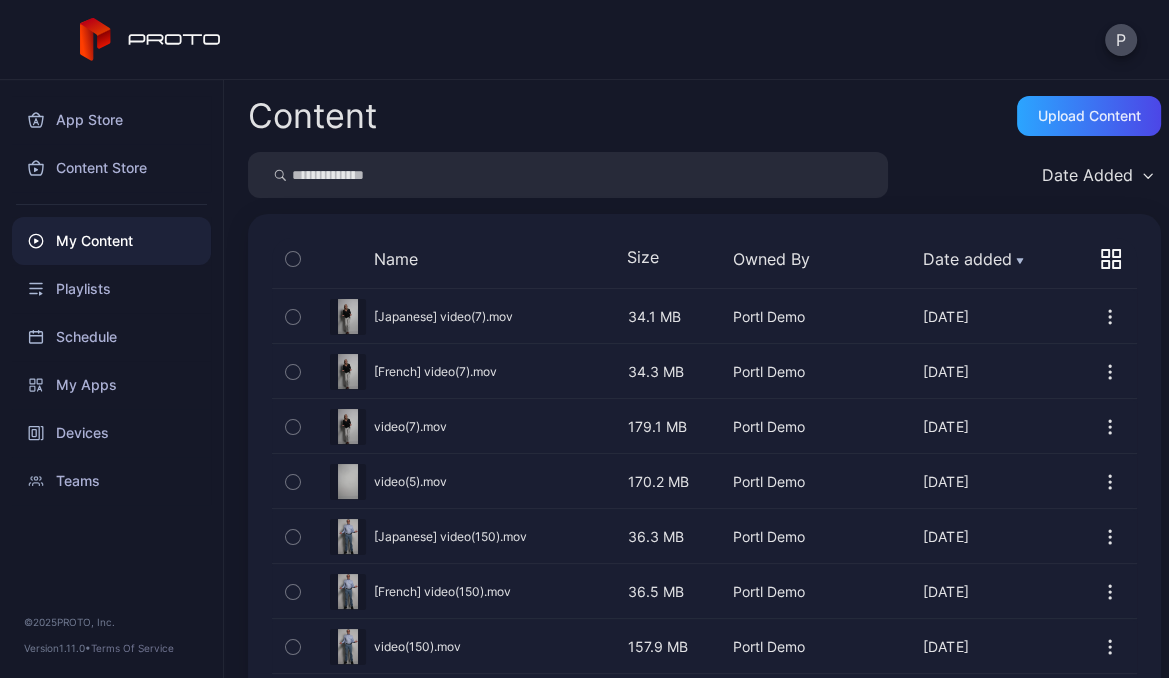 click on "Content Upload Content" at bounding box center [704, 116] 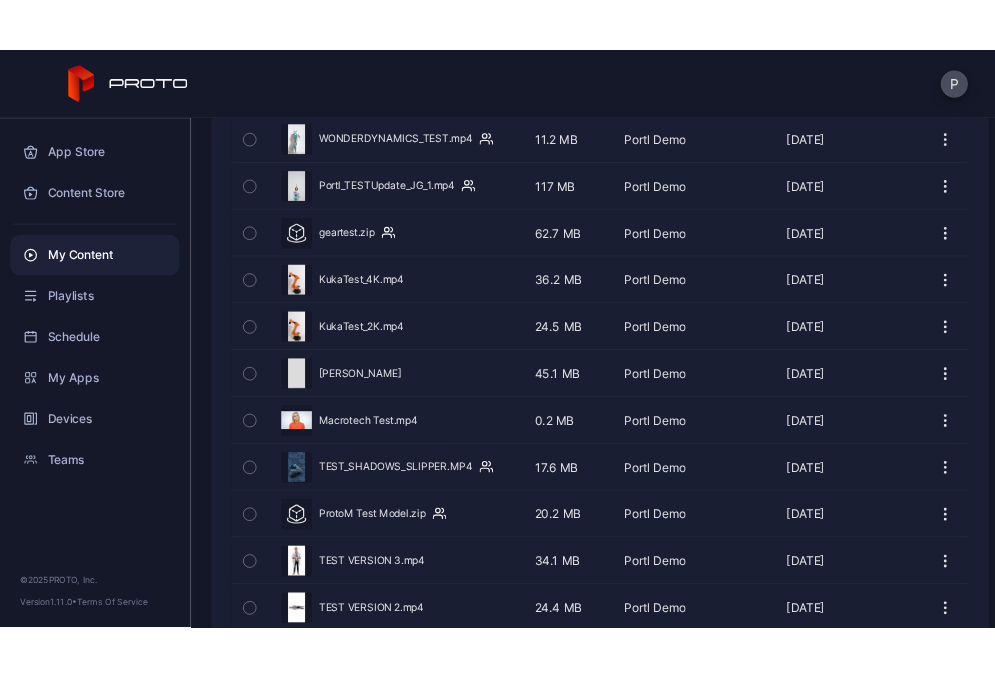 scroll, scrollTop: 0, scrollLeft: 0, axis: both 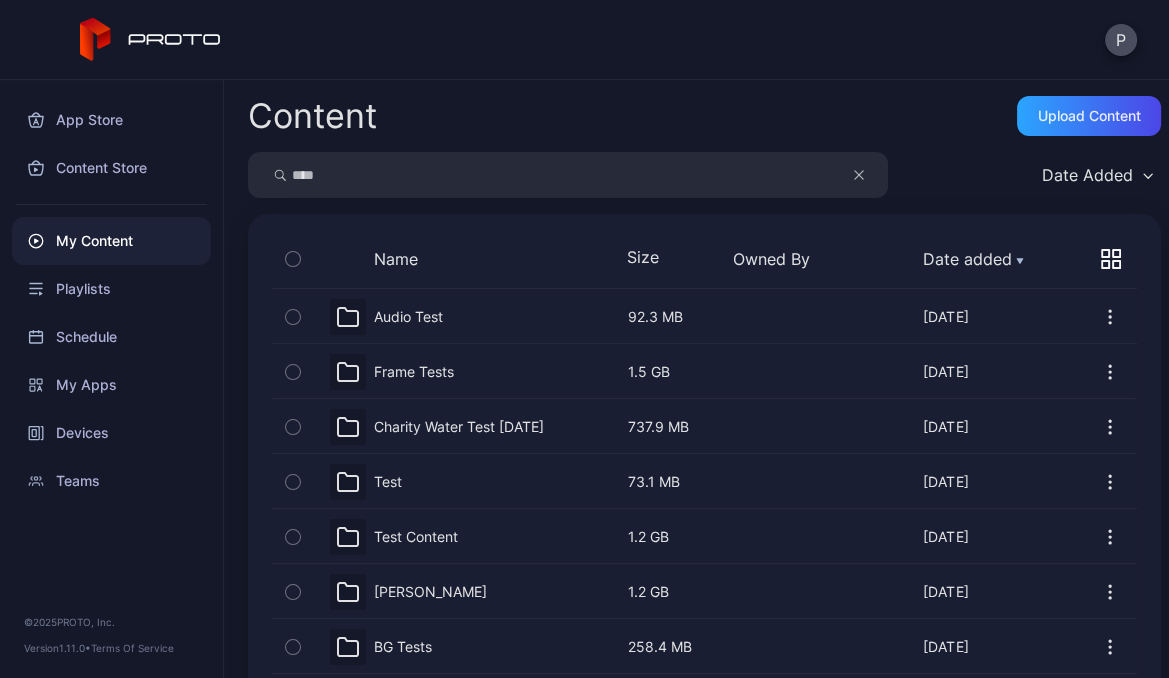 click on "****" at bounding box center (568, 175) 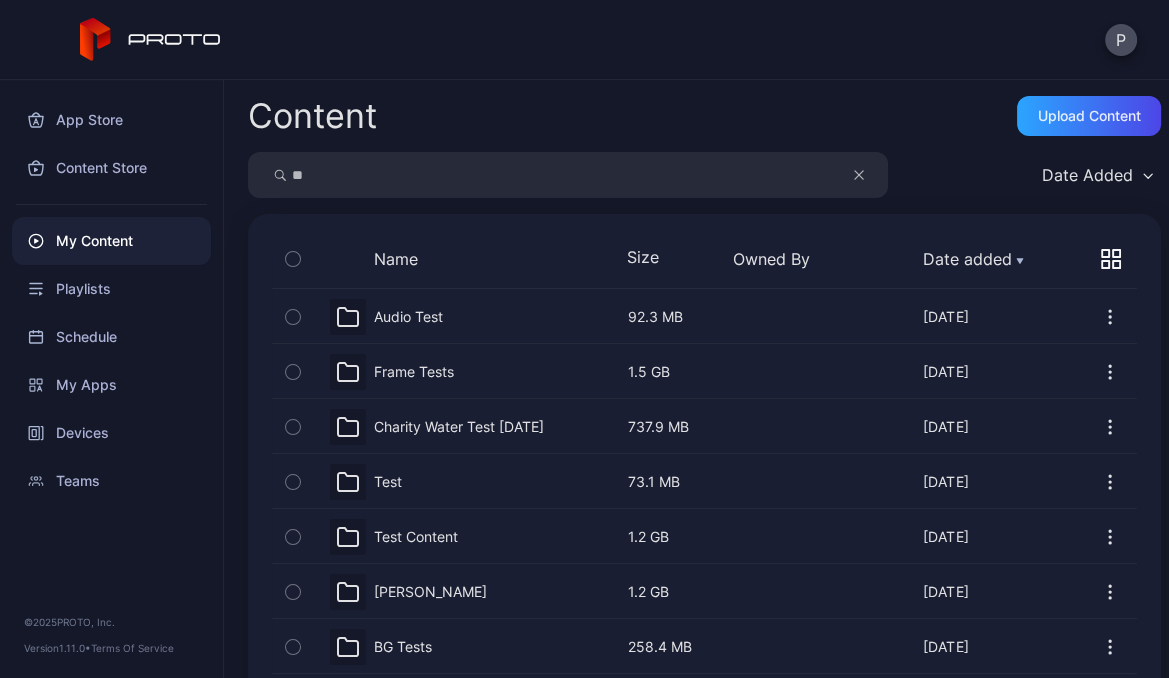 type on "*" 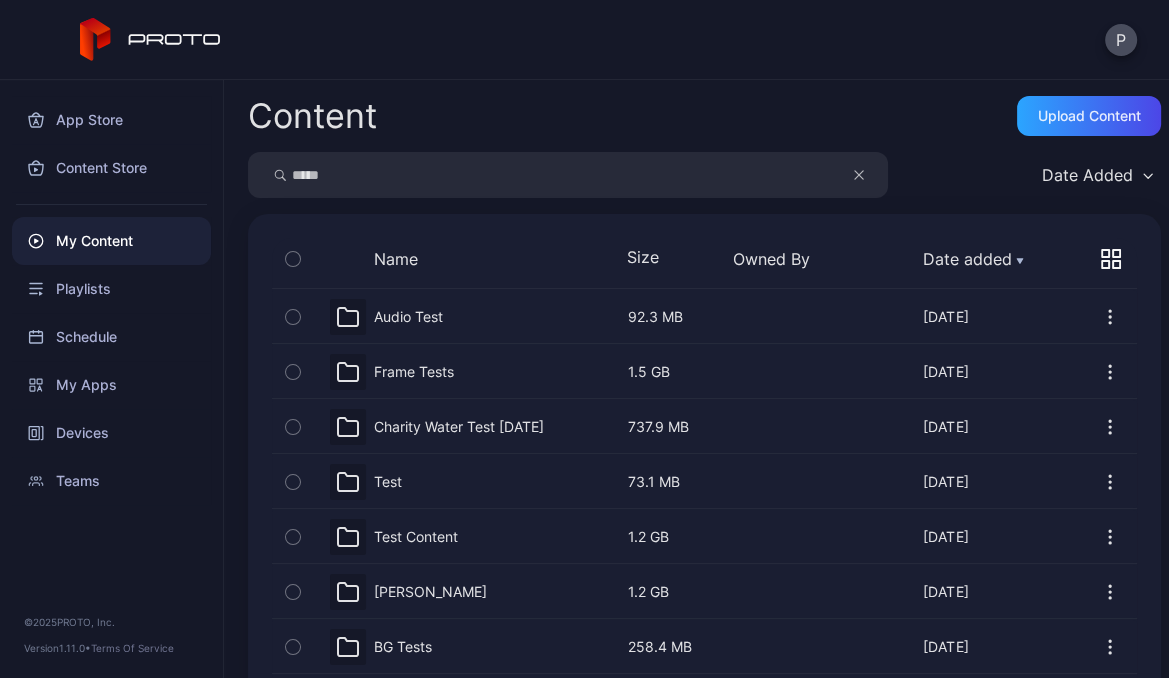 type on "*****" 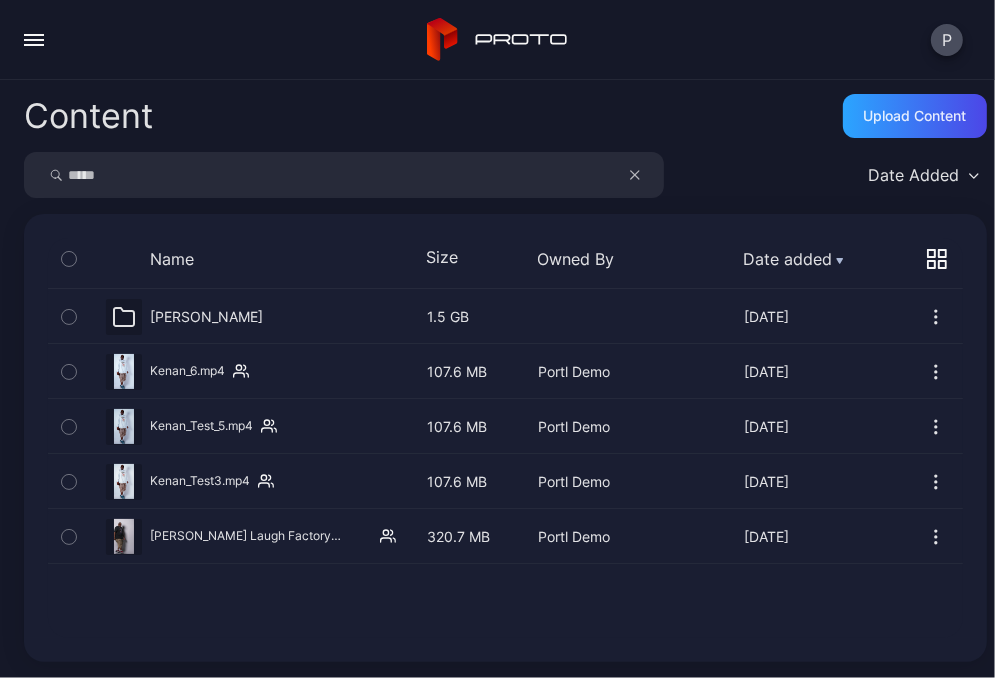 click at bounding box center (645, 175) 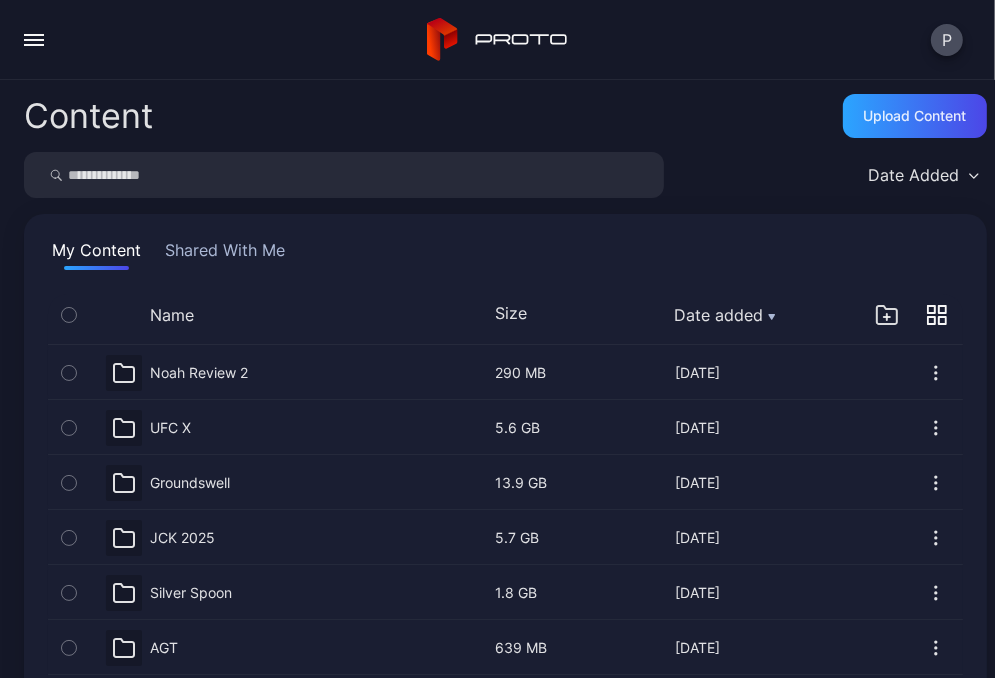 click at bounding box center (344, 175) 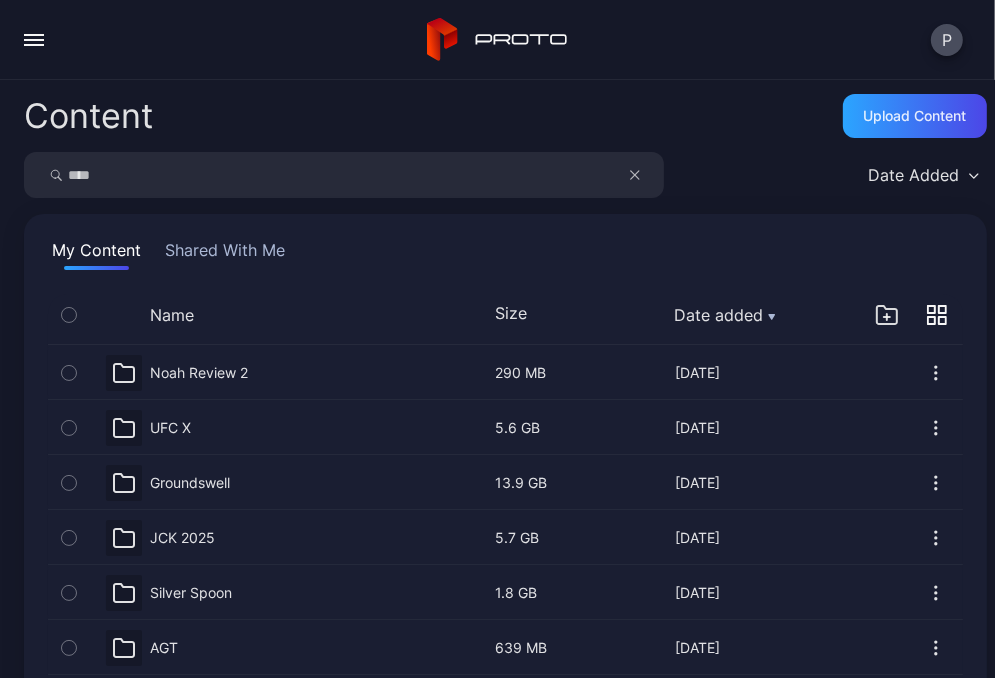 type on "****" 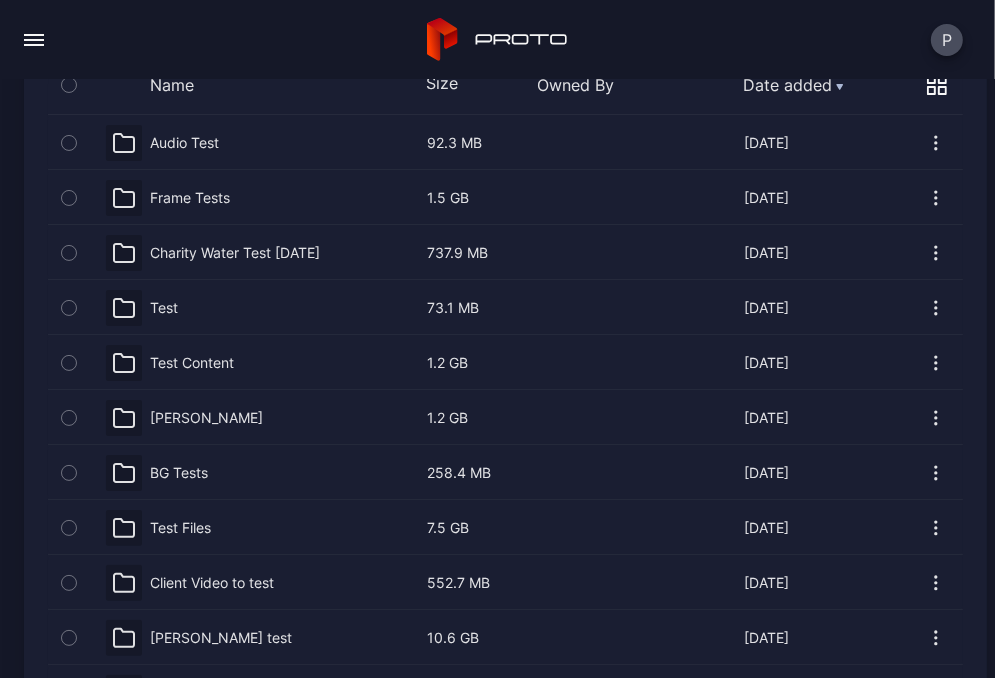 scroll, scrollTop: 175, scrollLeft: 0, axis: vertical 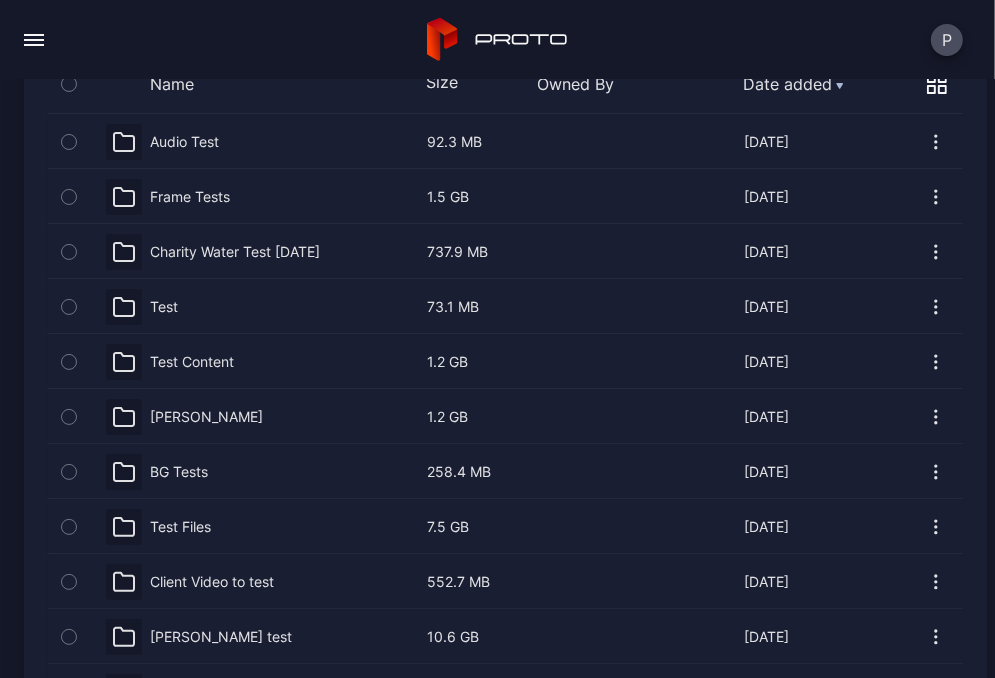 click 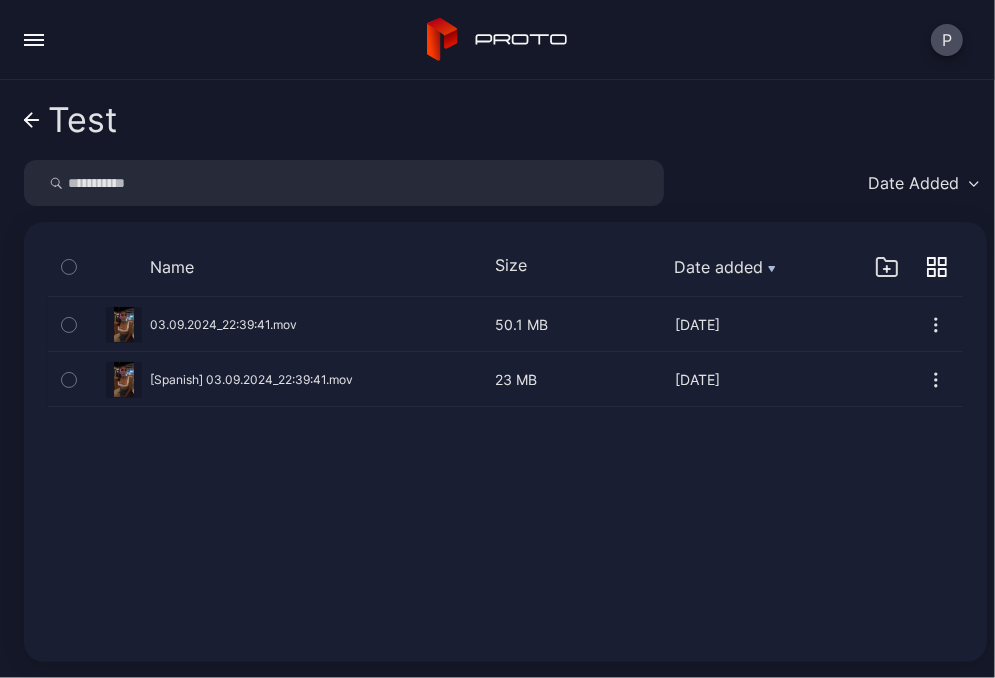 click 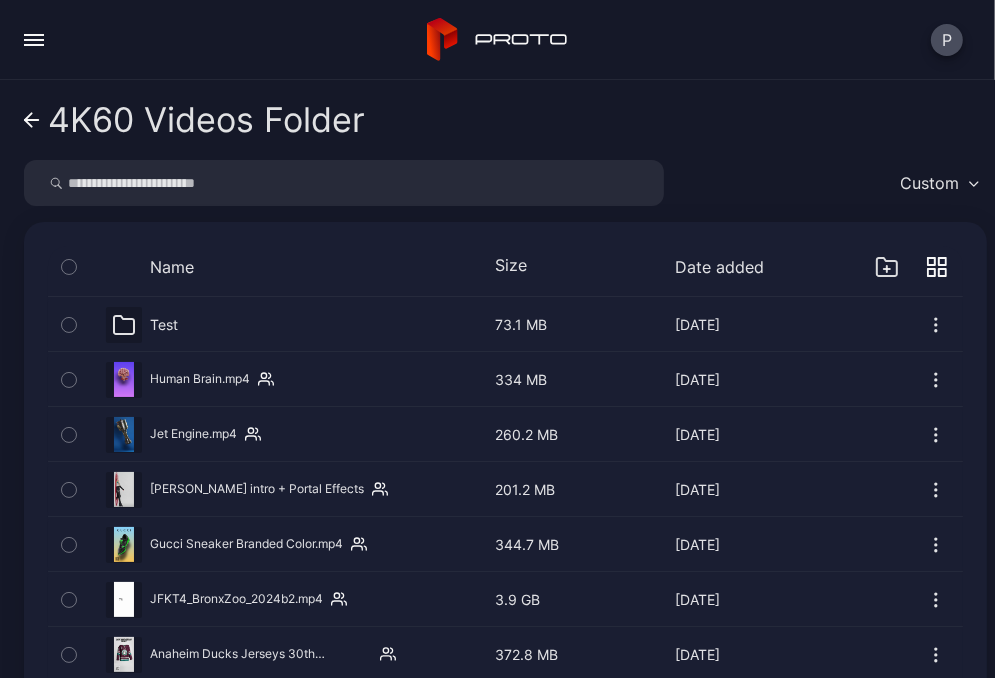 click at bounding box center [344, 183] 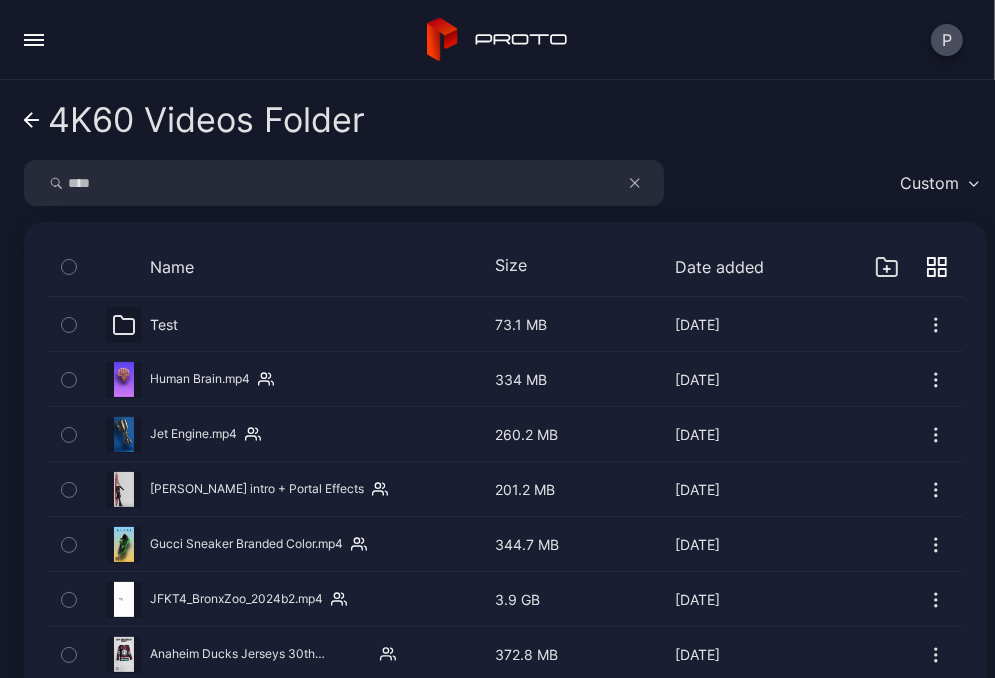 type on "****" 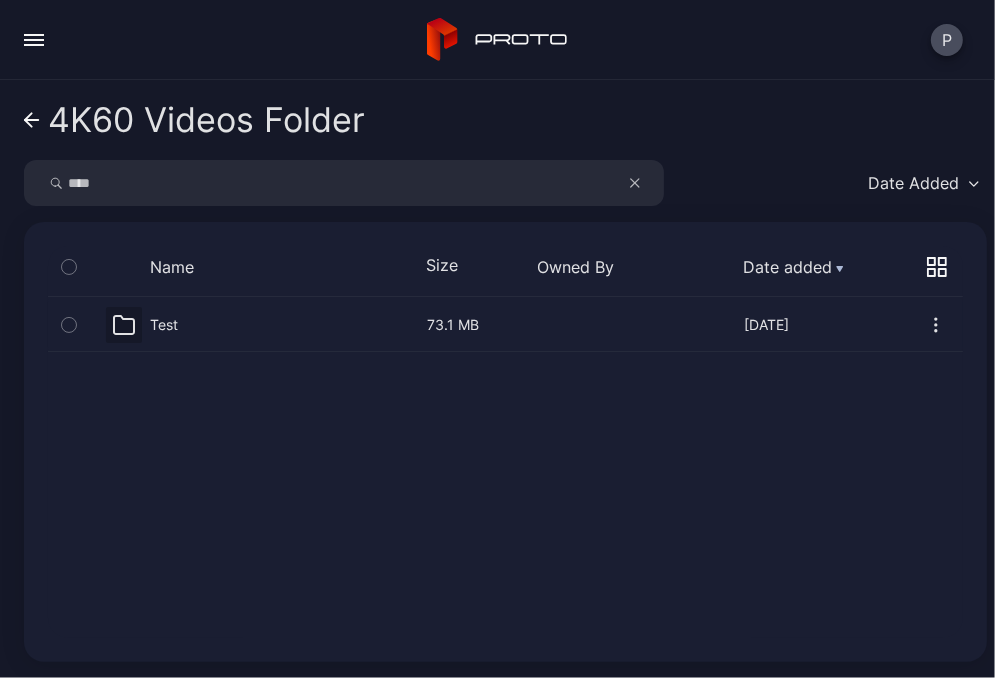 click 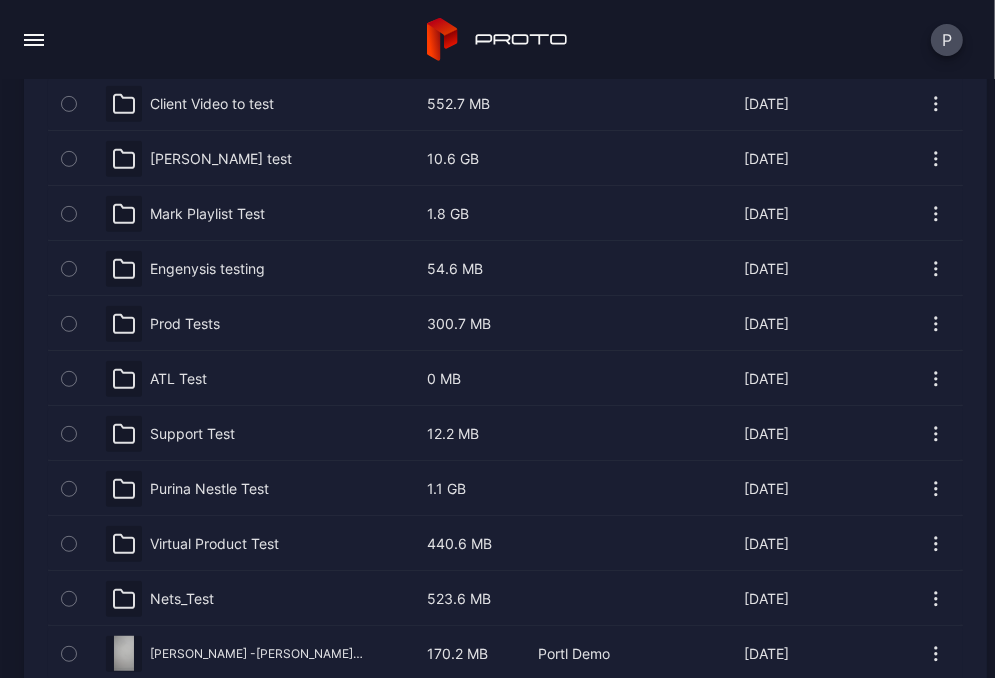 scroll, scrollTop: 0, scrollLeft: 0, axis: both 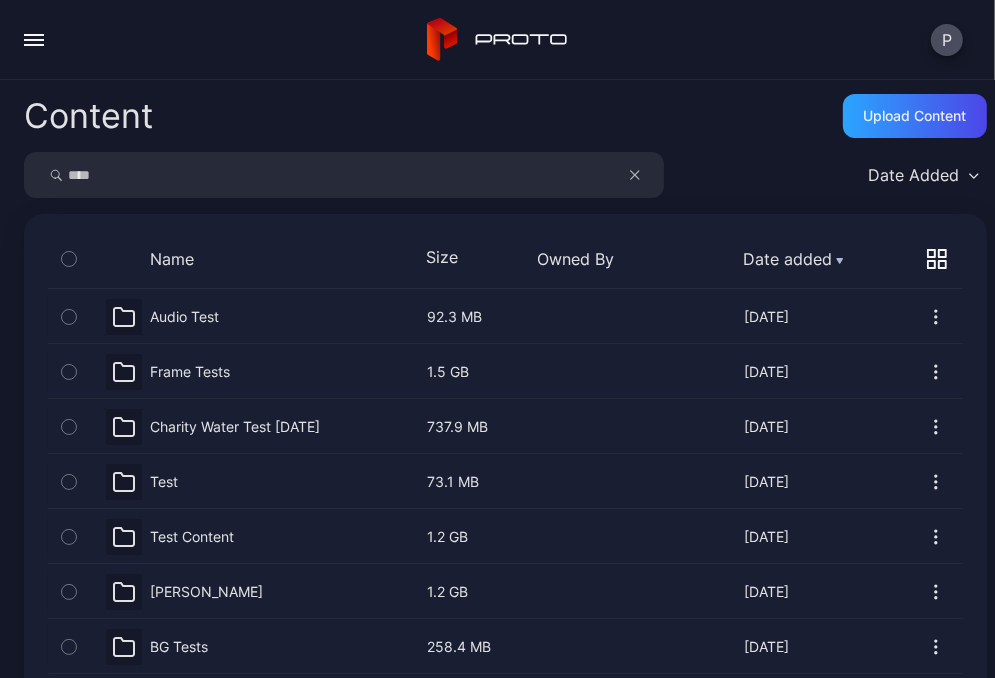 click on "****" at bounding box center (344, 175) 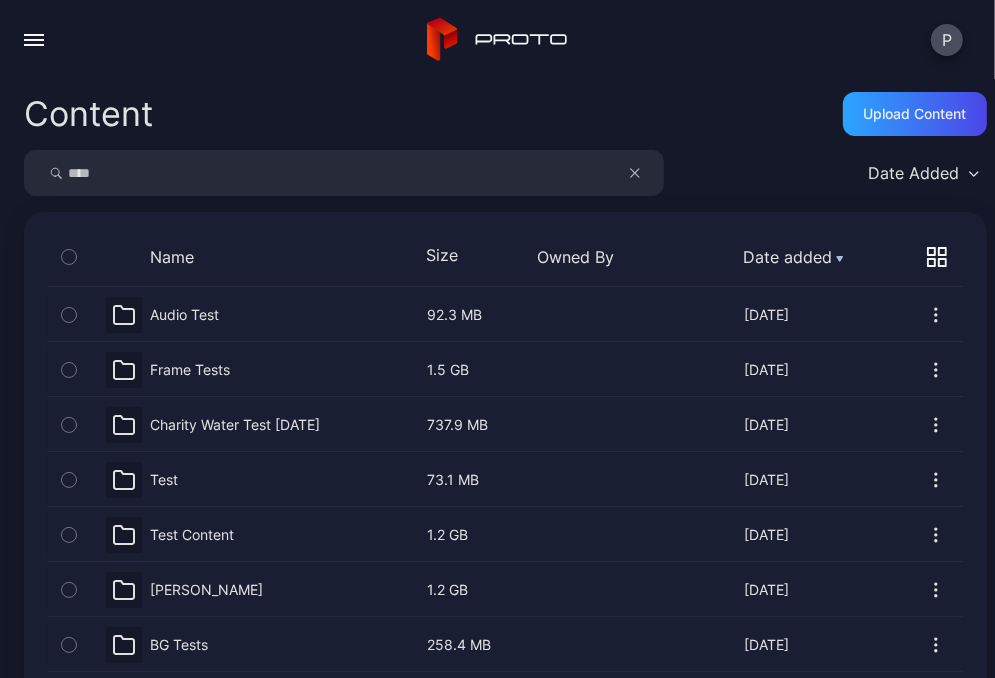 scroll, scrollTop: 3, scrollLeft: 0, axis: vertical 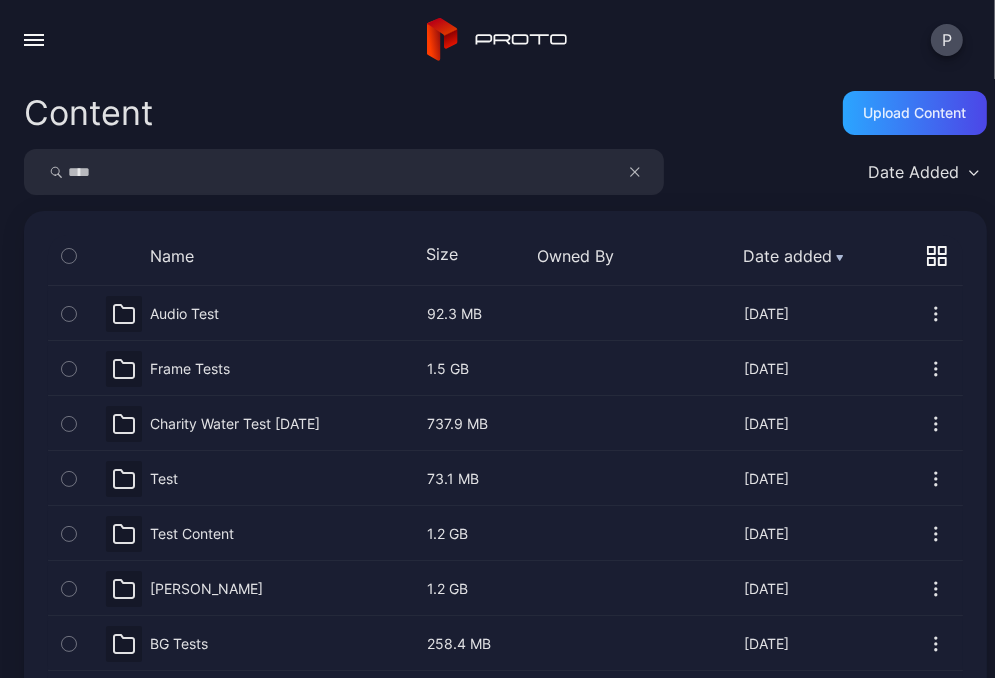 click 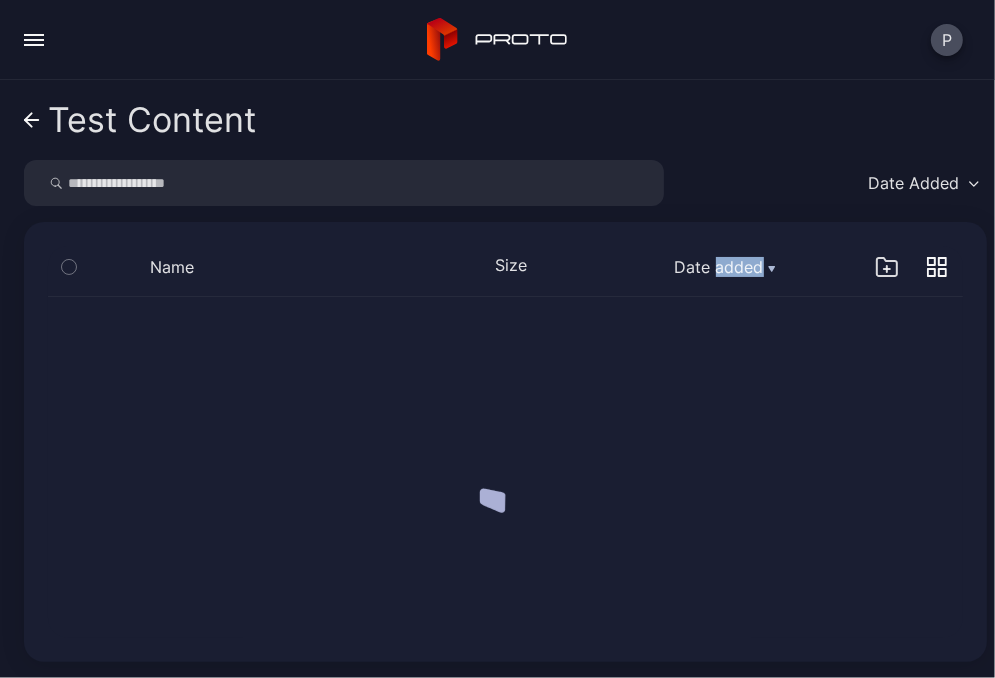 click at bounding box center (505, 467) 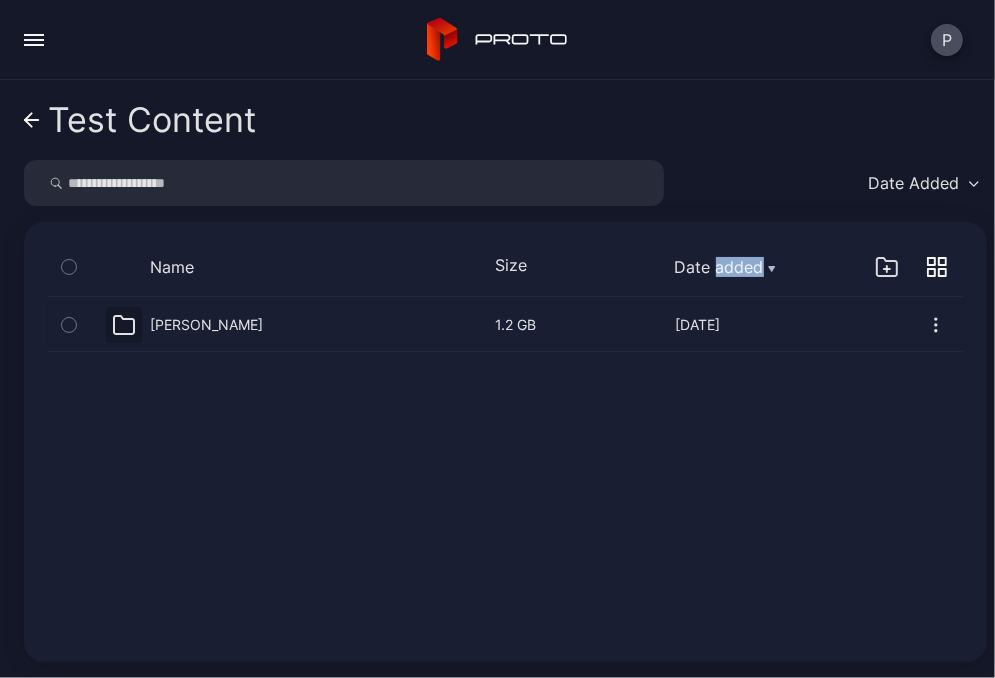 click 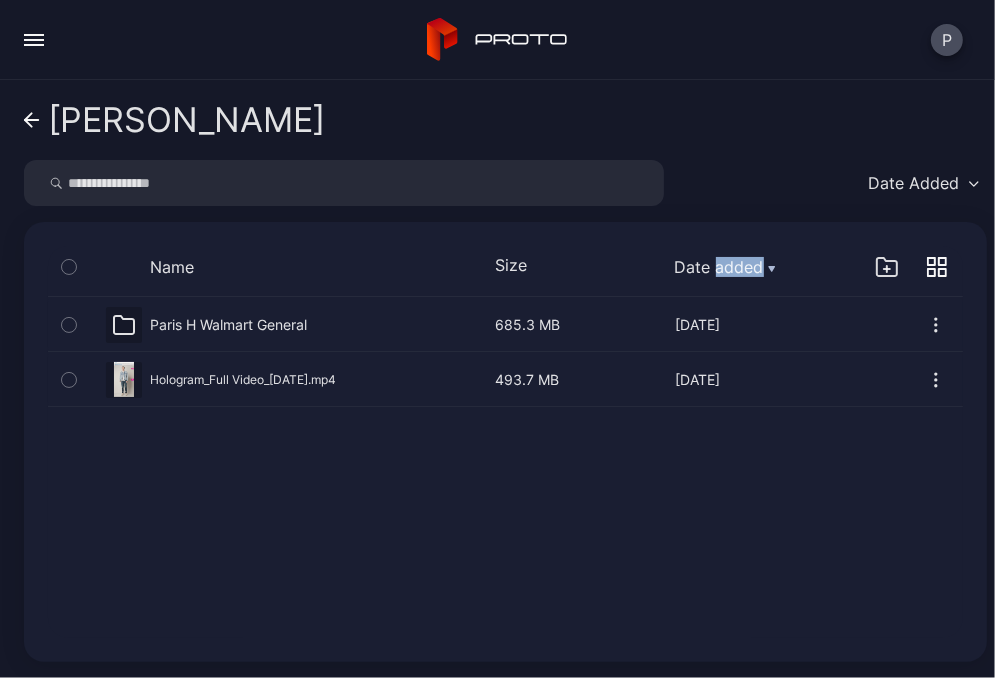 click 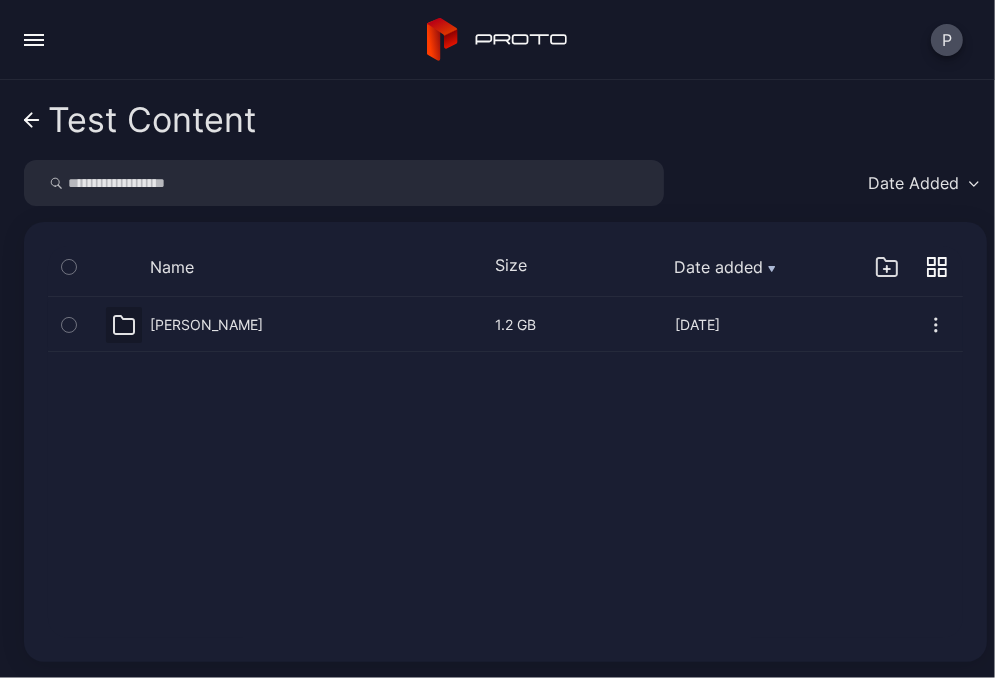 click on "Test Content Date Added Name Size Date added [PERSON_NAME] [DATE] 1.2 GB [DATE]" at bounding box center (497, 379) 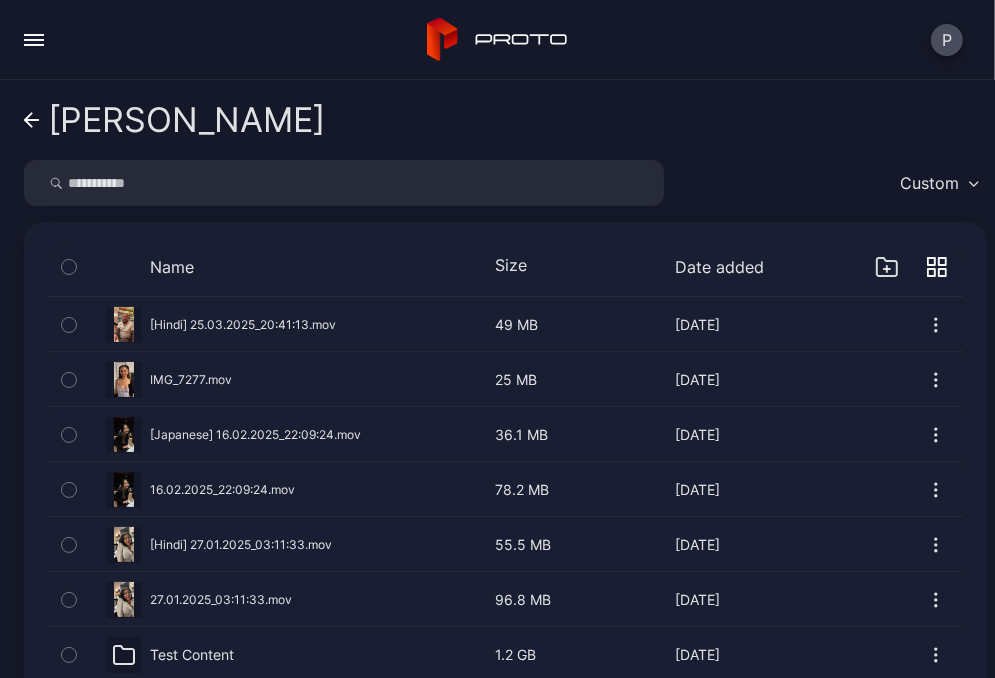 click at bounding box center (344, 183) 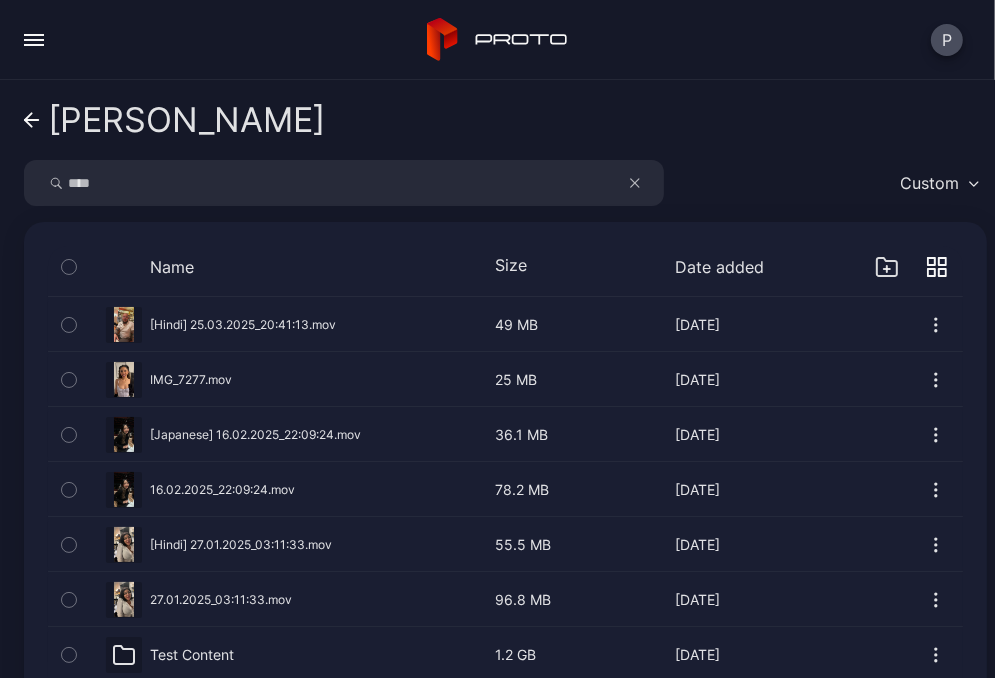 type on "****" 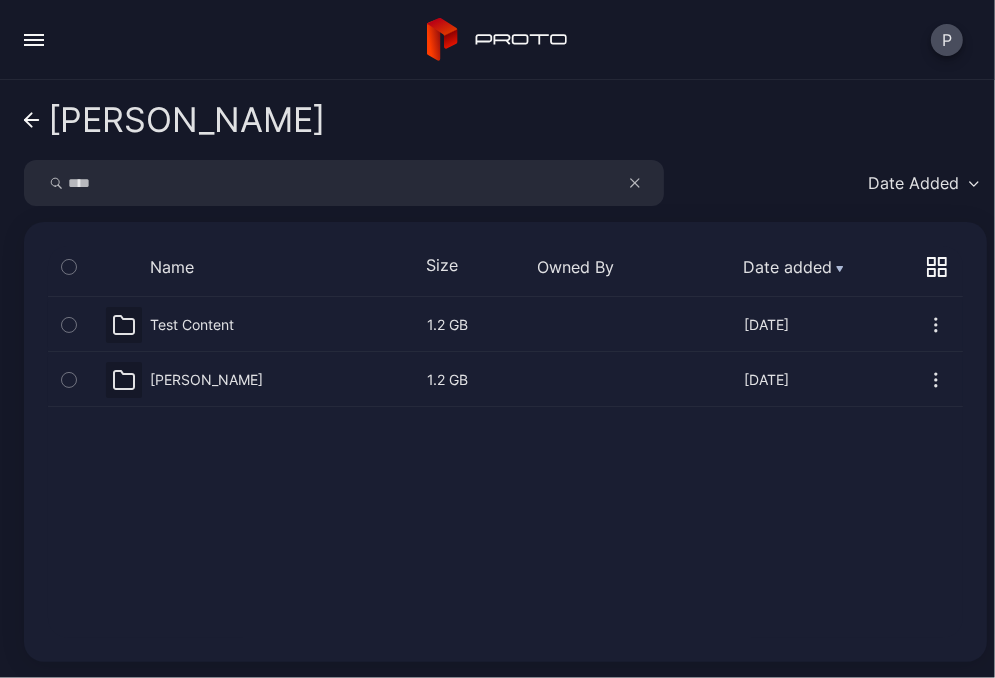 click 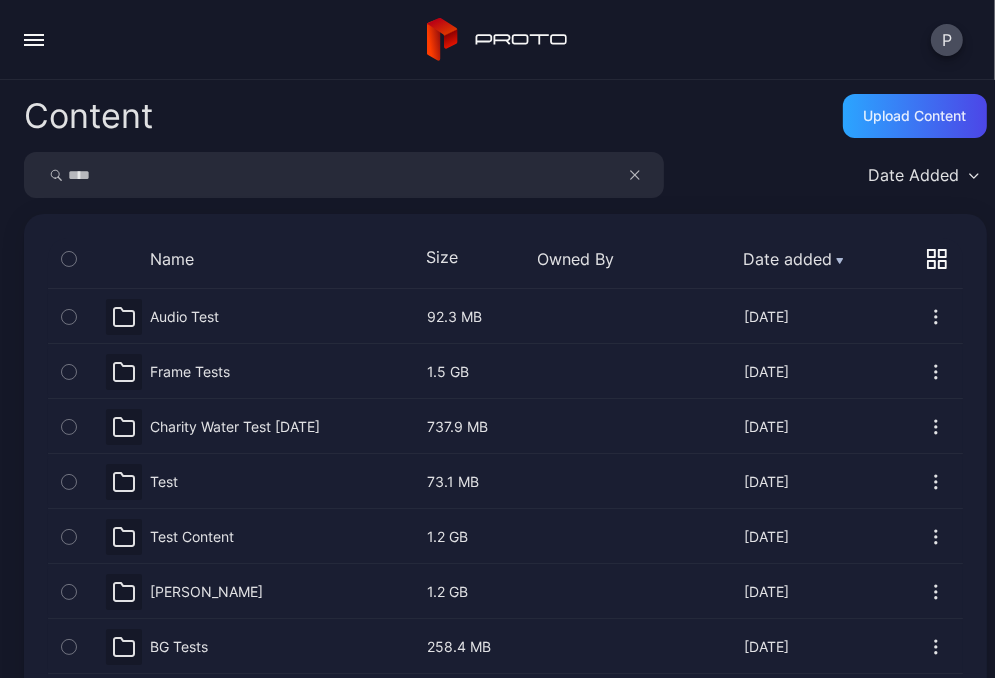 scroll, scrollTop: 3, scrollLeft: 0, axis: vertical 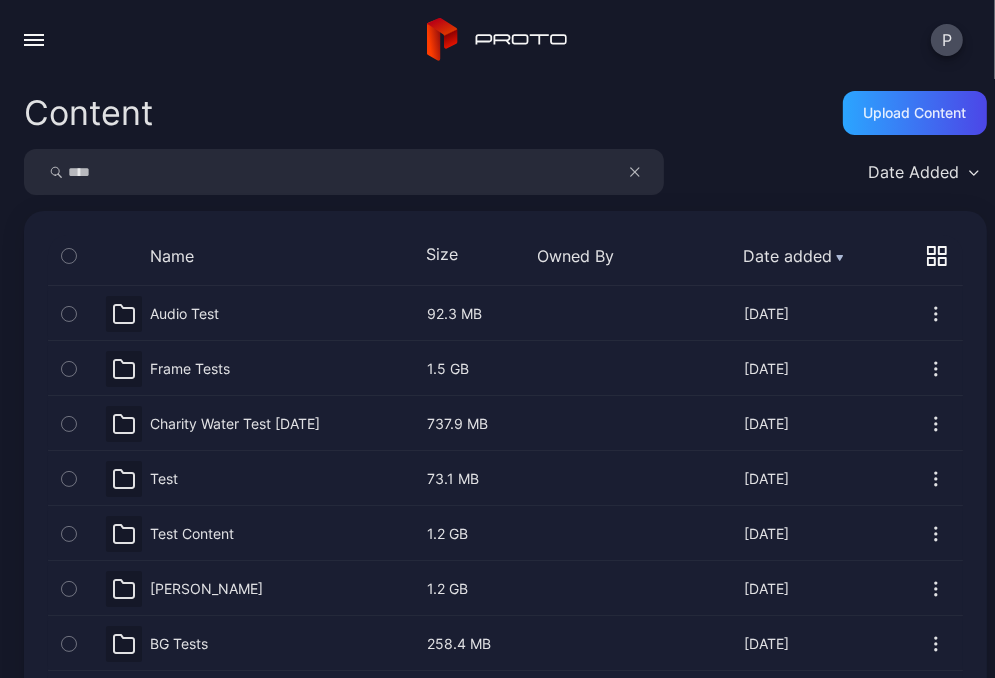 click on "****" at bounding box center (344, 172) 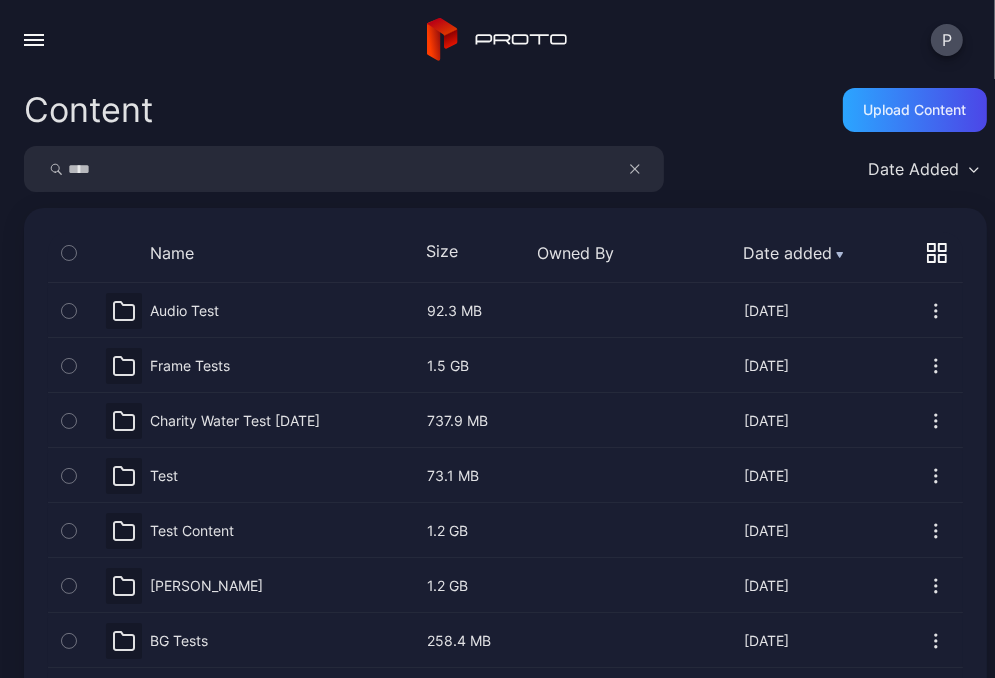 click on "[PERSON_NAME]" at bounding box center [206, 586] 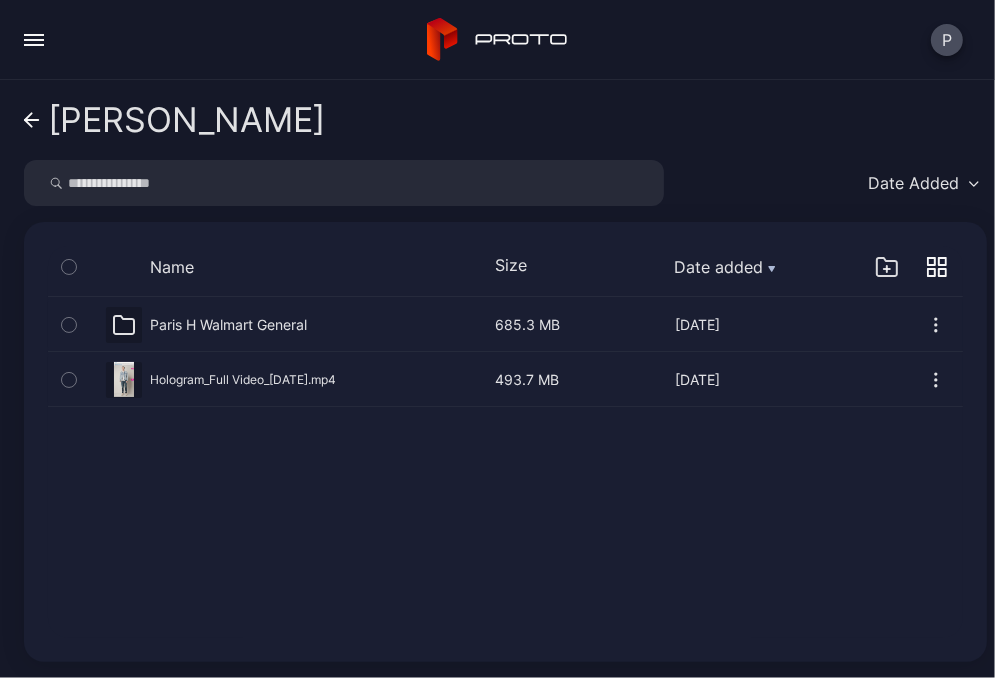 click 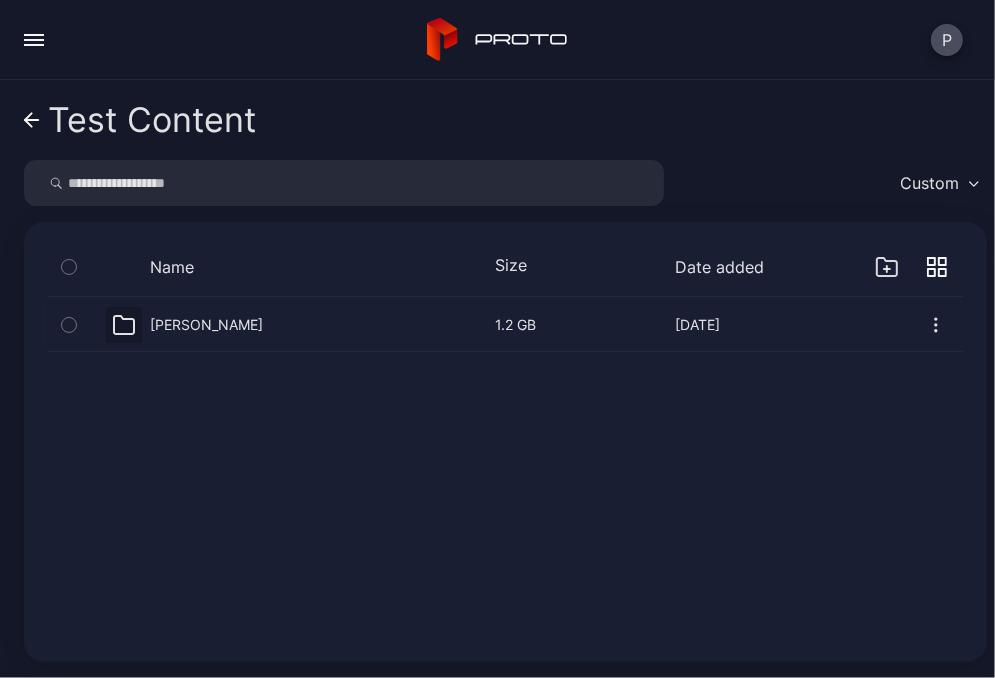 click at bounding box center [344, 183] 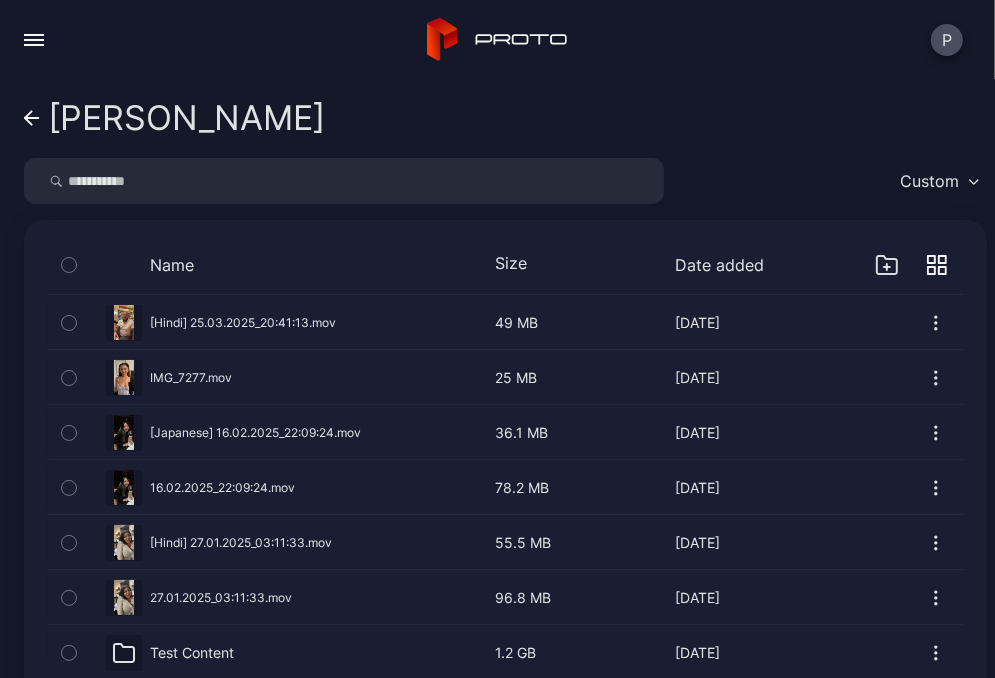 scroll, scrollTop: 3, scrollLeft: 0, axis: vertical 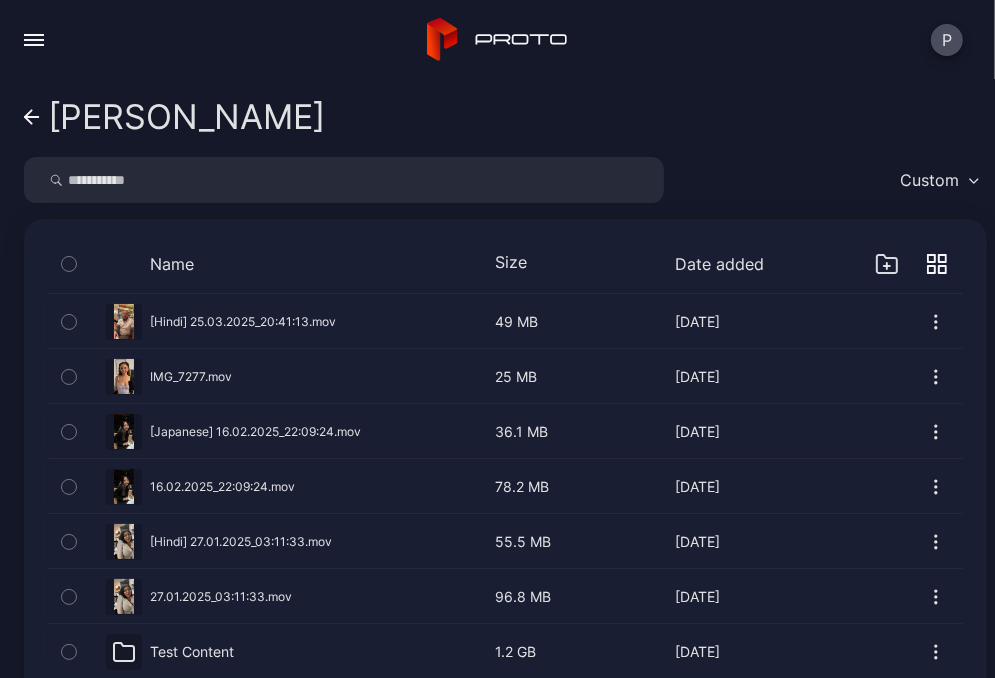 click at bounding box center [344, 180] 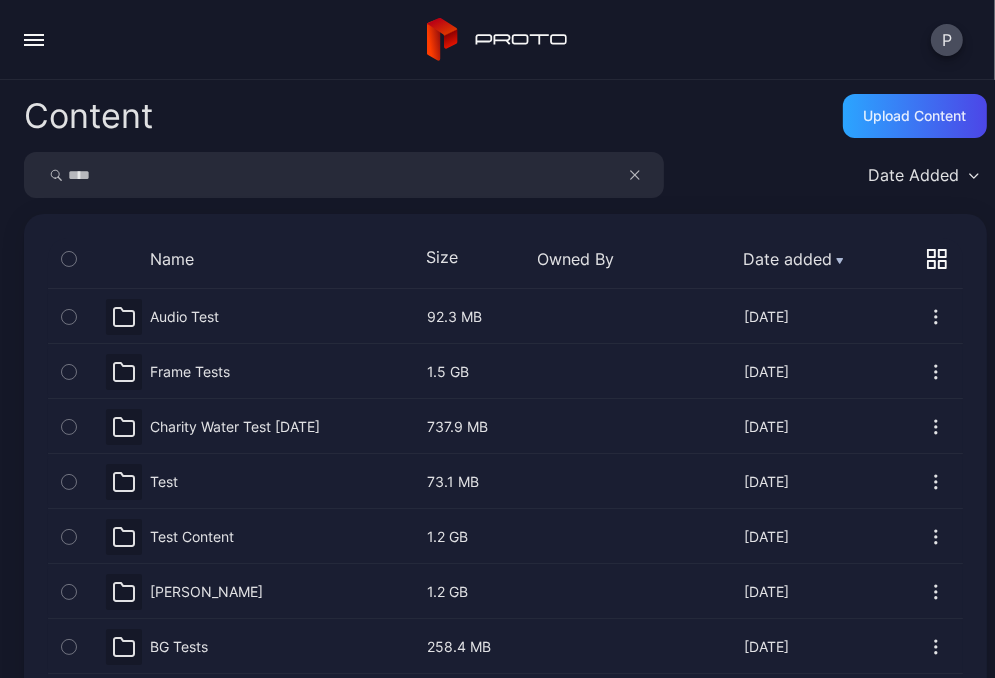 scroll, scrollTop: 6, scrollLeft: 0, axis: vertical 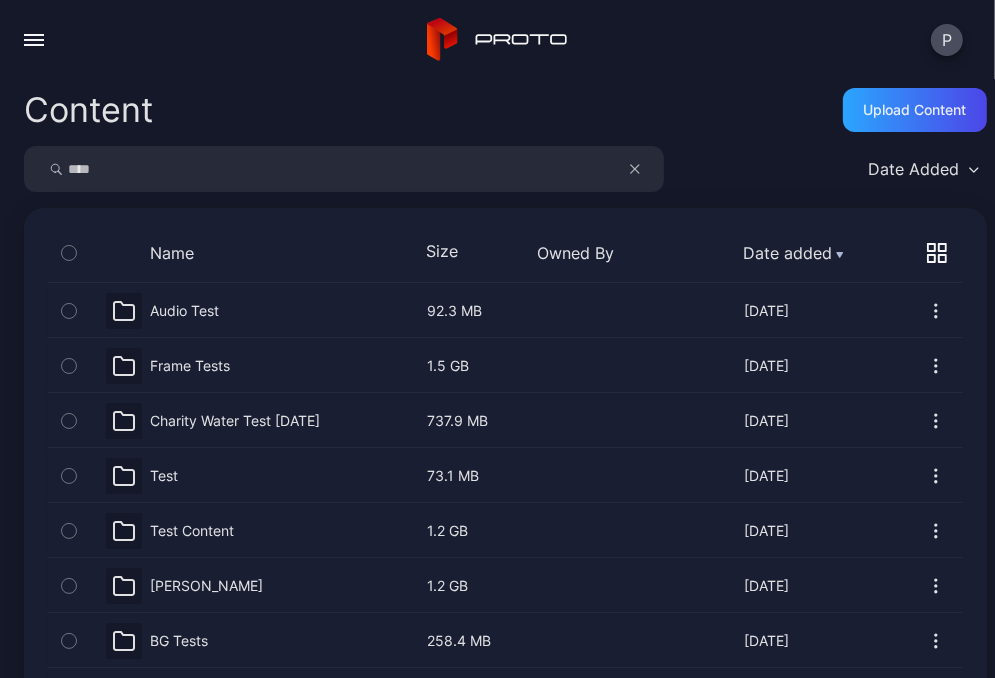 click on "****" at bounding box center [344, 169] 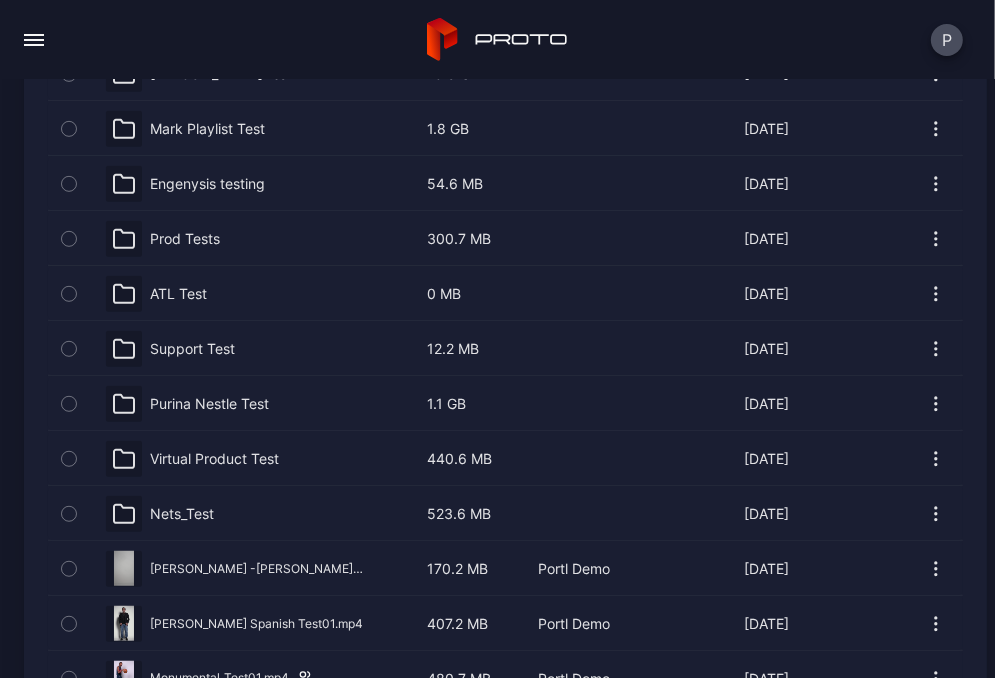 scroll, scrollTop: 0, scrollLeft: 0, axis: both 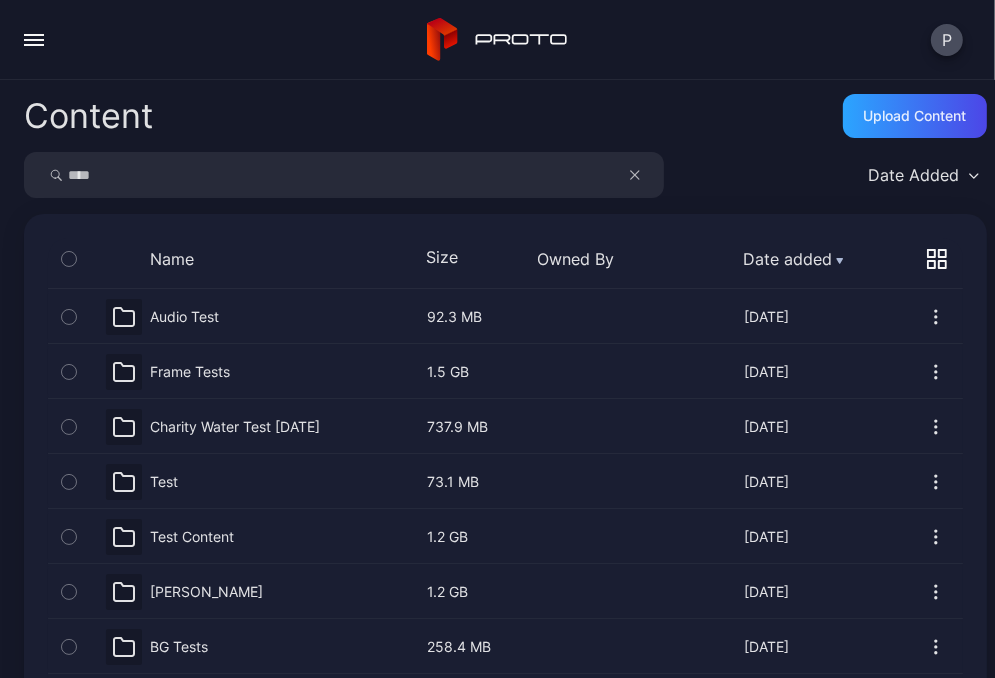 click on "****" at bounding box center [344, 175] 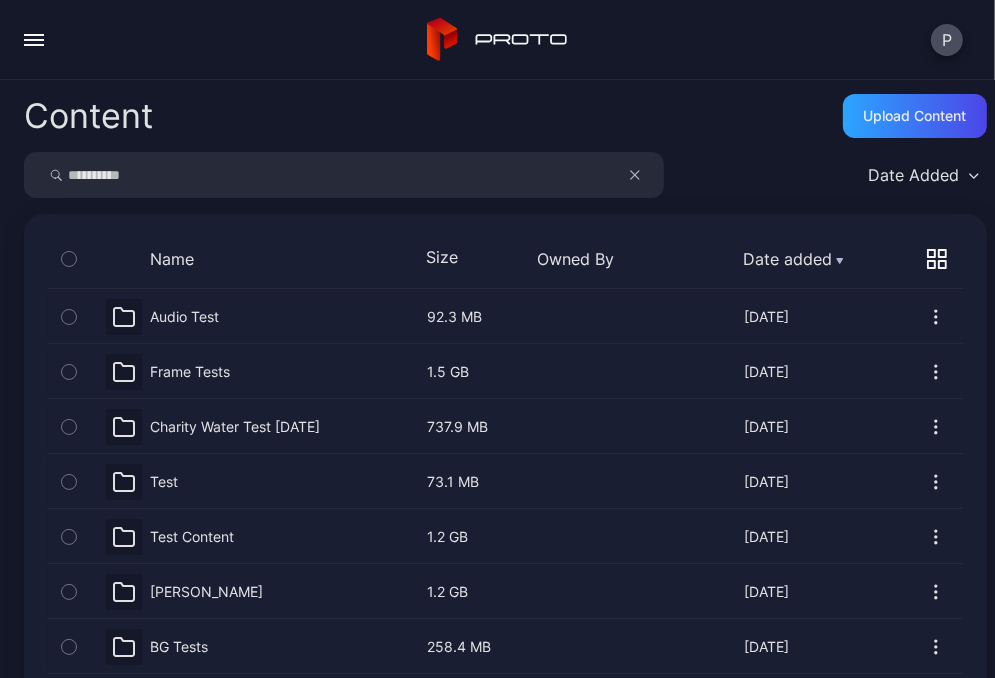 type on "**********" 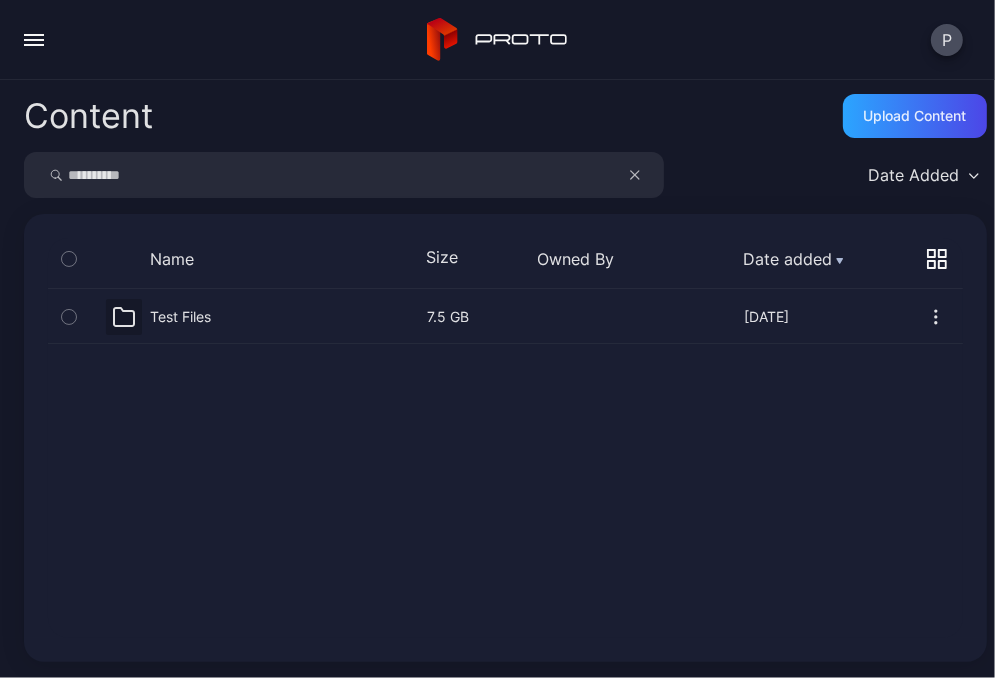 click 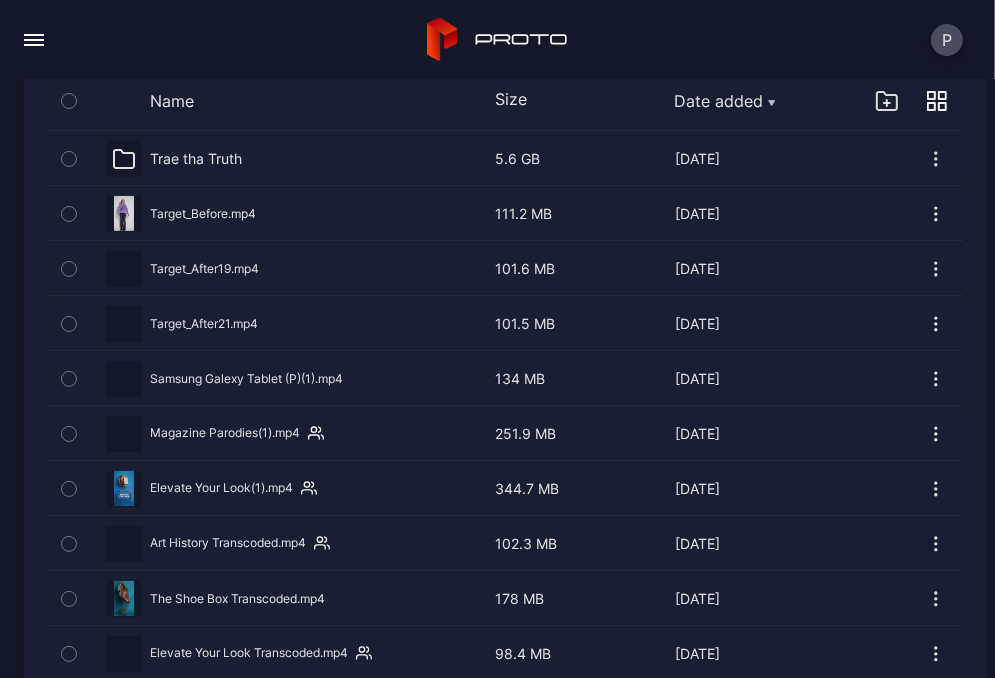 scroll, scrollTop: 0, scrollLeft: 0, axis: both 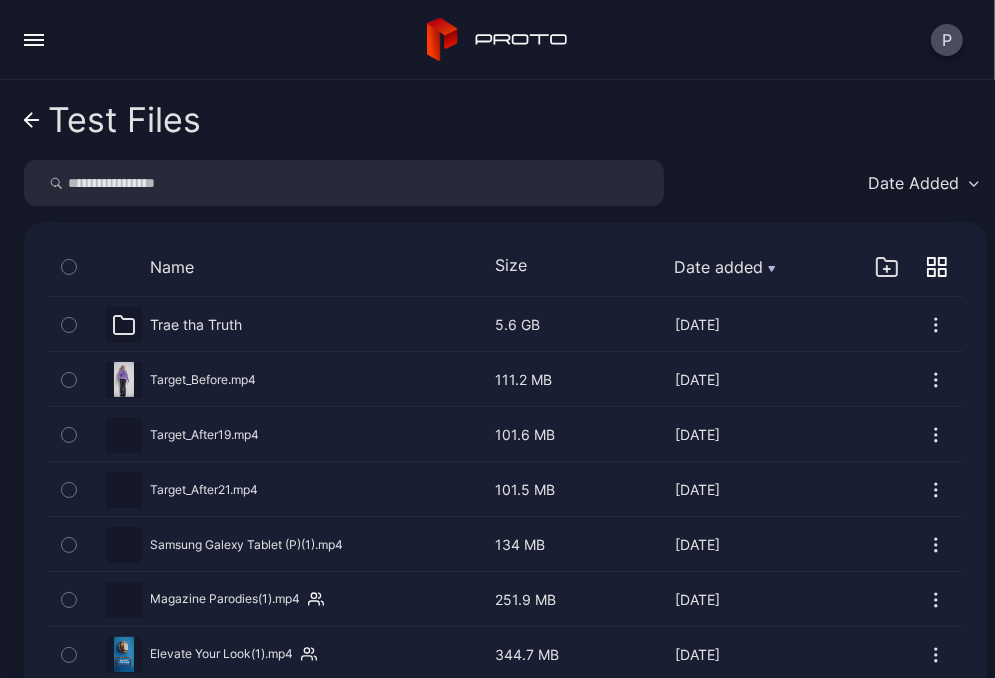 click at bounding box center (69, 379) 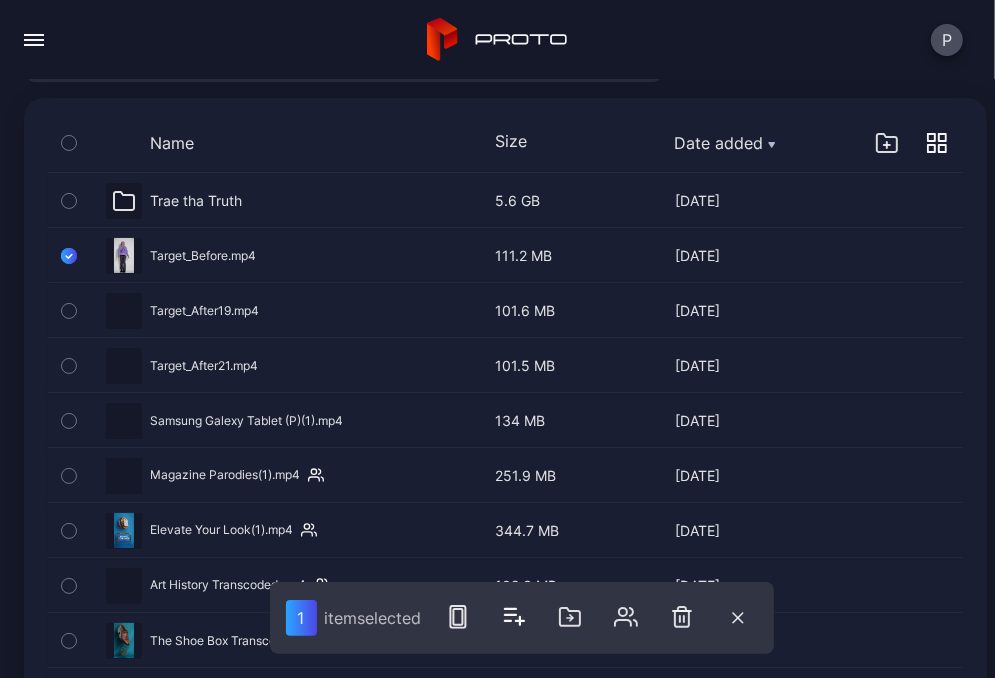 scroll, scrollTop: 422, scrollLeft: 0, axis: vertical 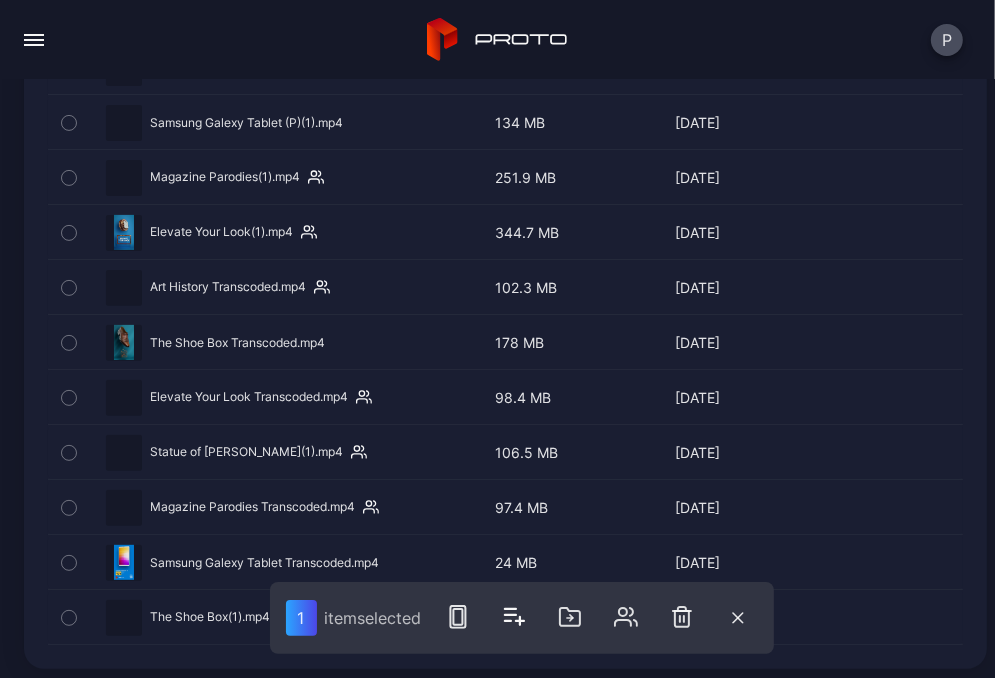 type 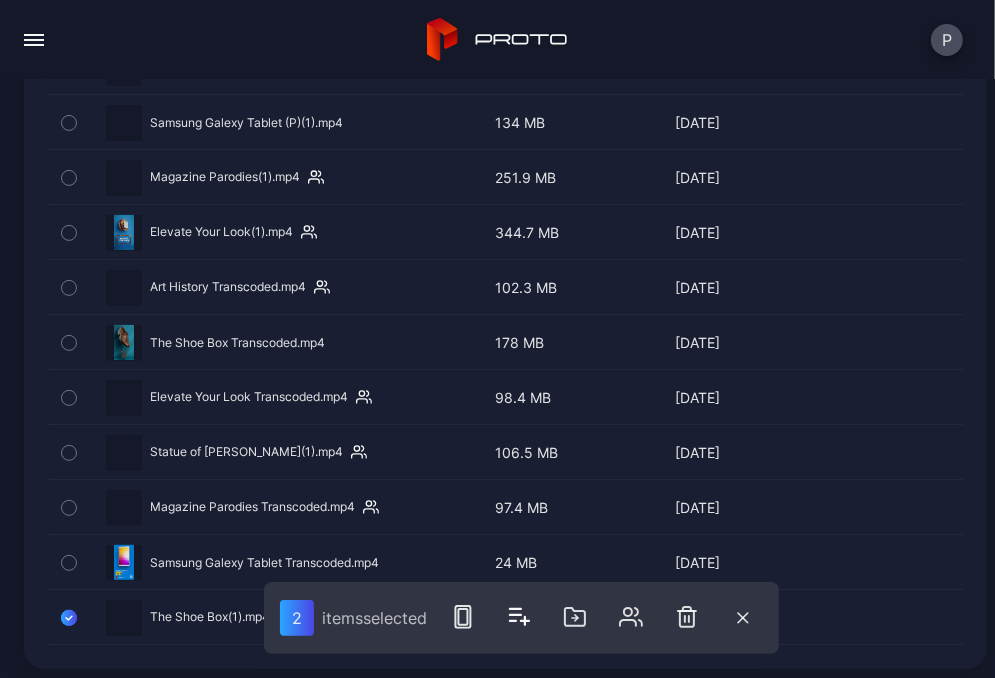 type 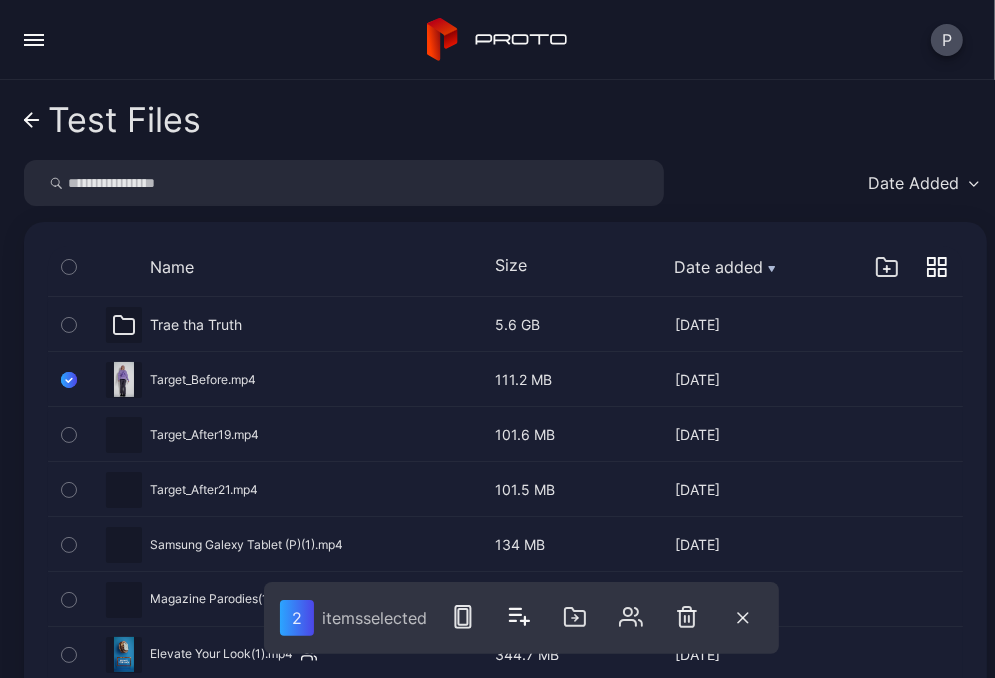 scroll, scrollTop: 0, scrollLeft: 0, axis: both 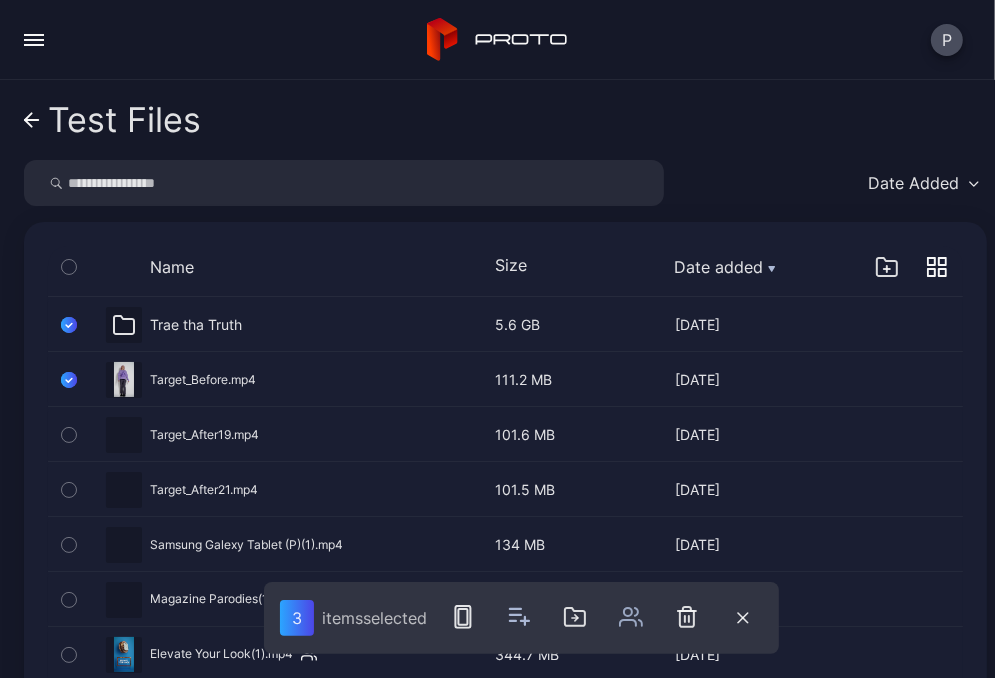 click 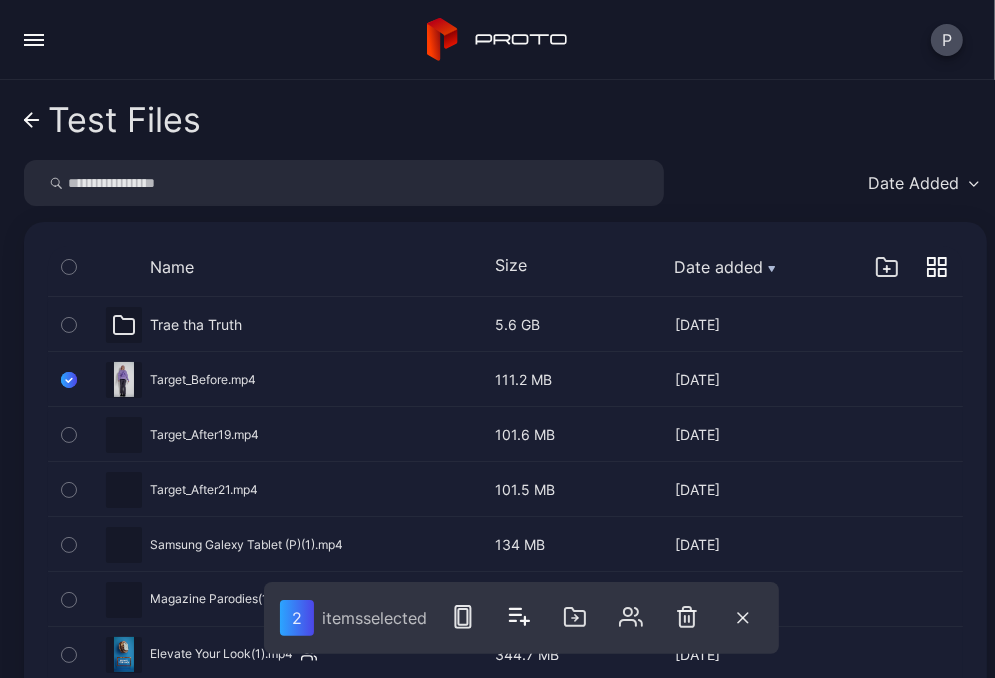 click 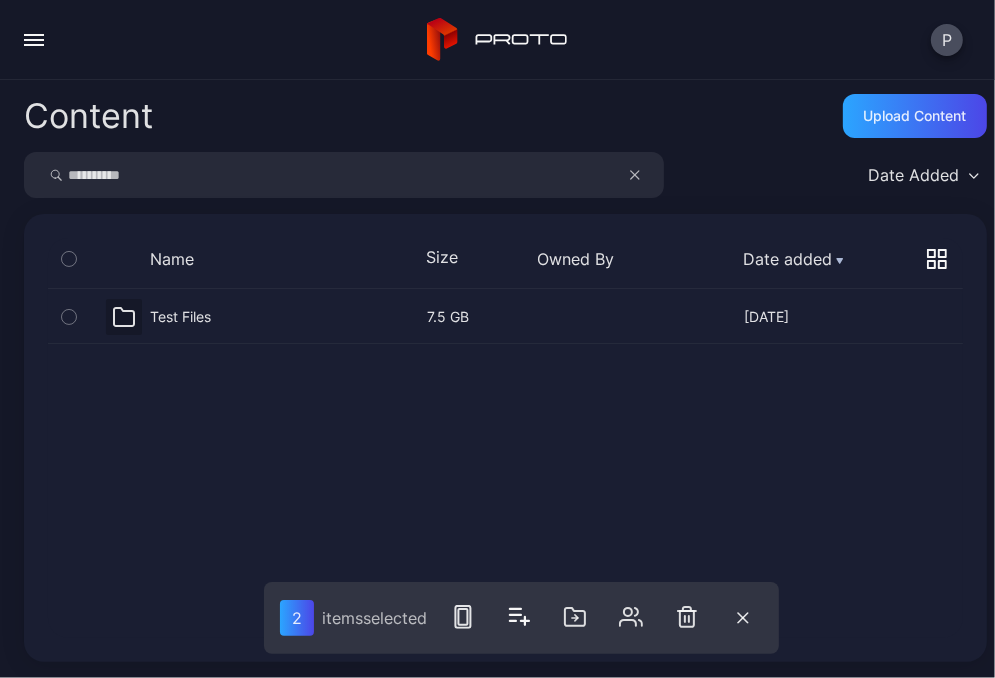 click on "**********" at bounding box center [344, 175] 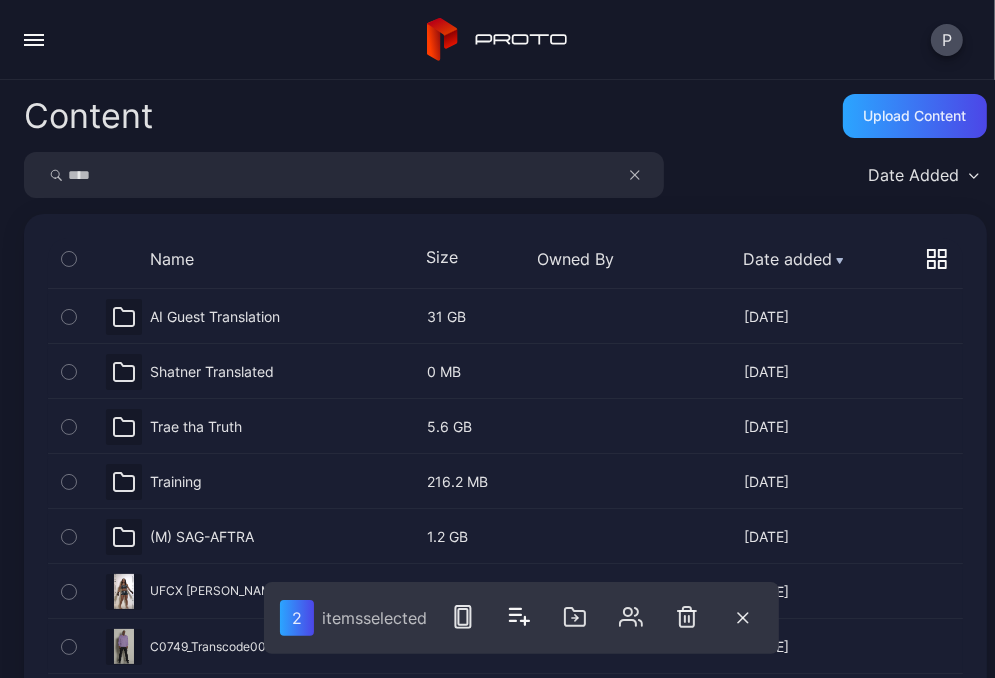 type on "****" 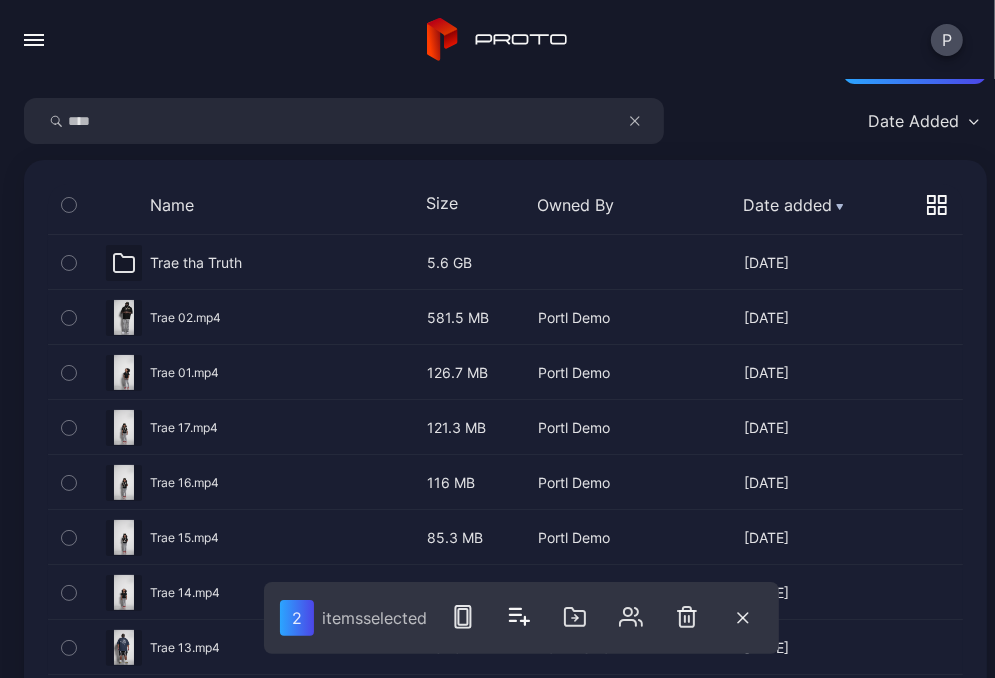 scroll, scrollTop: 0, scrollLeft: 0, axis: both 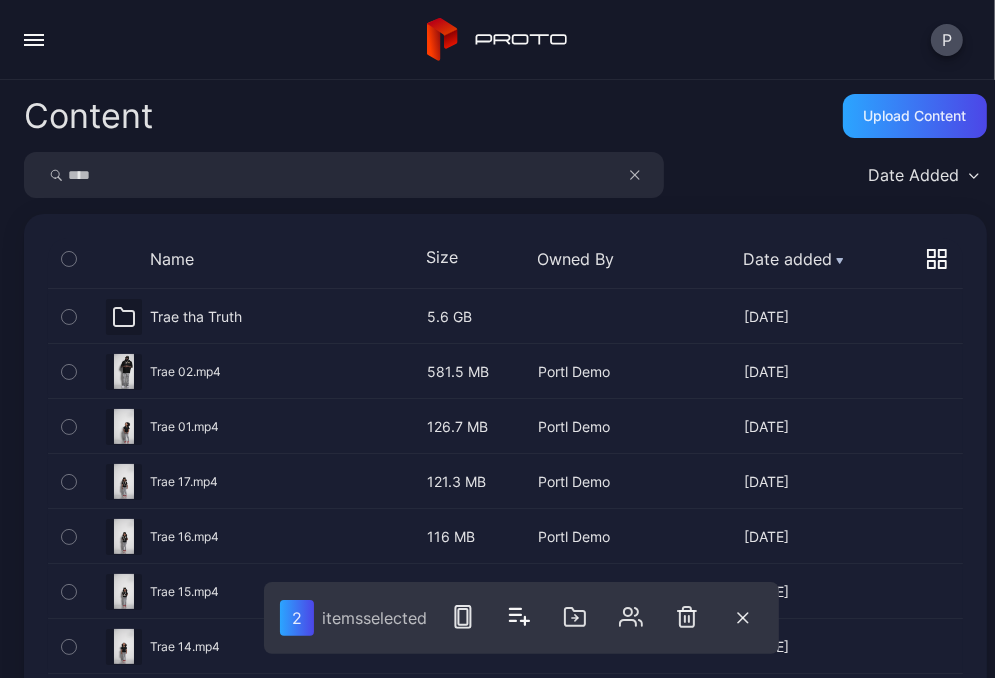 click on "****" at bounding box center (344, 175) 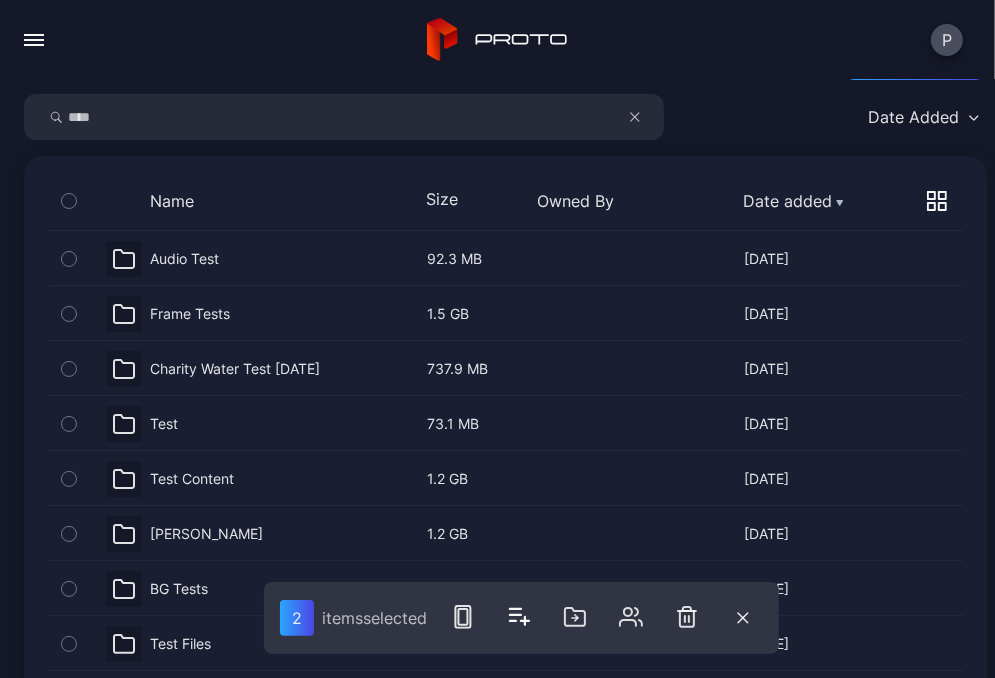 scroll, scrollTop: 71, scrollLeft: 0, axis: vertical 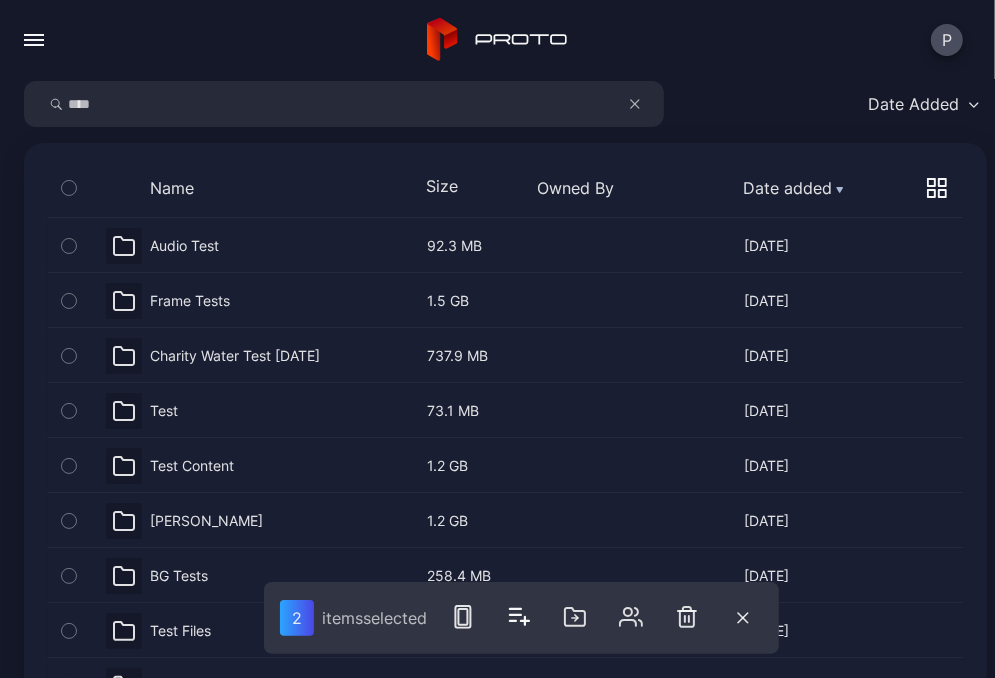 click 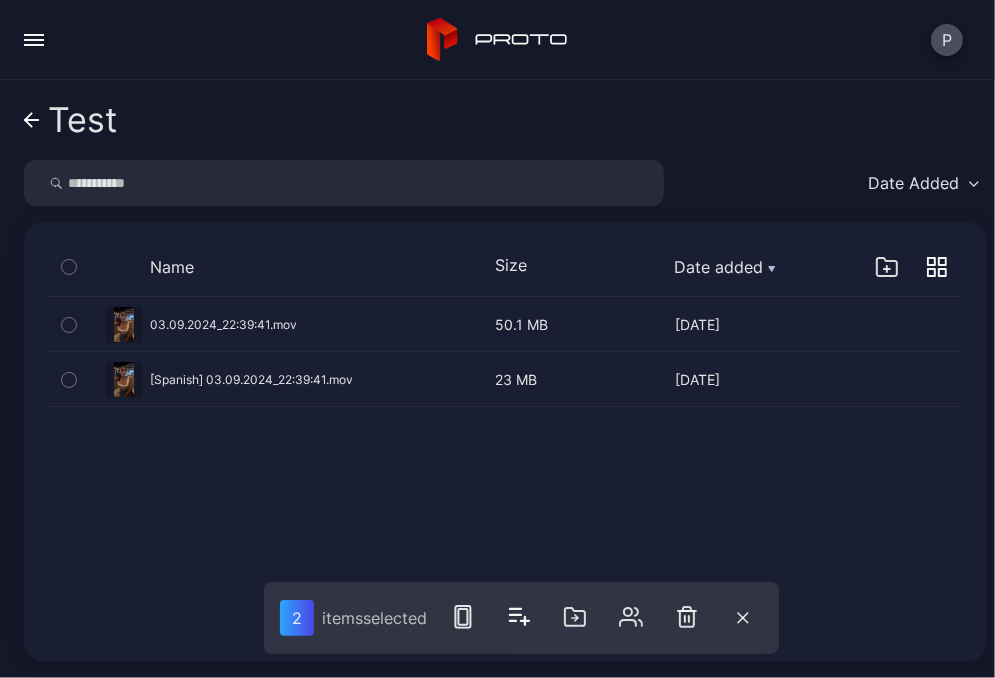click 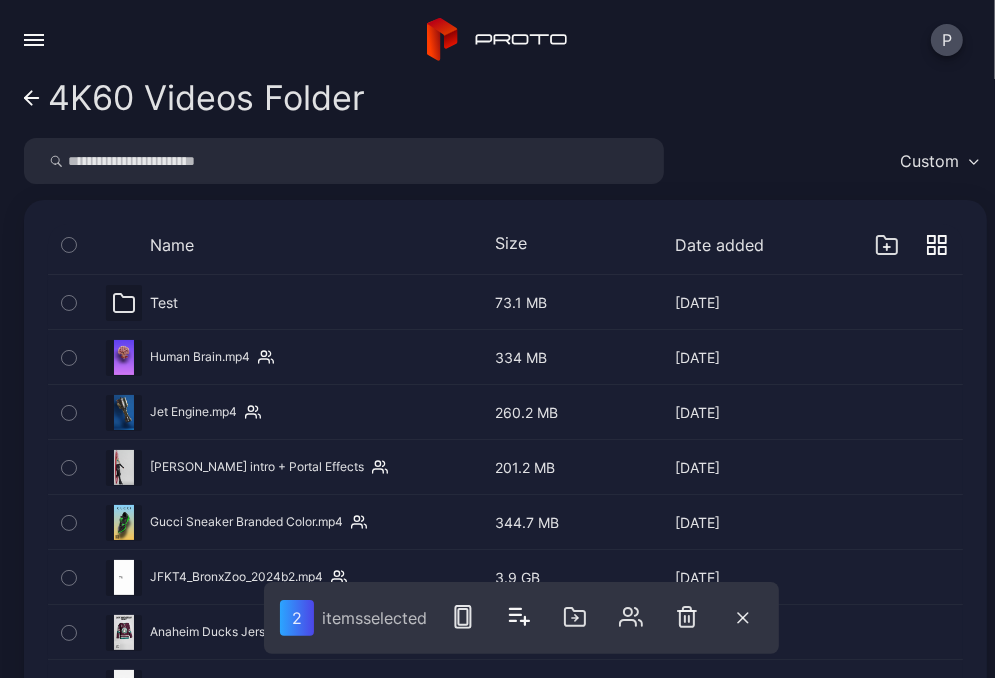 scroll, scrollTop: 0, scrollLeft: 0, axis: both 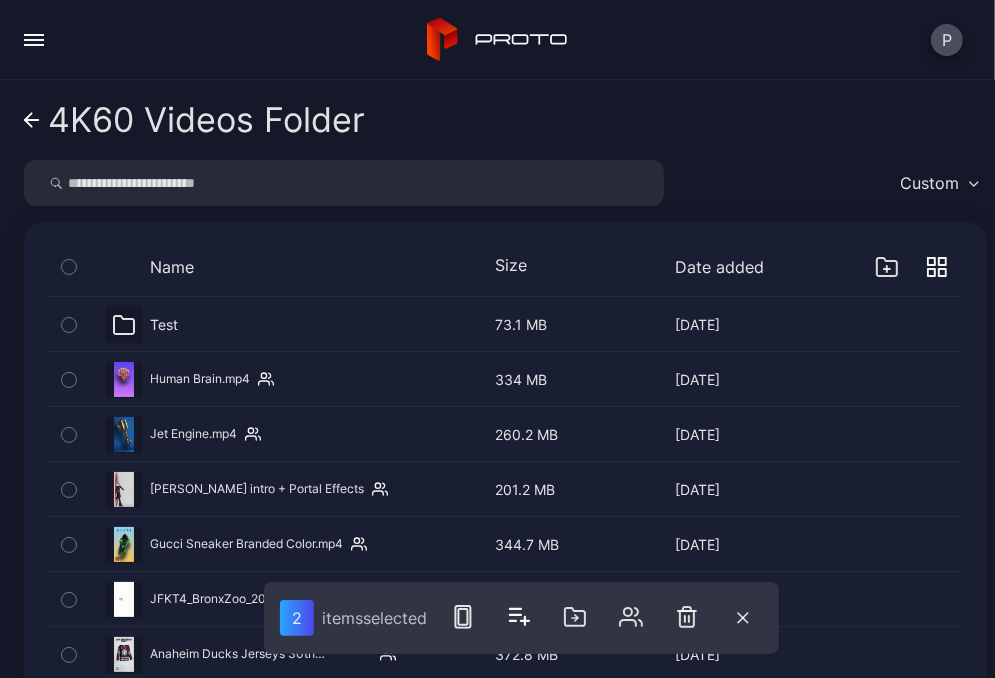 click on "4K60 Videos Folder 2 item s  selected Custom Name Size Date added Test [DATE] 73.1 MB [DATE] Preview Human Brain.mp4 [DATE] 334 MB [DATE] Preview Jet Engine.mp4 [DATE] 260.2 MB [DATE] Preview [PERSON_NAME] intro + Portal Effects [DATE] 201.2 MB [DATE] Preview Gucci Sneaker Branded Color.mp4 [DATE] 344.7 MB [DATE] Preview JFKT4_BronxZoo_2024b2.mp4 [DATE] 3.9 GB [DATE] Preview Anaheim Ducks Jerseys 30th Anniversary QR [DATE] 372.8 MB [DATE] Preview Prime.mp4 [DATE] 636.5 MB [DATE] Preview [PERSON_NAME] Liquor Bottle Spinning [DATE] 505.5 MB [DATE] Preview Jewel - Listen [DATE] (5x).mp4 [DATE] 4.2 GB [DATE] Preview Jewel - Goddess [DATE].mp4 [DATE] 1.7 GB [DATE] Preview Jewel - No More Tears [DATE].mp4 [DATE] 1.1 GB [DATE] Preview [PERSON_NAME] - Already Died.mp4 [DATE] 1.3 GB [DATE] Preview [PERSON_NAME] - Marry Her.mp4 [DATE] 1.1 GB [DATE] Preview [DATE]" at bounding box center (497, 379) 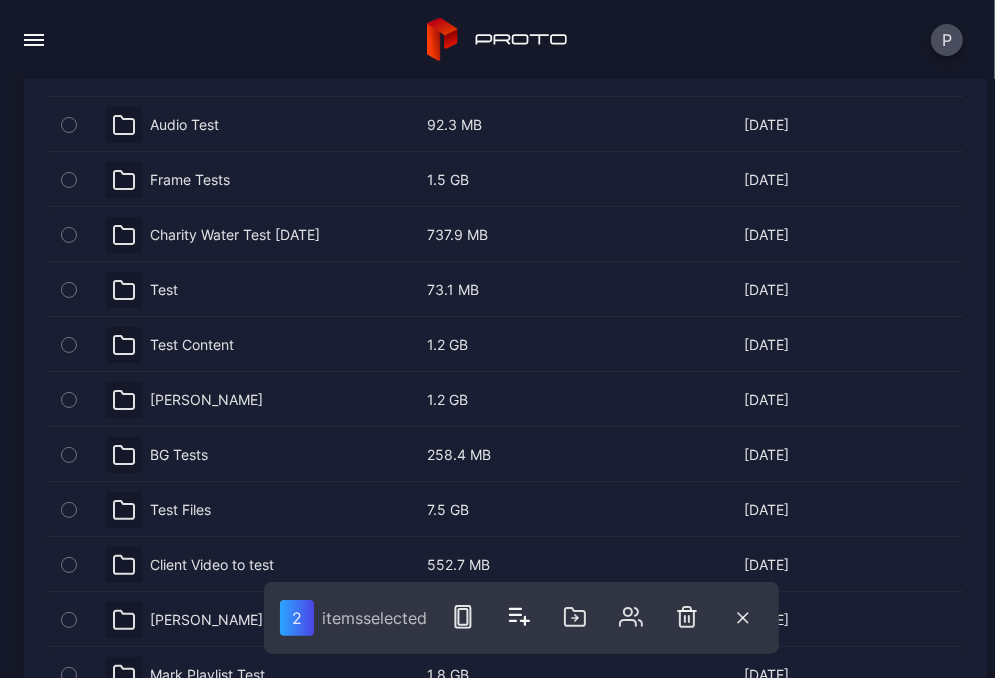 scroll, scrollTop: 289, scrollLeft: 0, axis: vertical 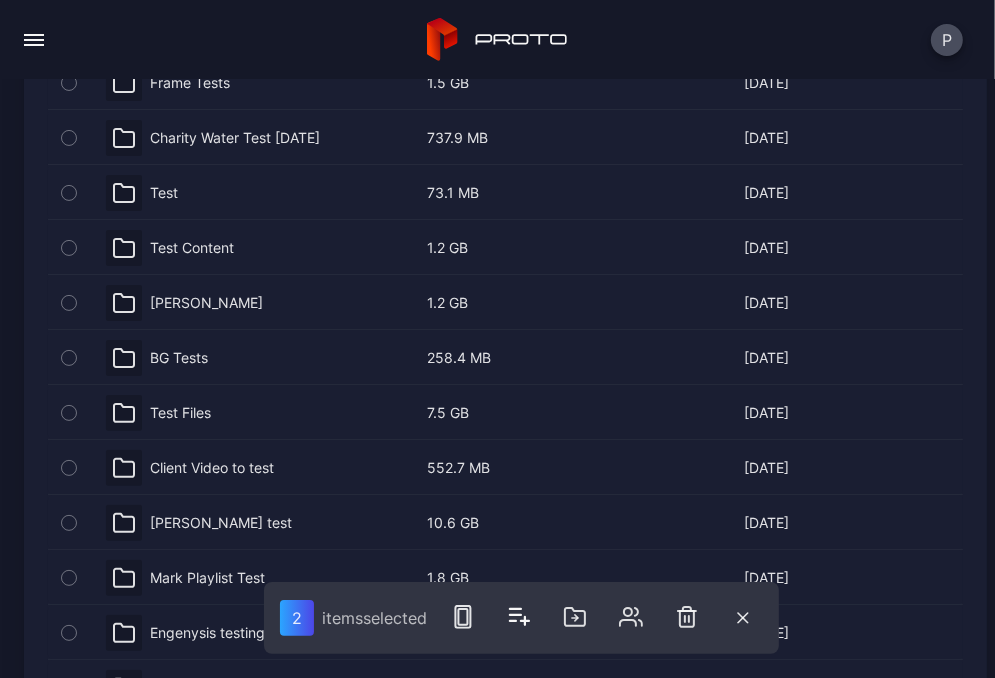 click 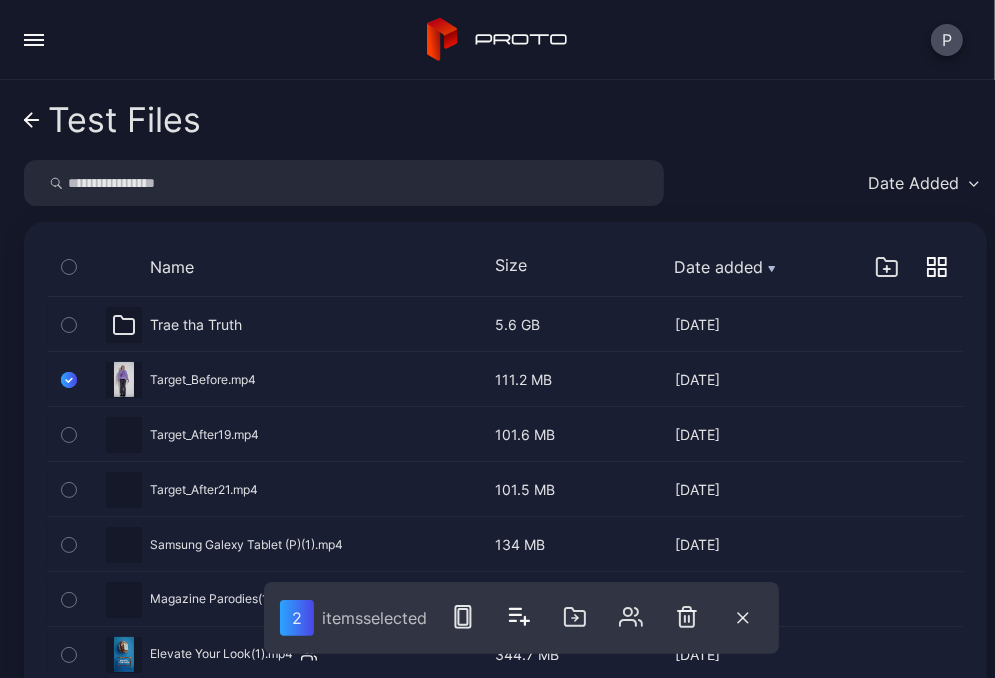 click 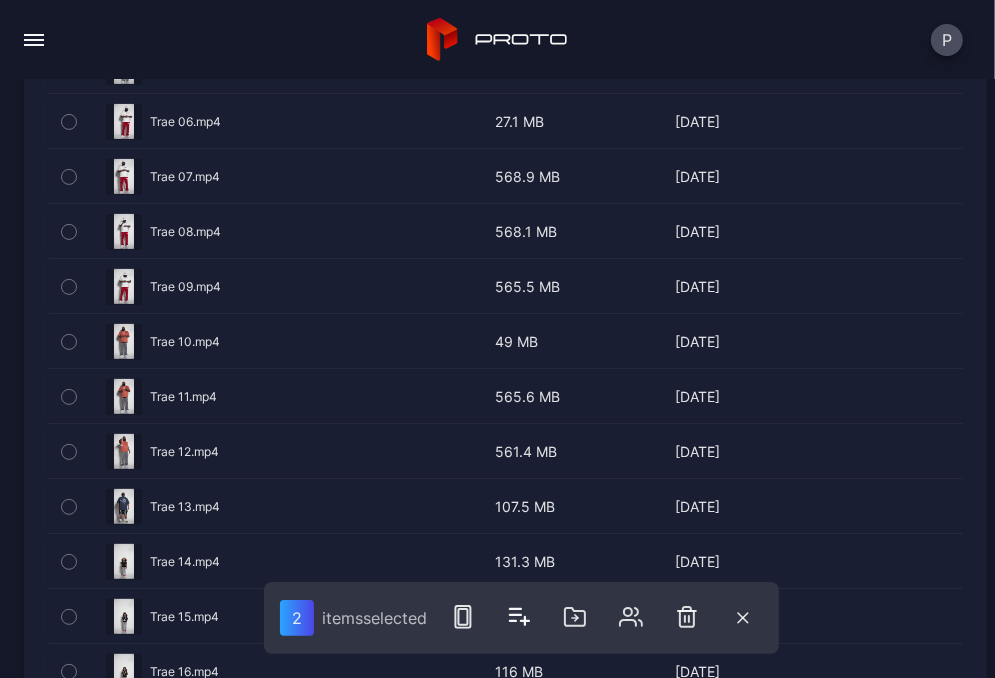 scroll, scrollTop: 0, scrollLeft: 0, axis: both 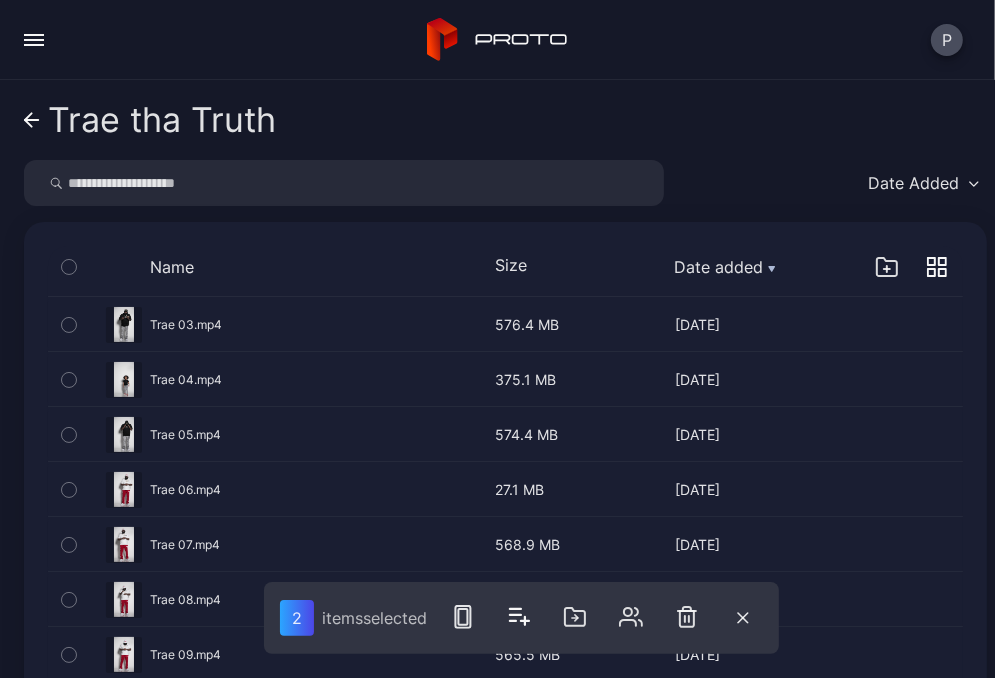 click 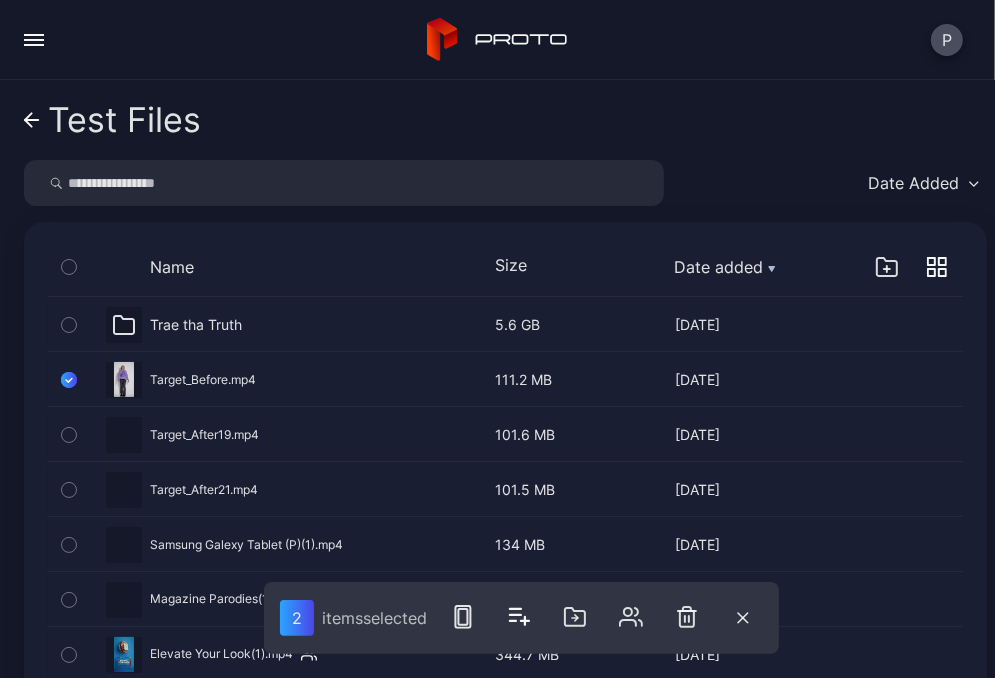 click 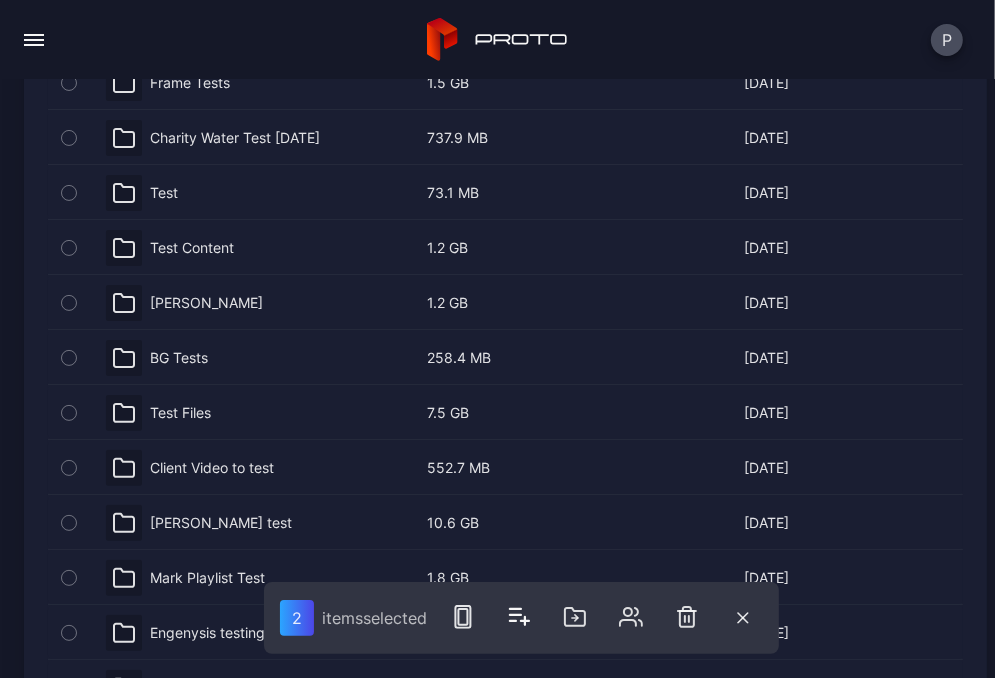 scroll, scrollTop: 0, scrollLeft: 0, axis: both 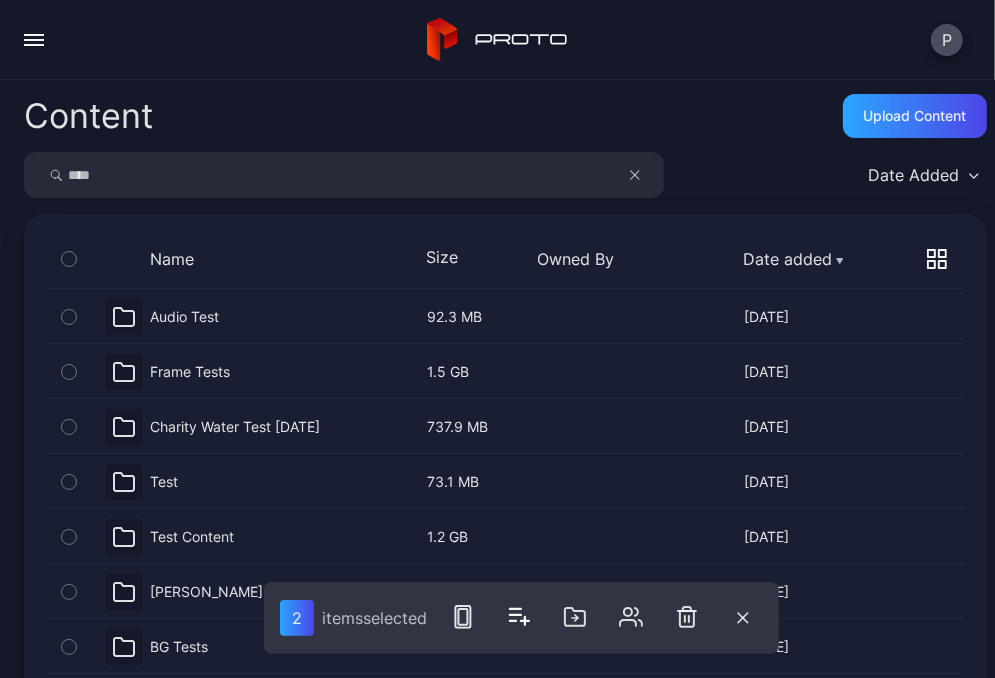 click on "****" at bounding box center (344, 175) 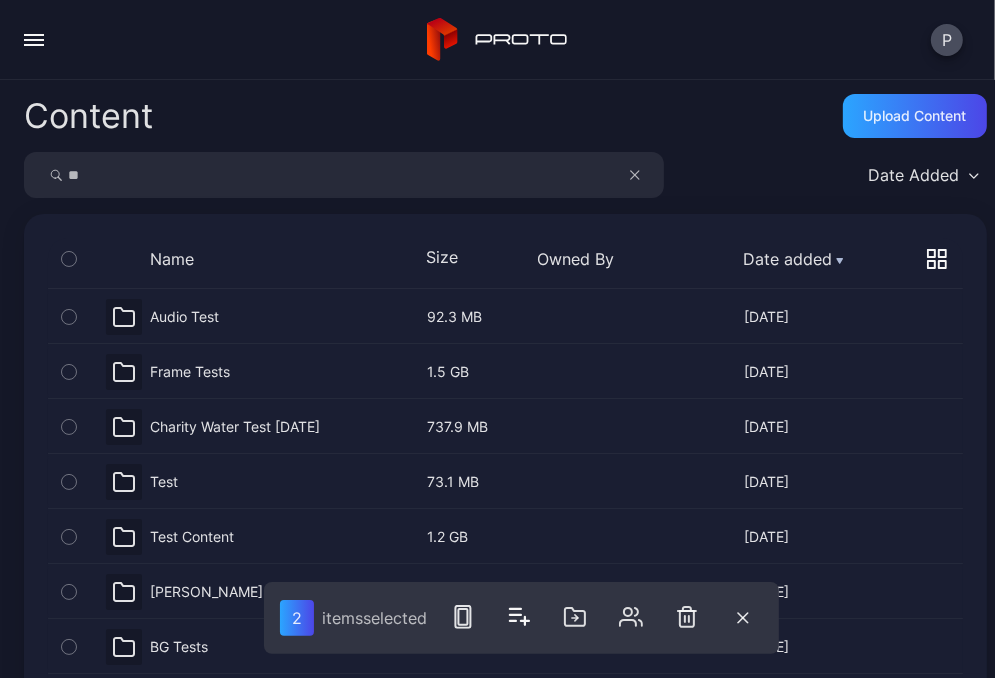 type on "*" 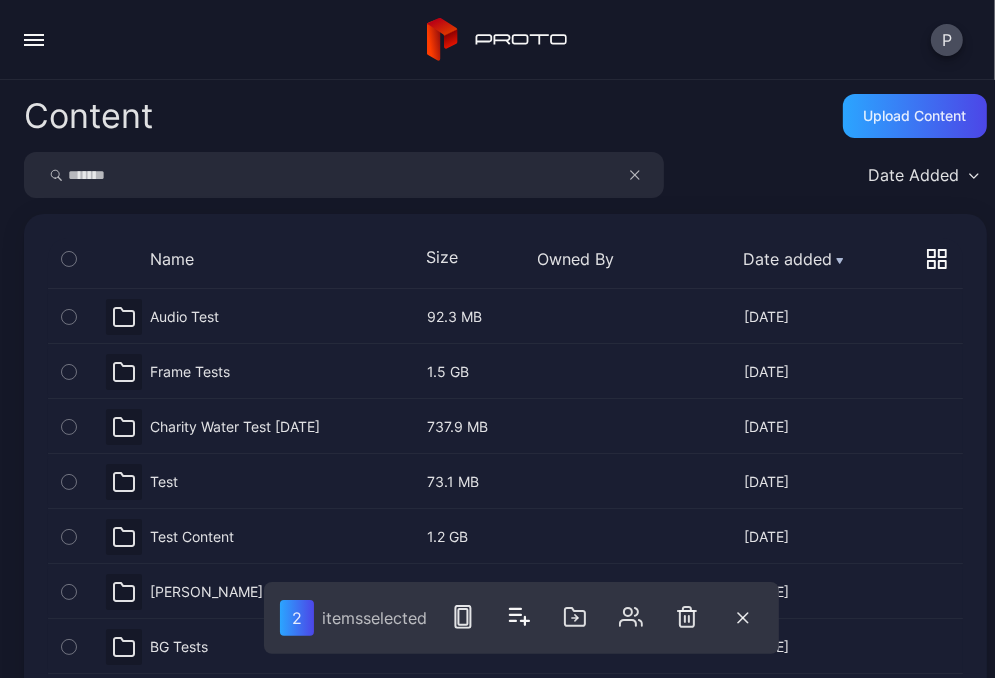 type on "*******" 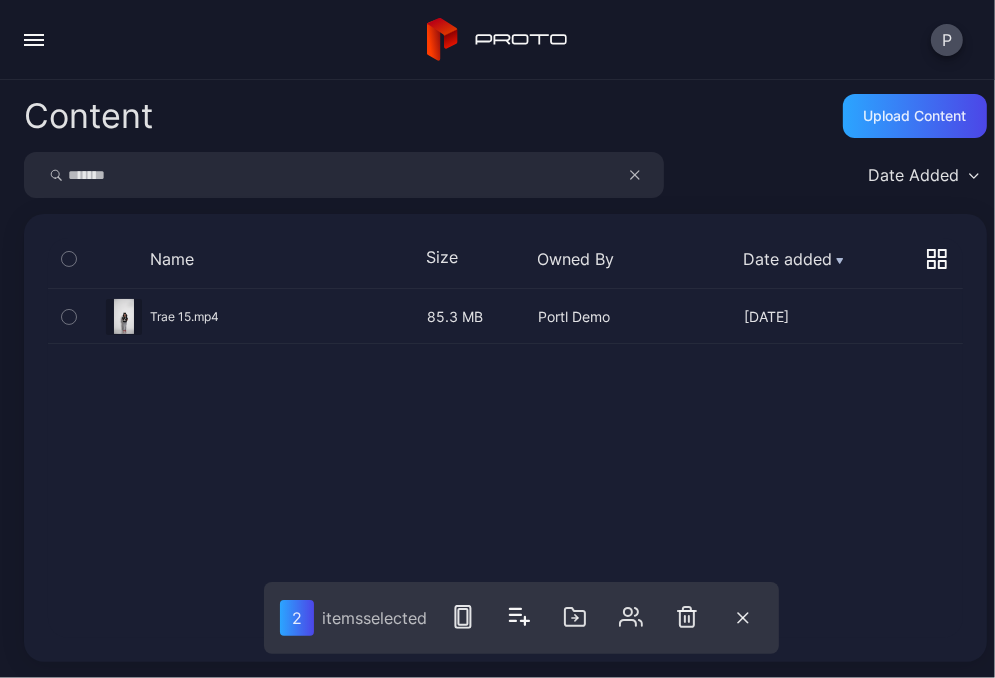 click on "*******" at bounding box center (344, 175) 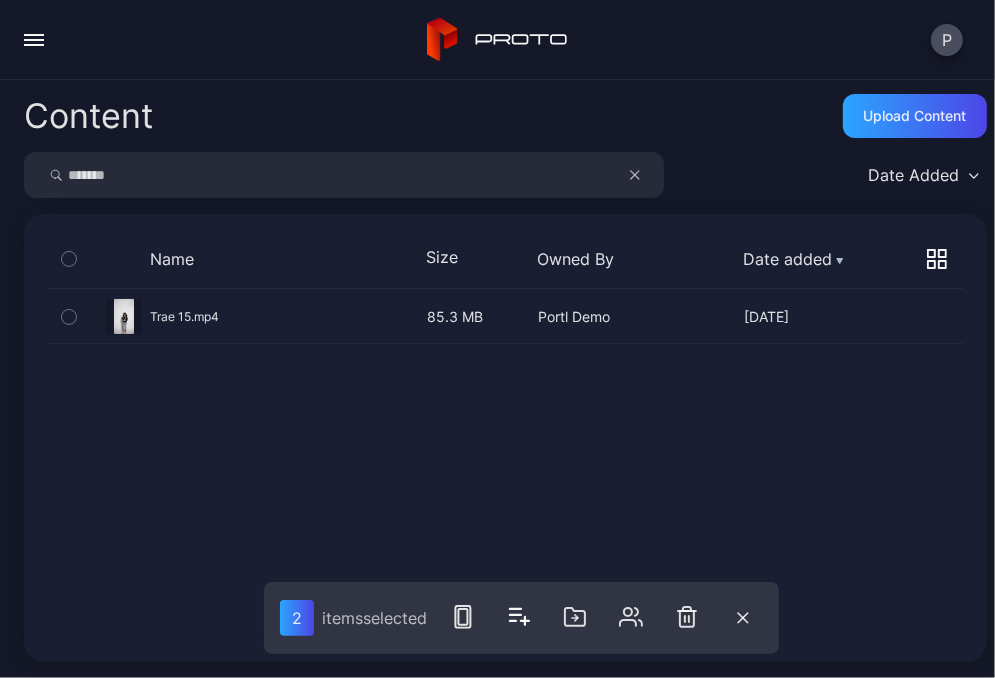 click on "*******" at bounding box center (344, 175) 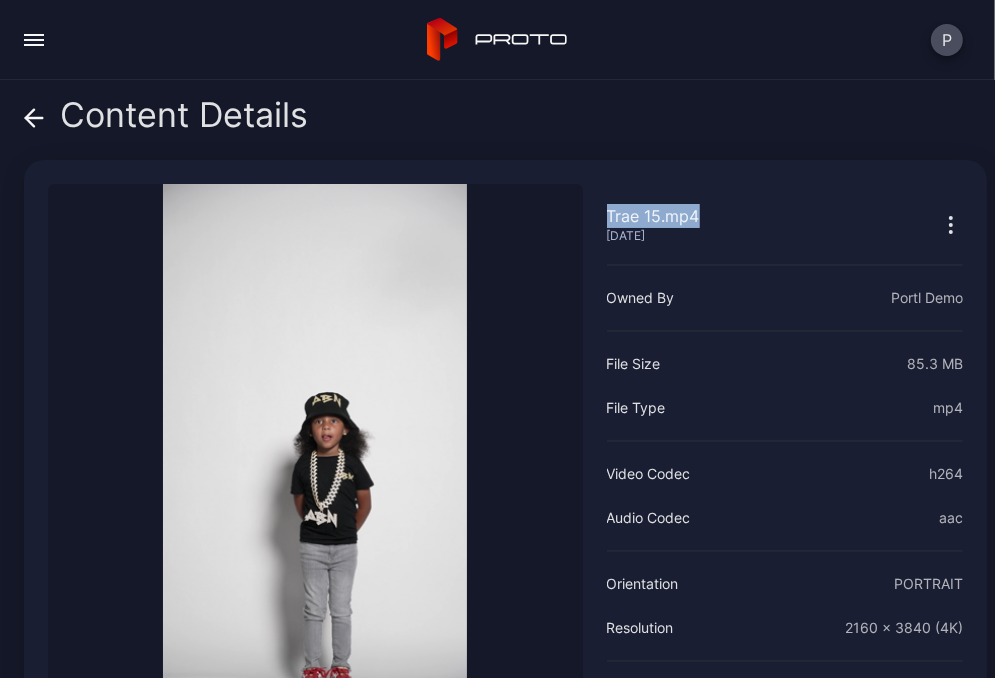 drag, startPoint x: 596, startPoint y: 214, endPoint x: 685, endPoint y: 219, distance: 89.140335 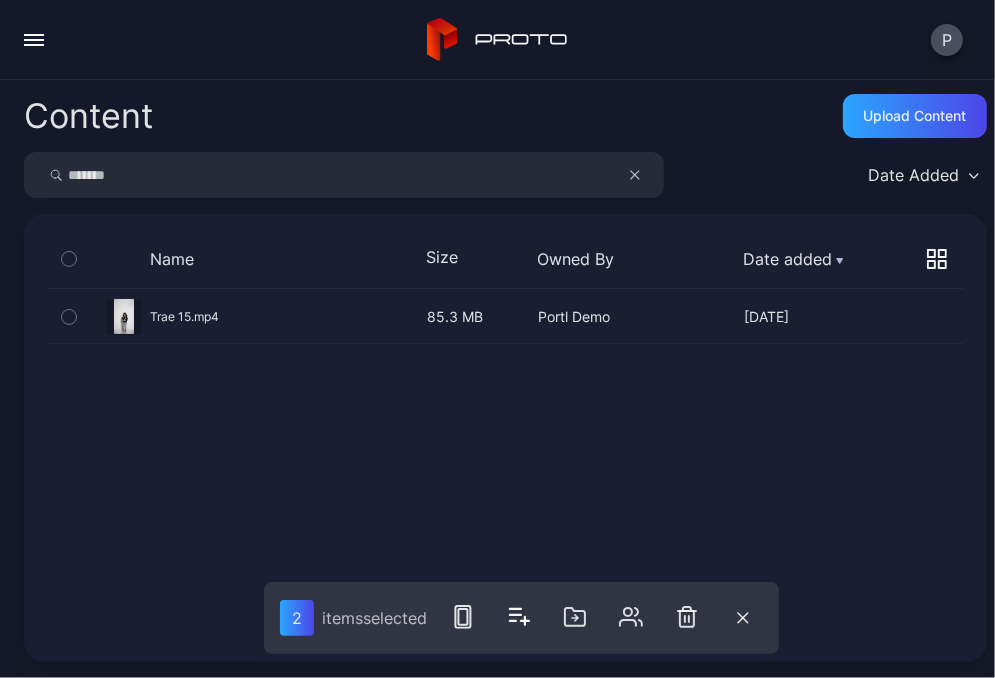 drag, startPoint x: 122, startPoint y: 179, endPoint x: 13, endPoint y: 163, distance: 110.16805 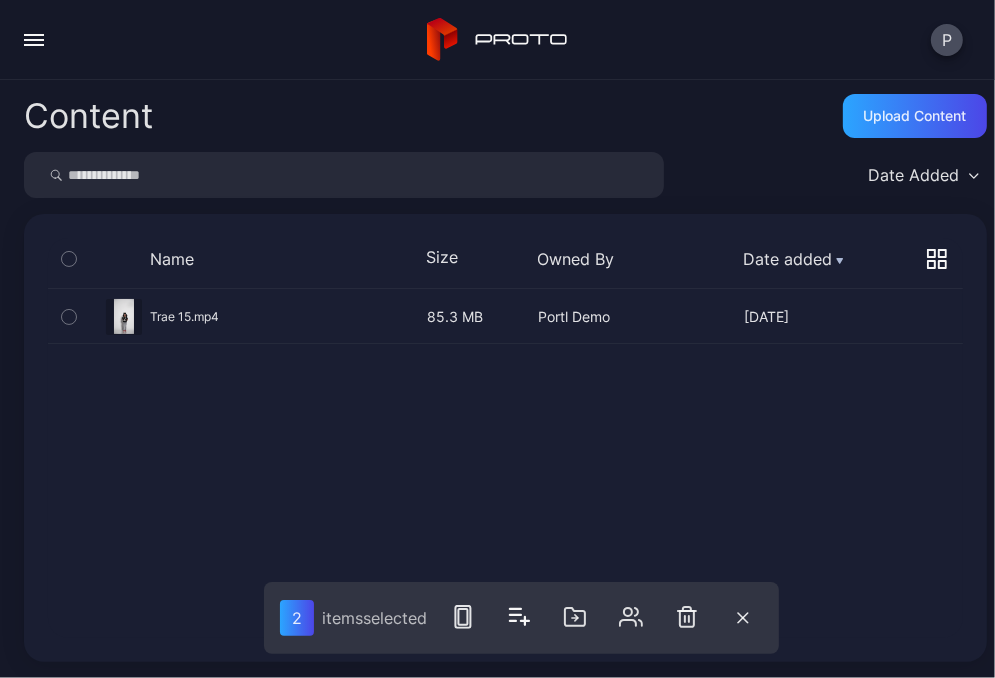 type 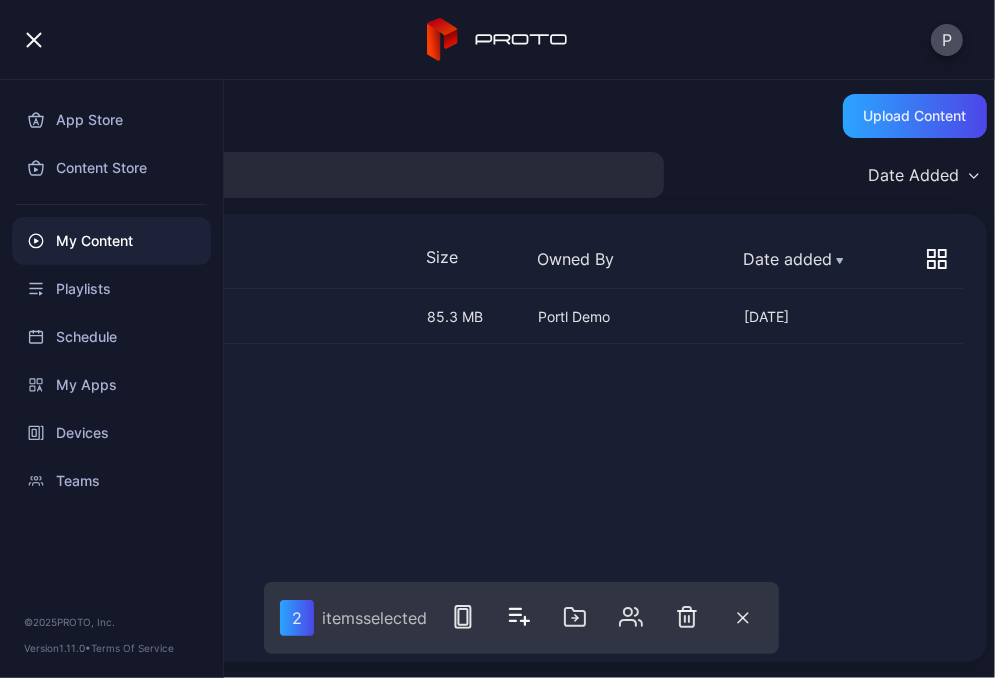 click on "My Content" at bounding box center (111, 241) 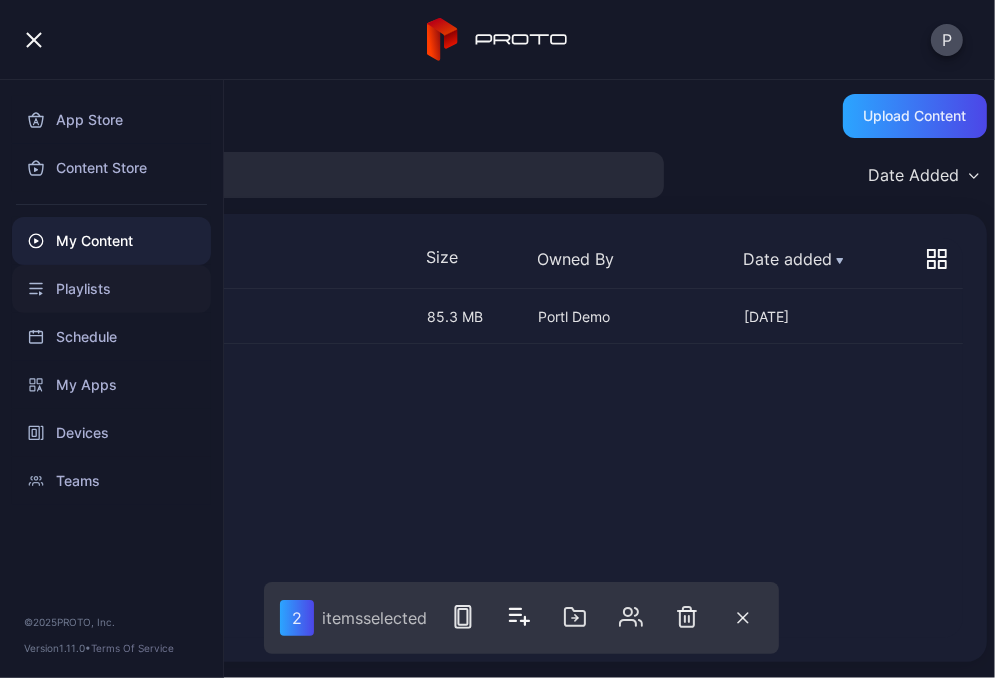click on "Playlists" at bounding box center [111, 289] 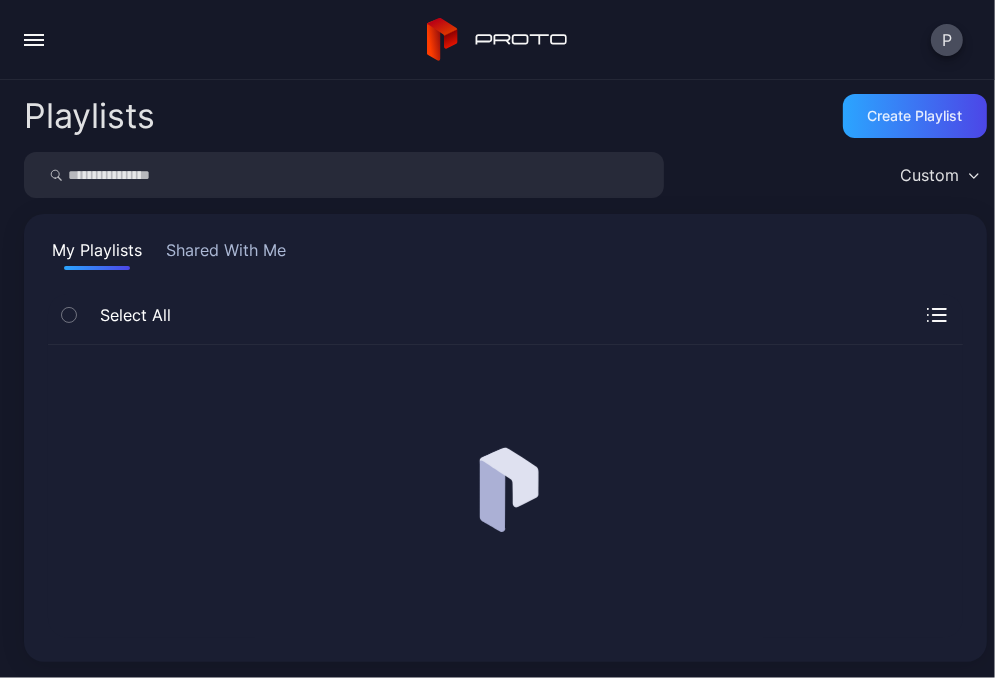 click at bounding box center [34, 40] 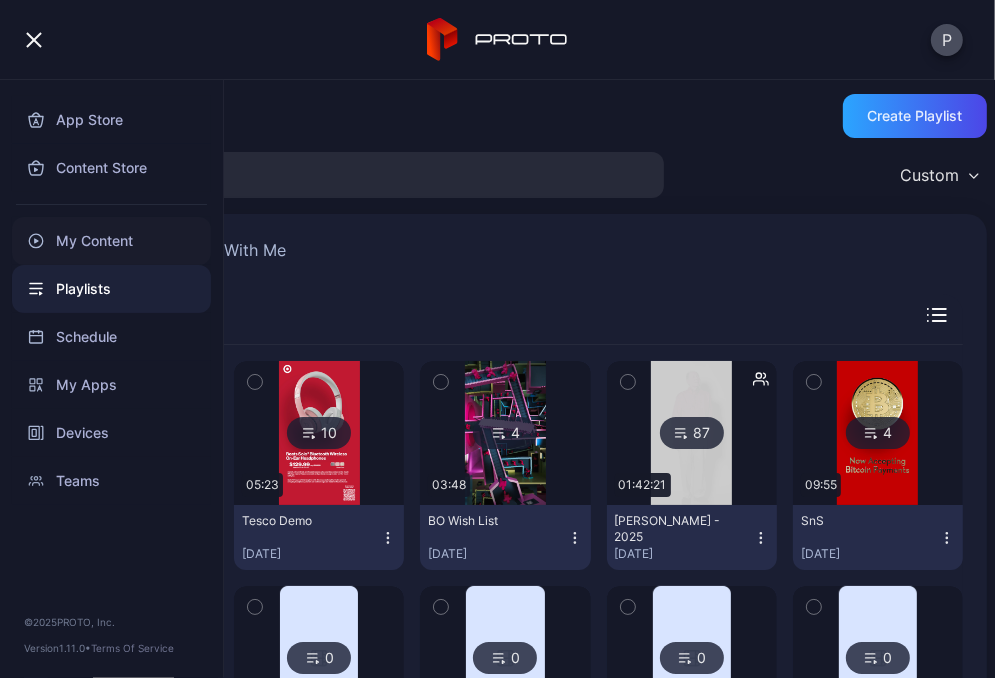 click on "My Content" at bounding box center (111, 241) 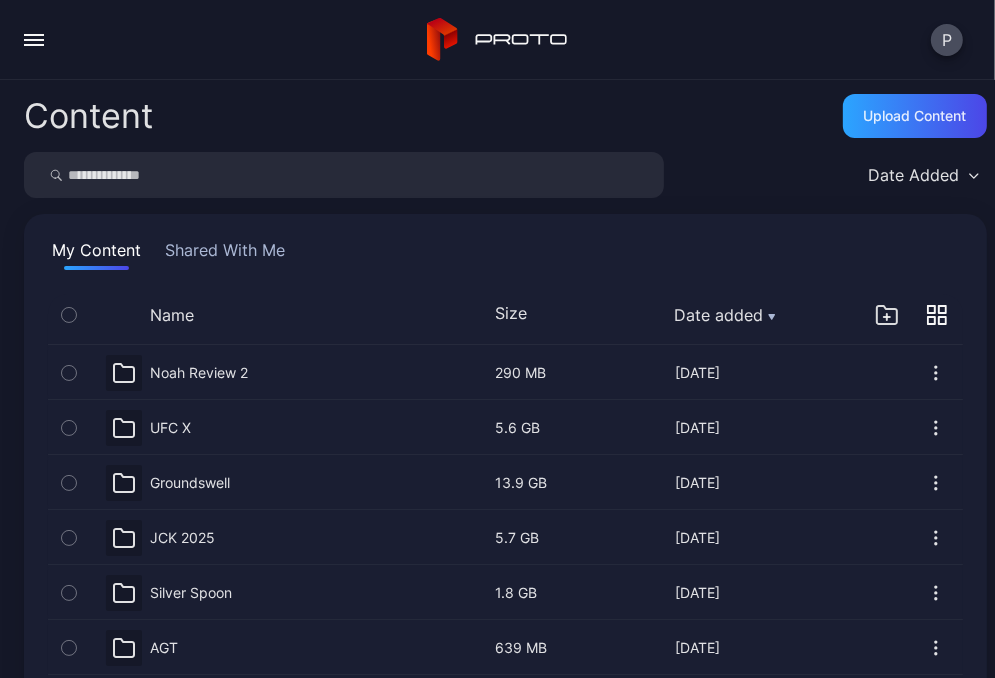 click at bounding box center (344, 175) 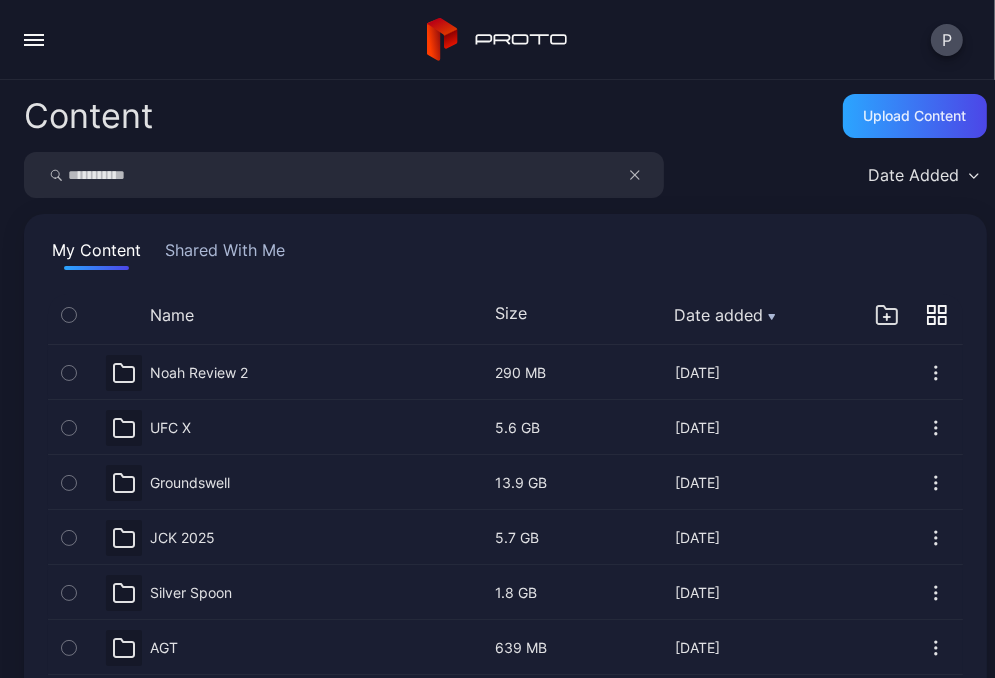 type on "**********" 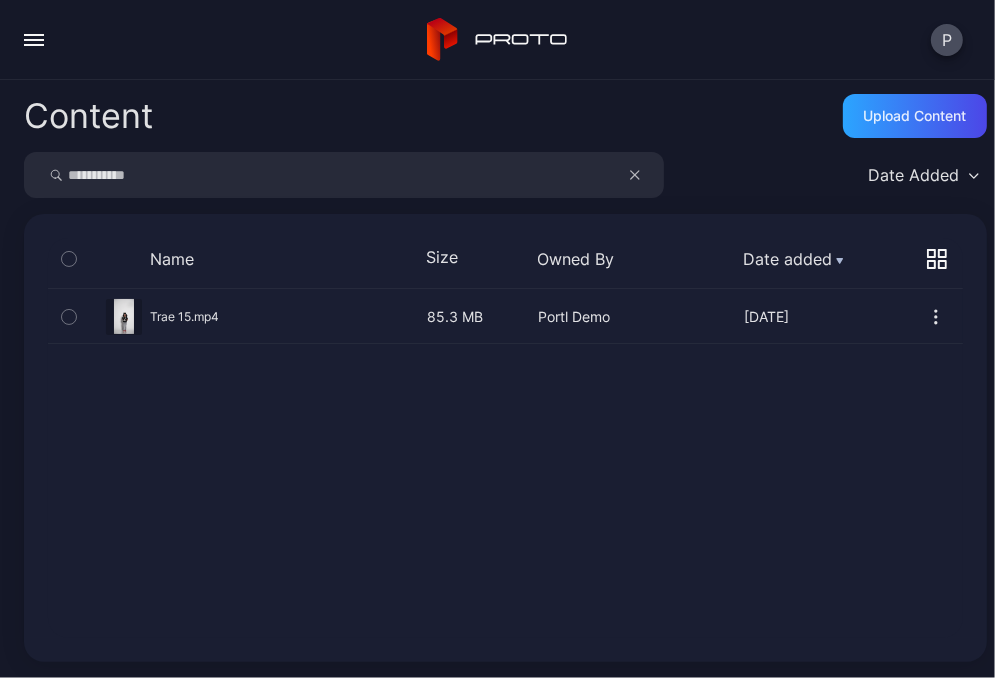 drag, startPoint x: 188, startPoint y: 181, endPoint x: 162, endPoint y: 173, distance: 27.202942 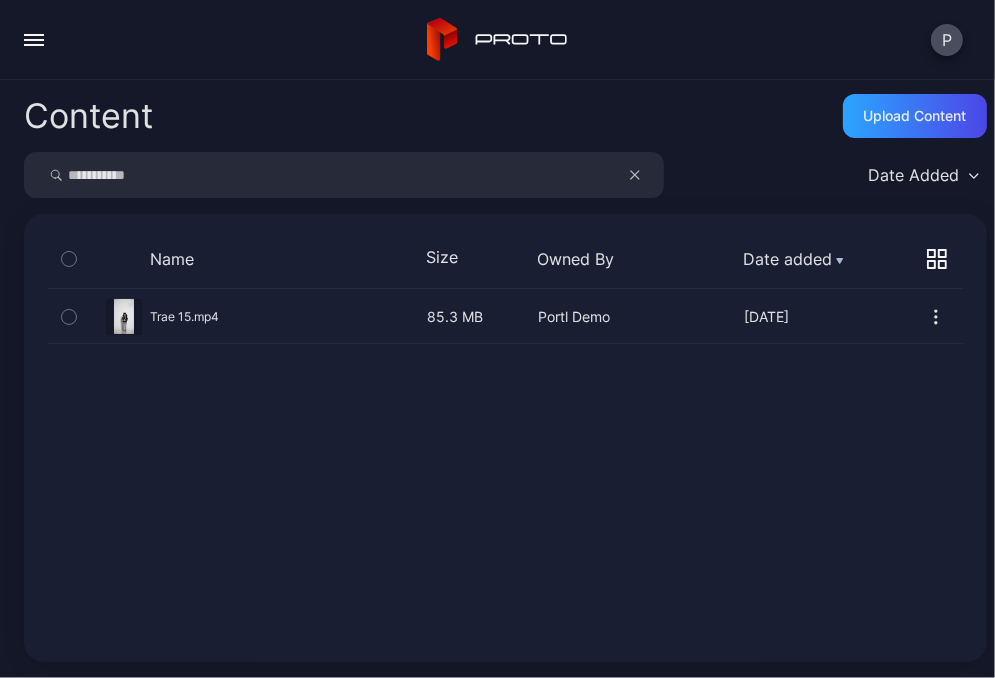 click on "Content Upload Content" at bounding box center (505, 116) 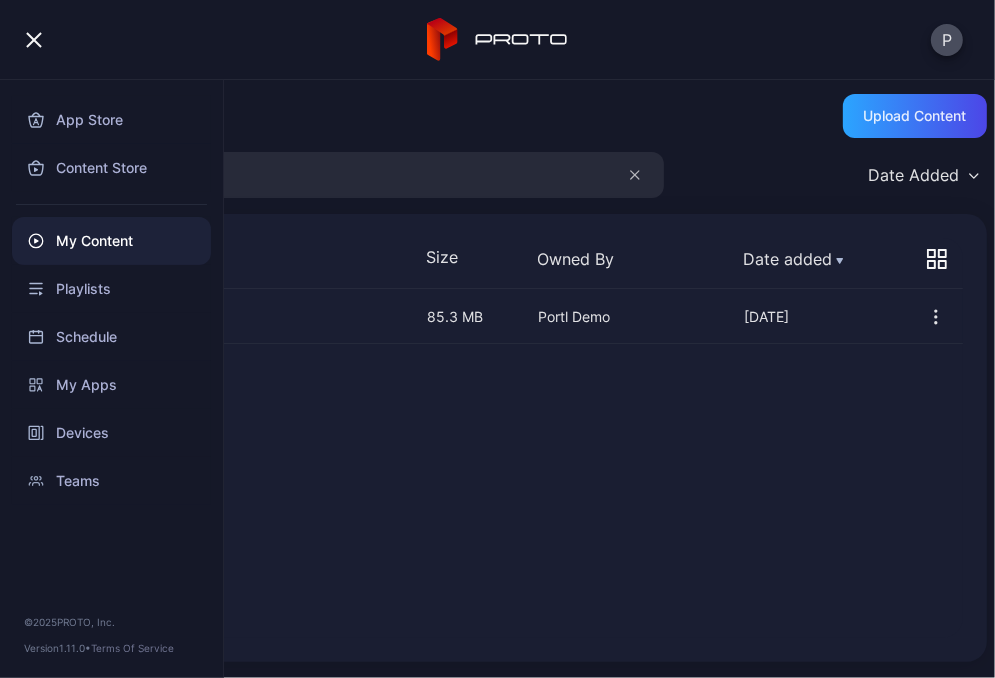 click on "My Content" at bounding box center (111, 241) 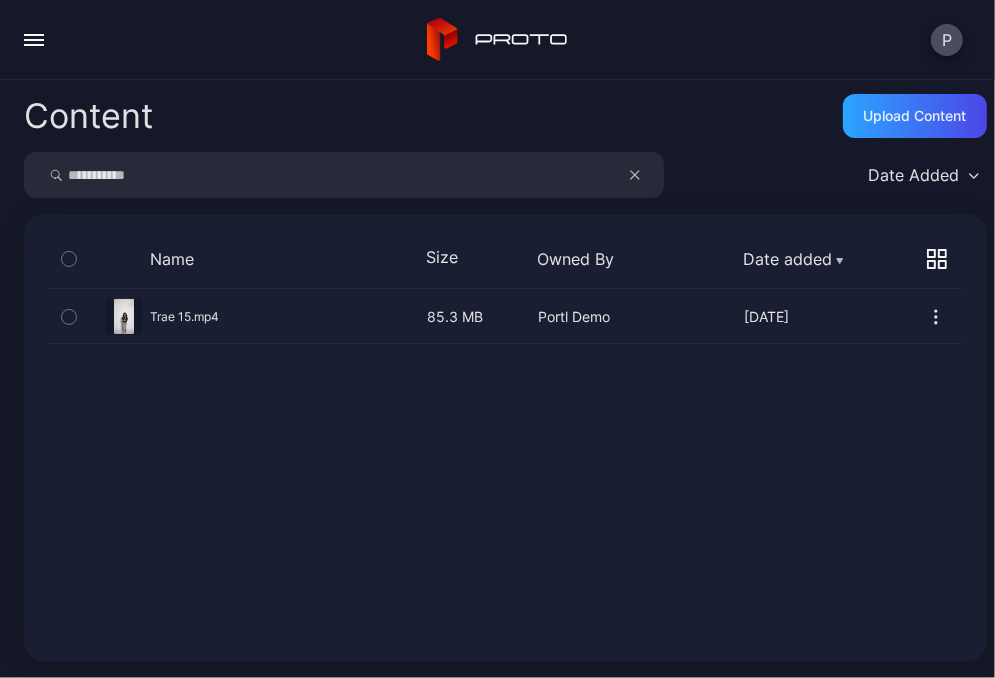 click on "Content Upload Content" at bounding box center (505, 116) 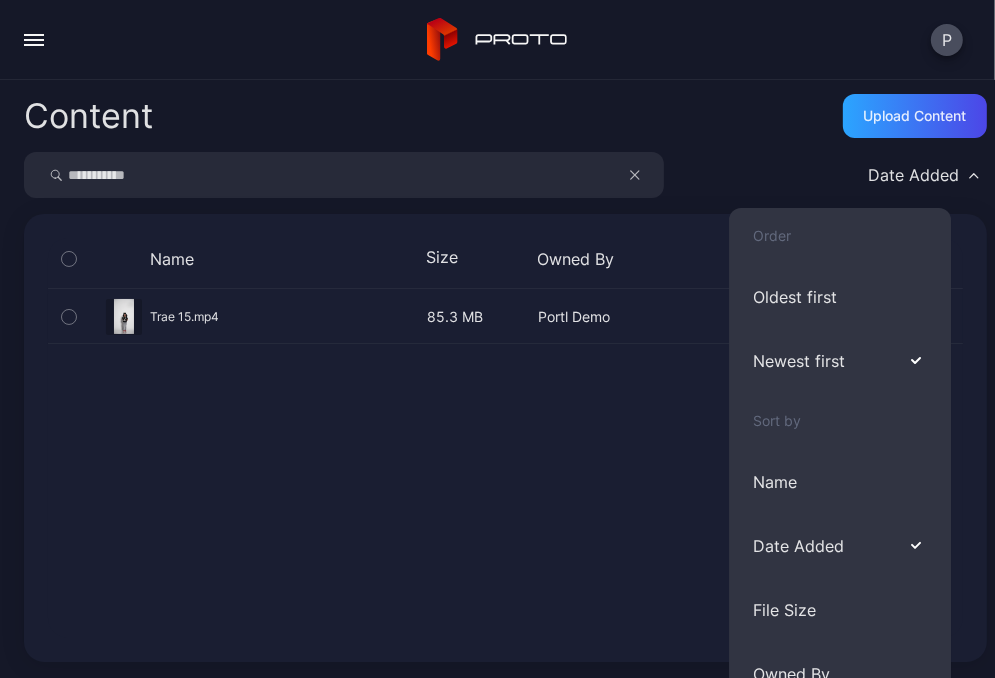 click on "**********" at bounding box center (497, 379) 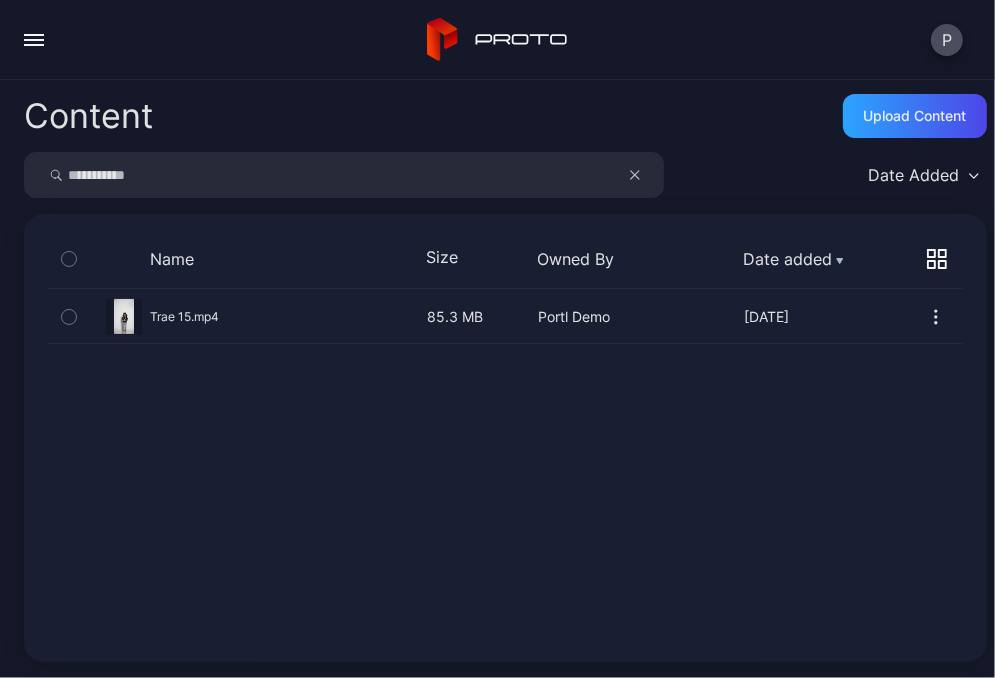 click on "Content Upload Content" at bounding box center [505, 116] 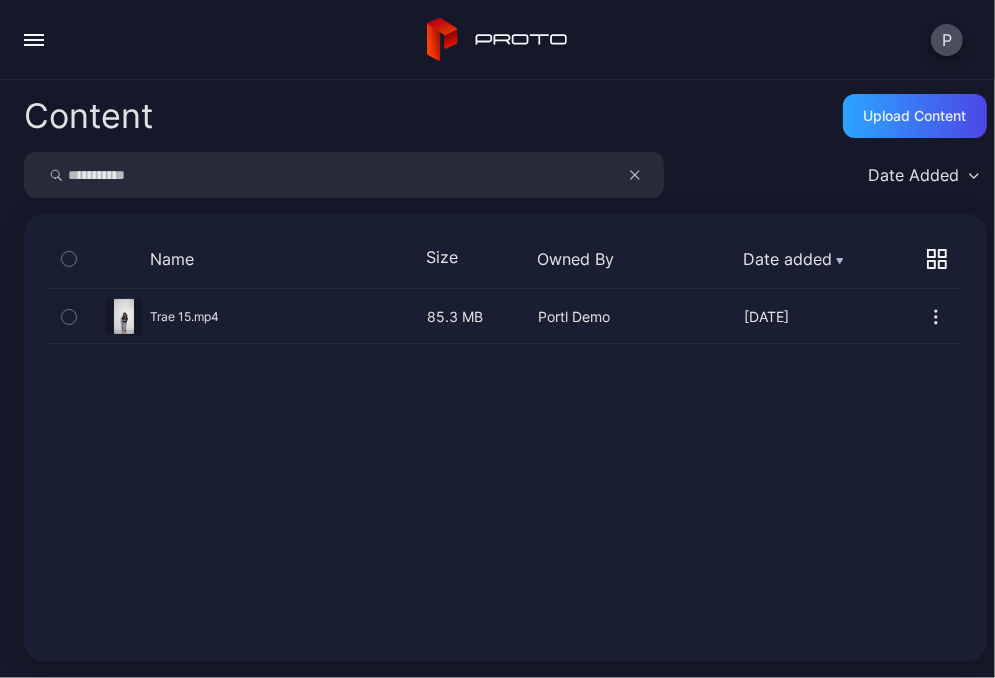 click 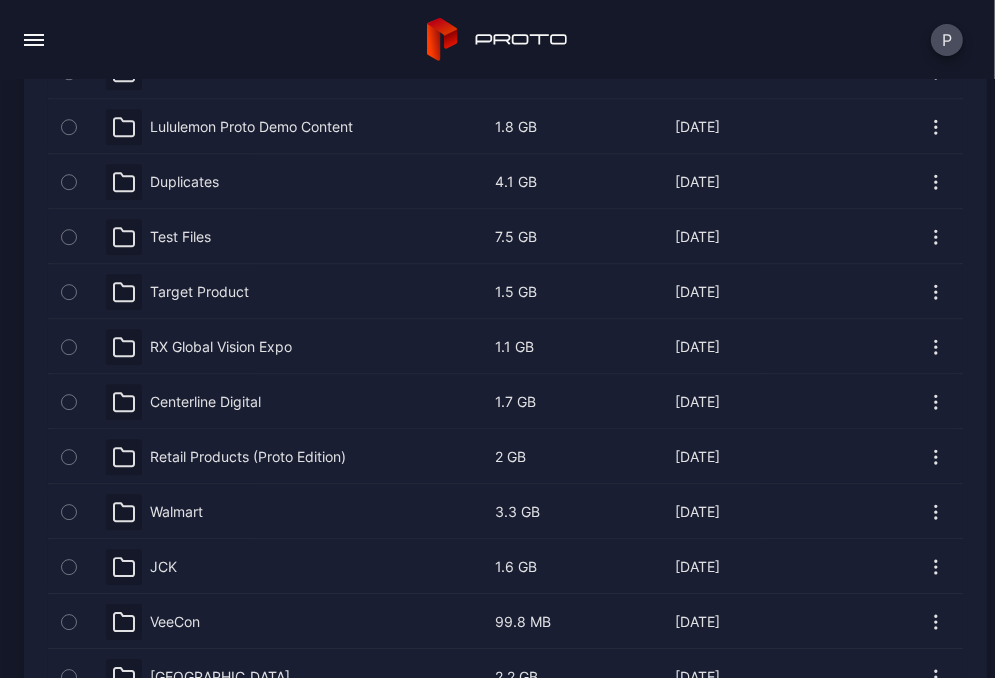 scroll, scrollTop: 3889, scrollLeft: 0, axis: vertical 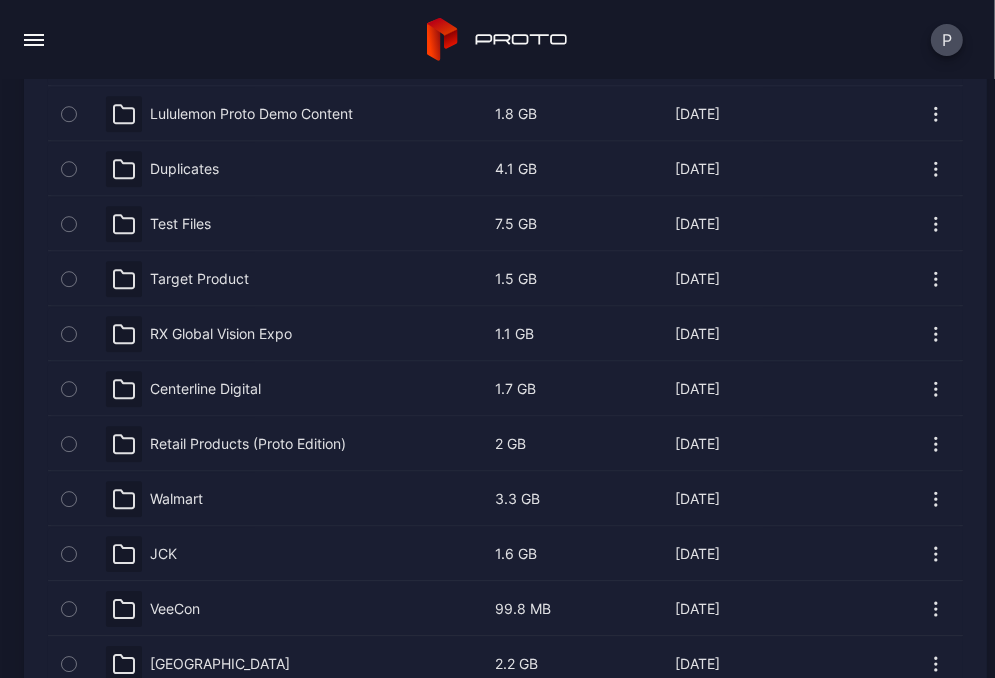 click 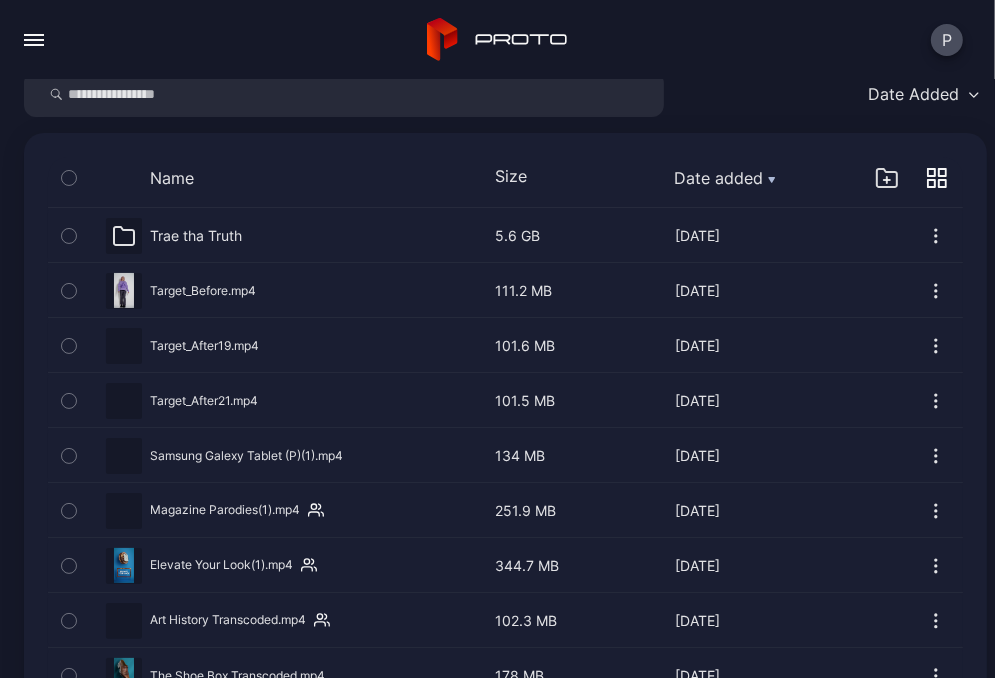 scroll, scrollTop: 0, scrollLeft: 0, axis: both 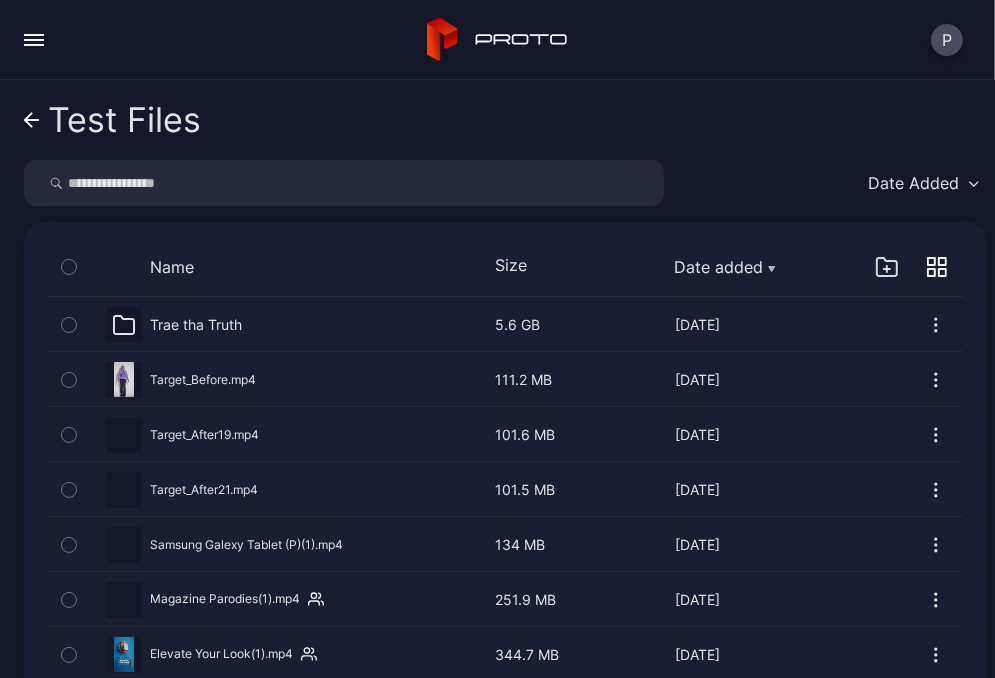 click 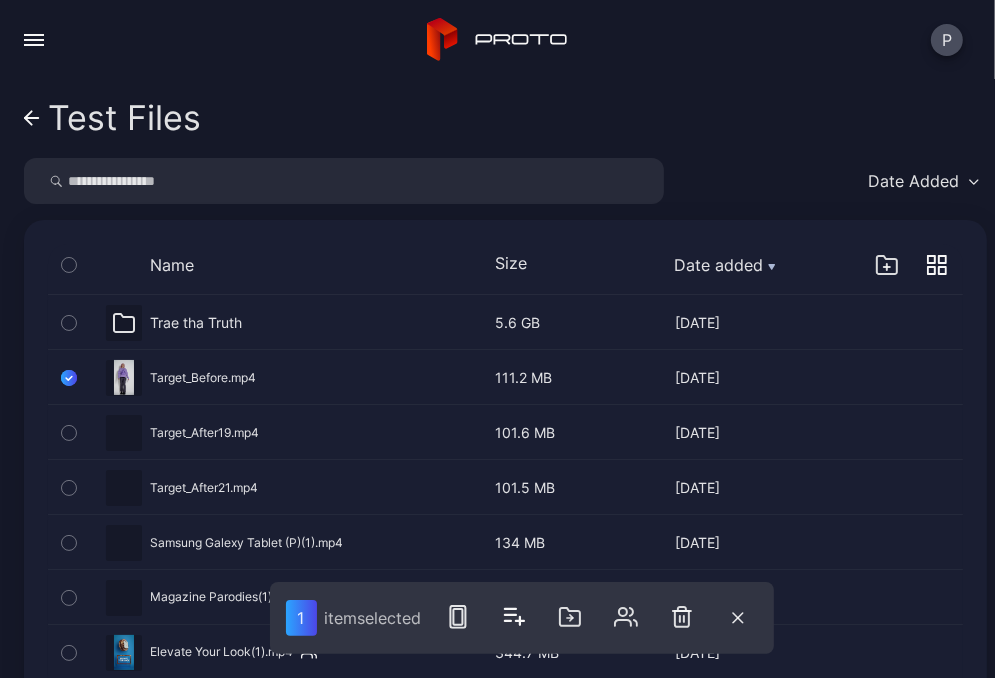 scroll, scrollTop: 3, scrollLeft: 0, axis: vertical 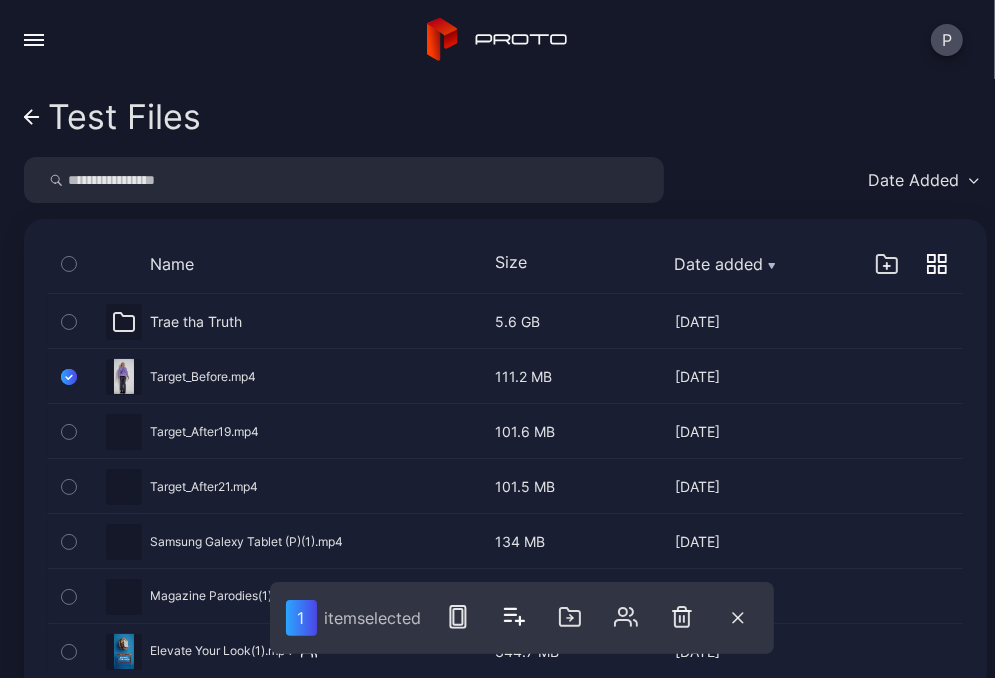 click 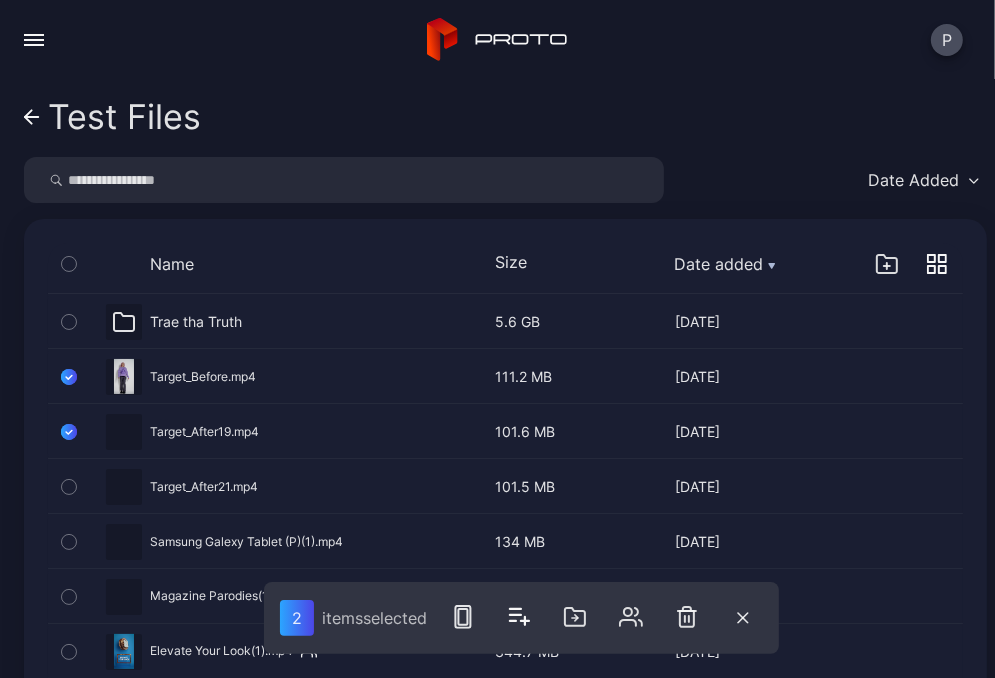 click 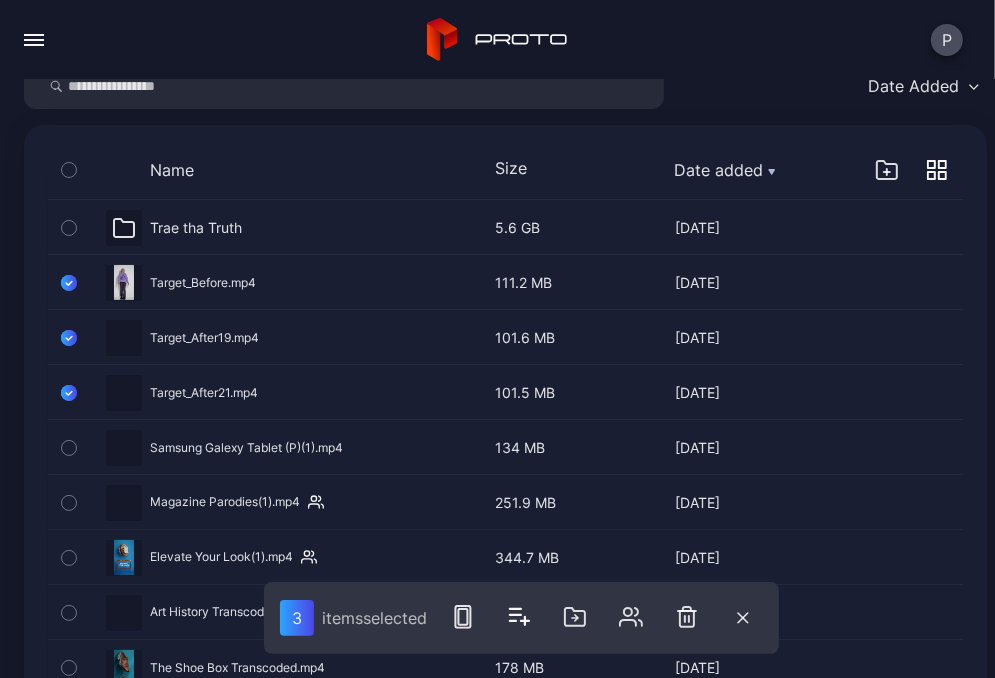 scroll, scrollTop: 99, scrollLeft: 0, axis: vertical 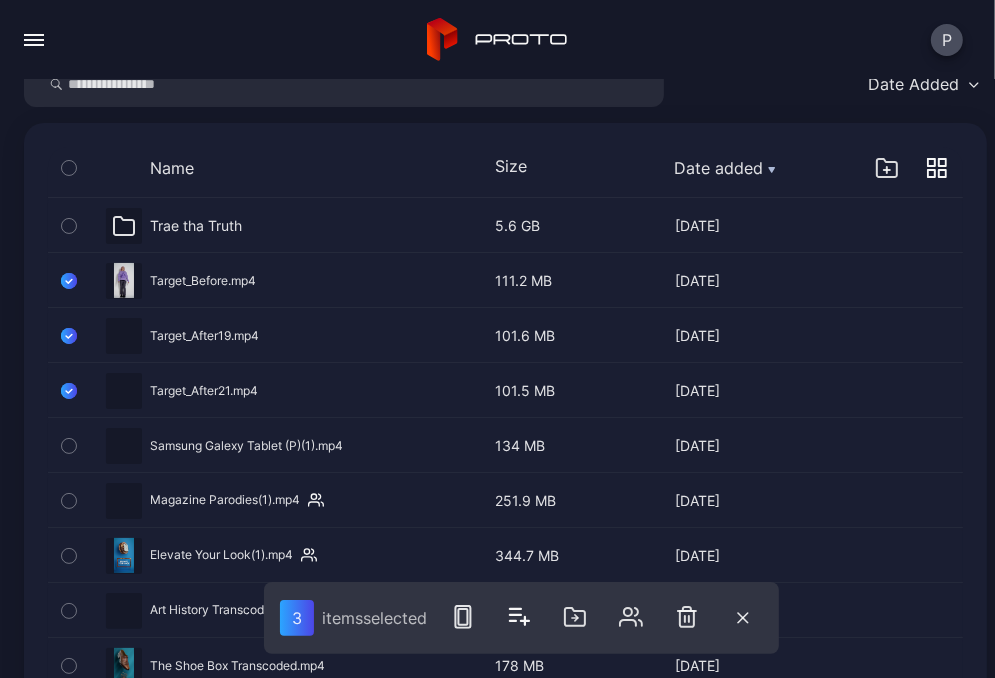 click at bounding box center (69, 446) 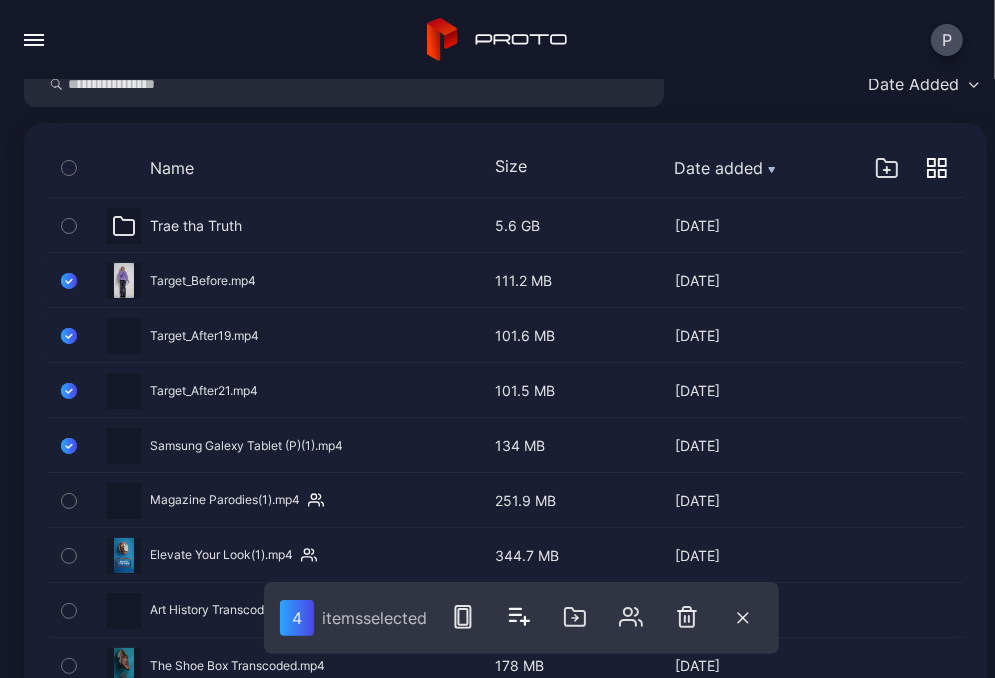 click 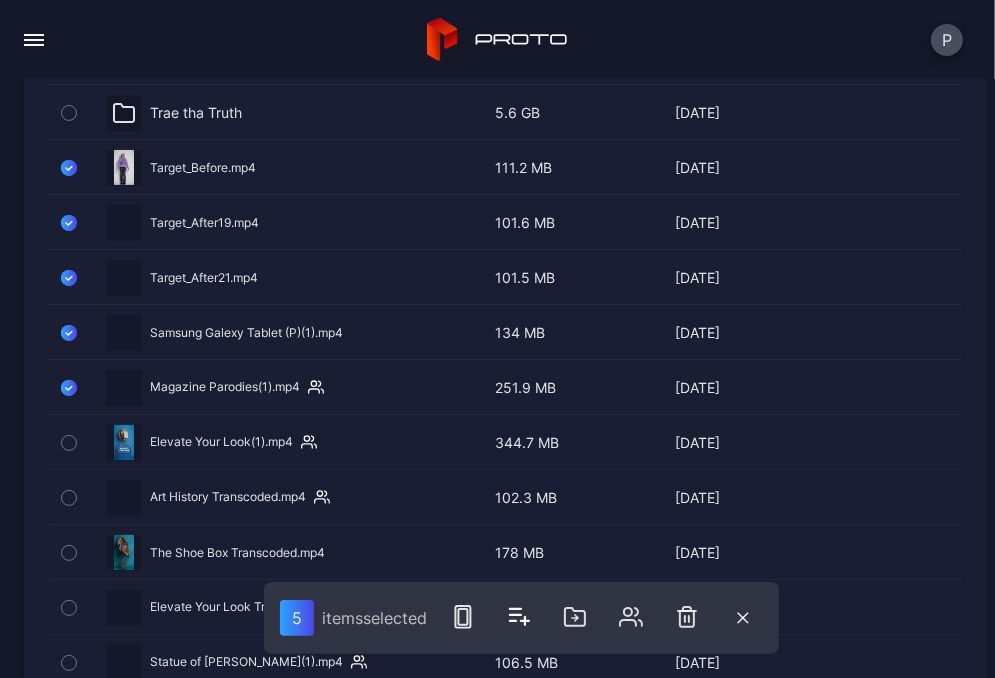 scroll, scrollTop: 215, scrollLeft: 0, axis: vertical 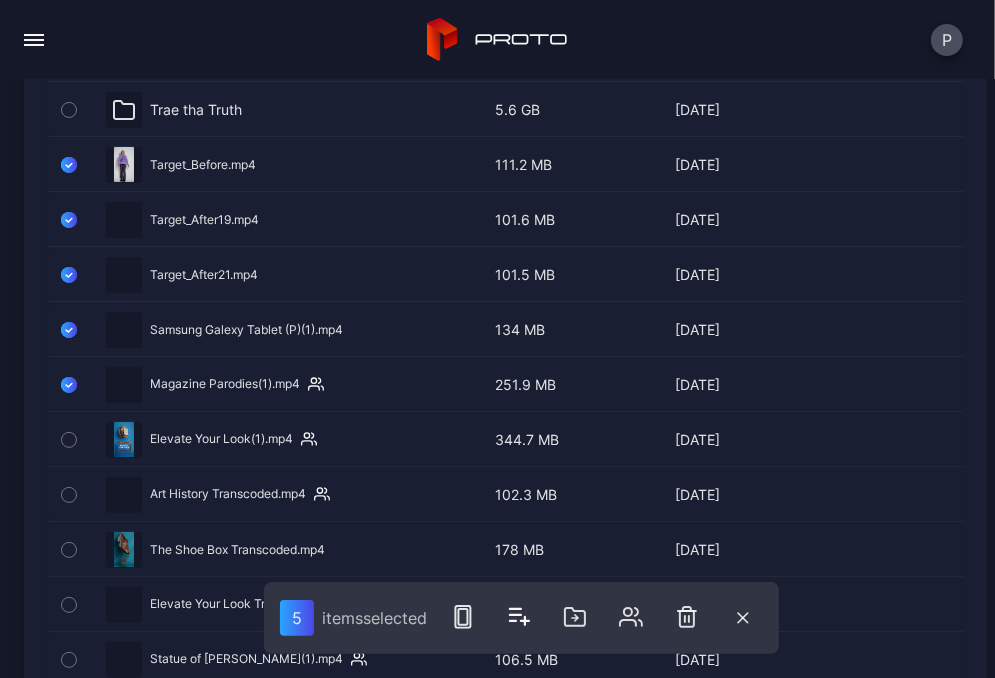 click 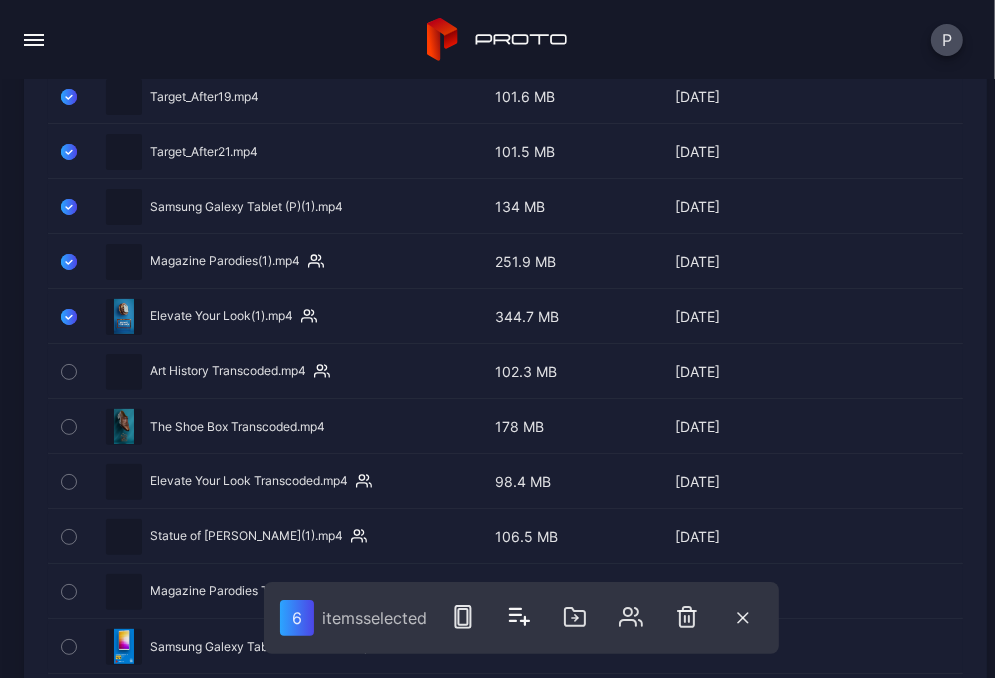 scroll, scrollTop: 340, scrollLeft: 0, axis: vertical 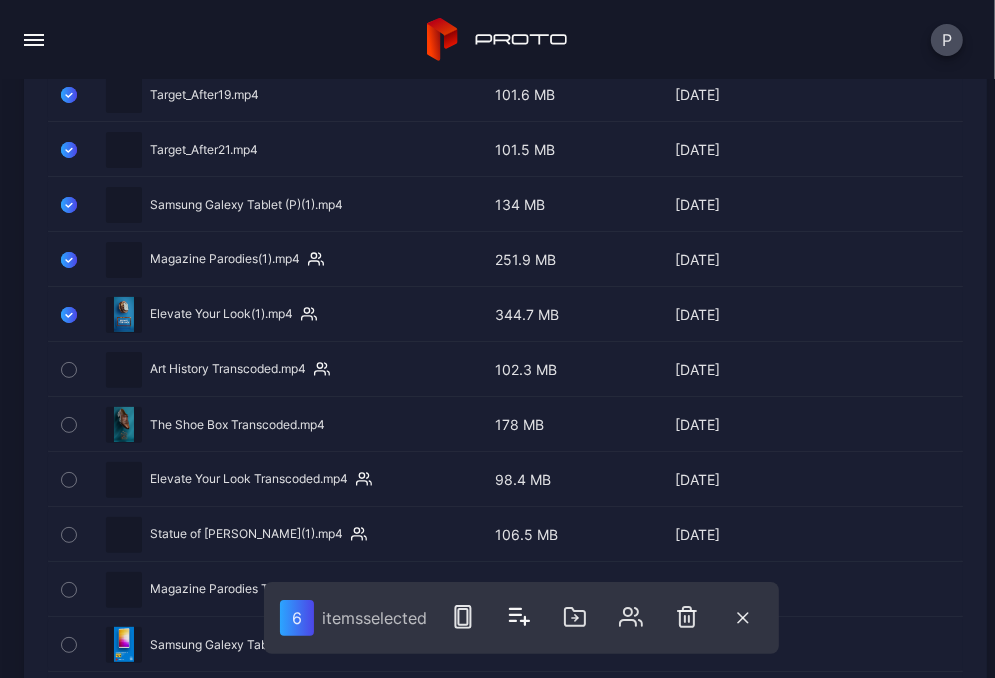 click 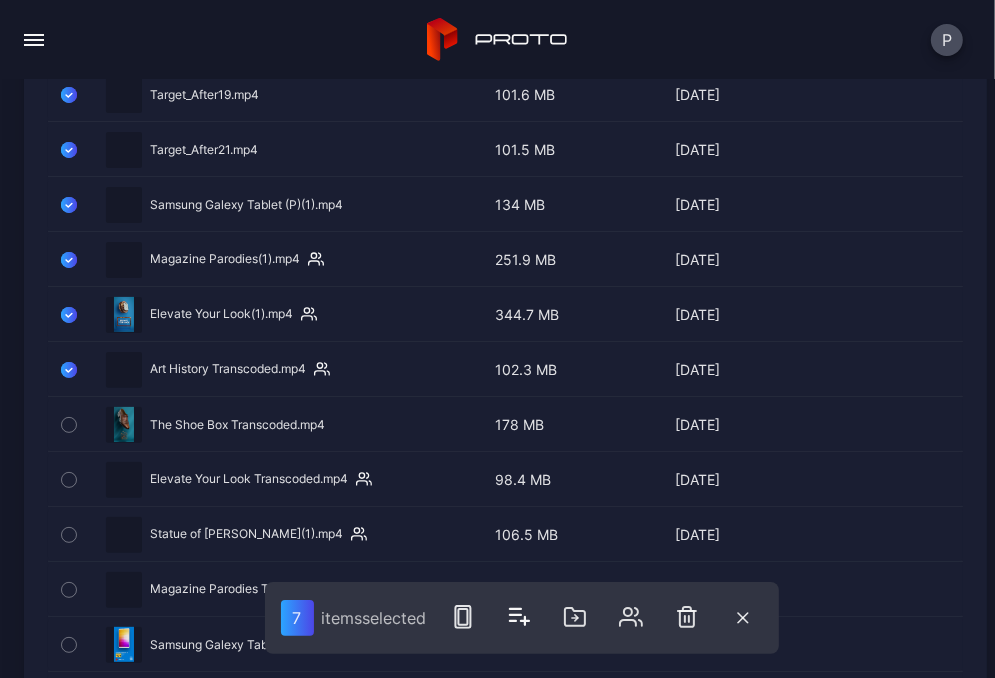 click at bounding box center (69, 424) 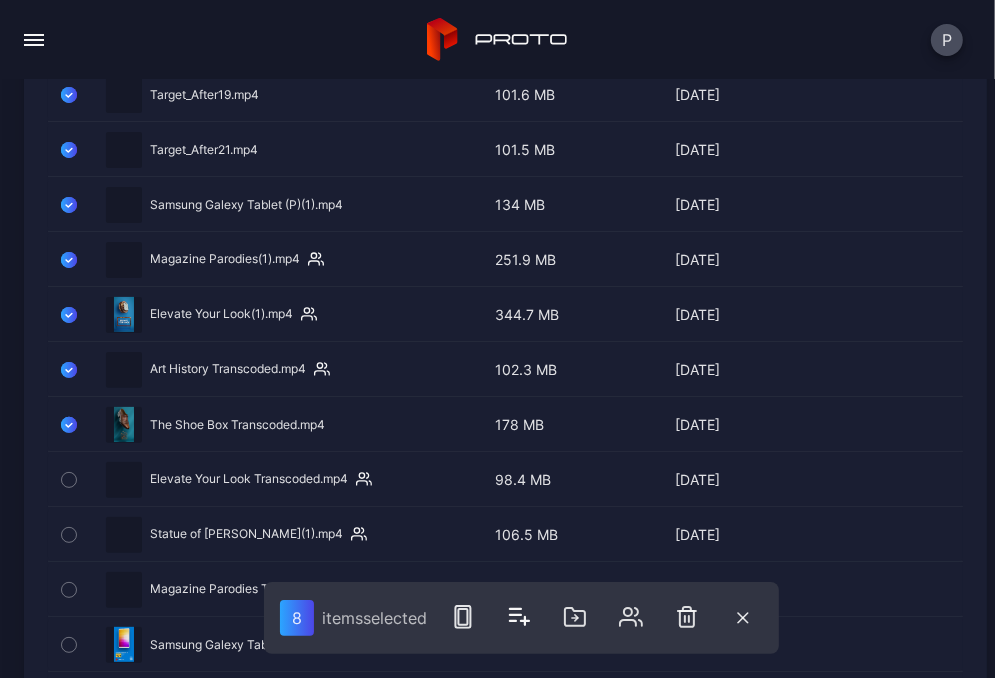 click 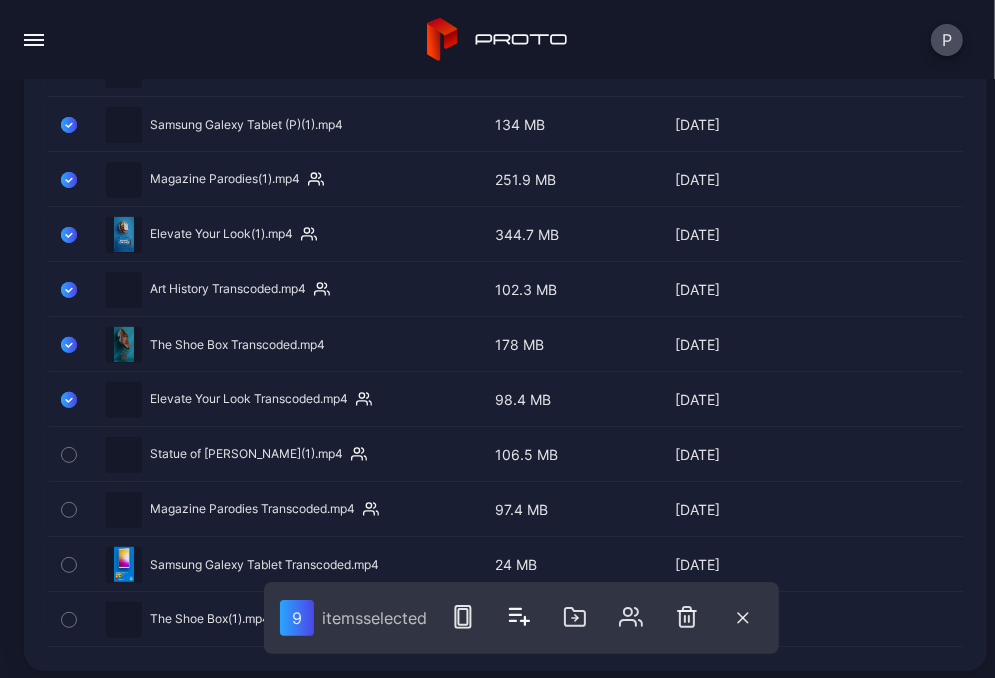 scroll, scrollTop: 422, scrollLeft: 0, axis: vertical 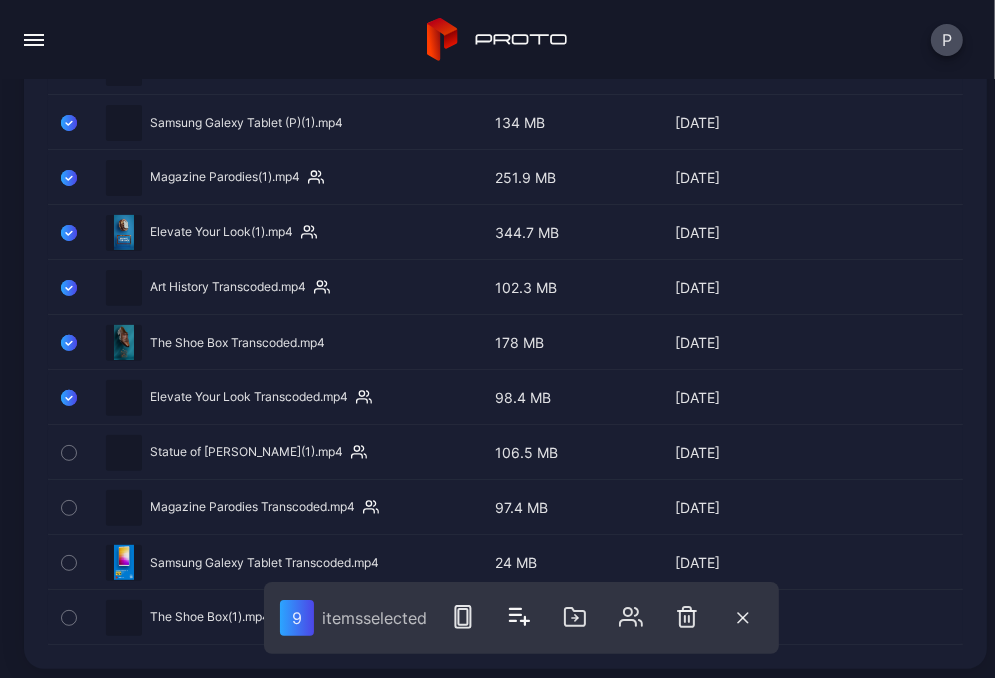 click 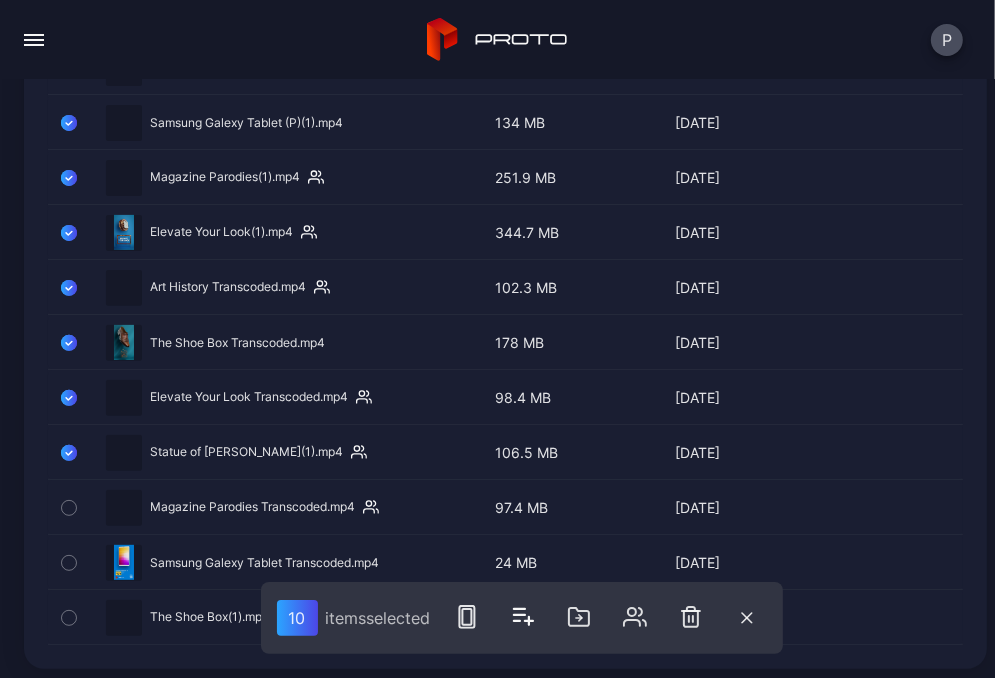 click 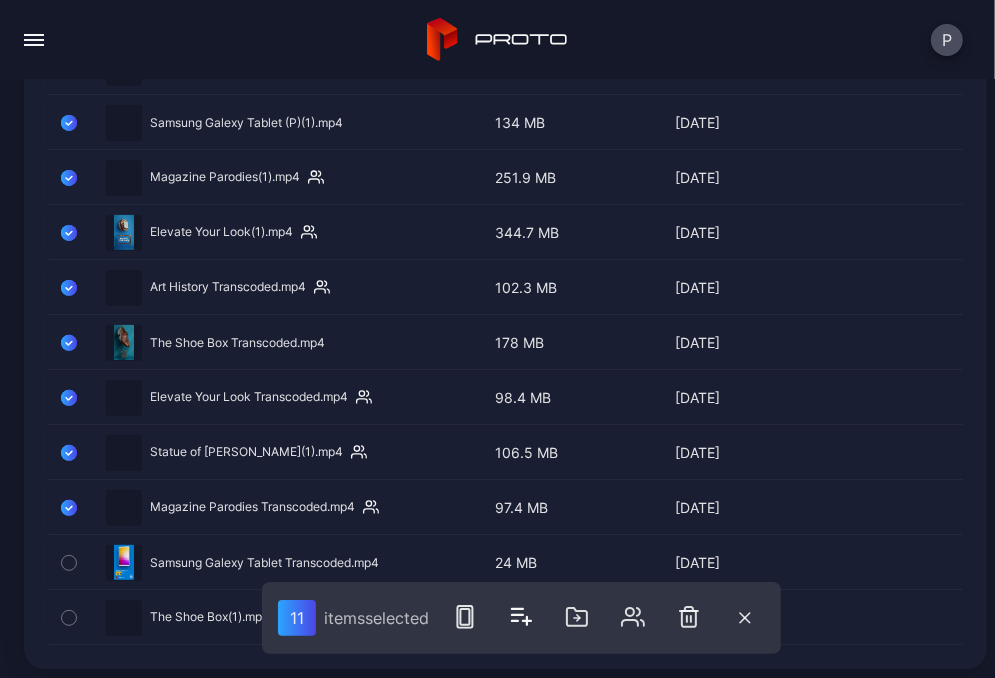 click 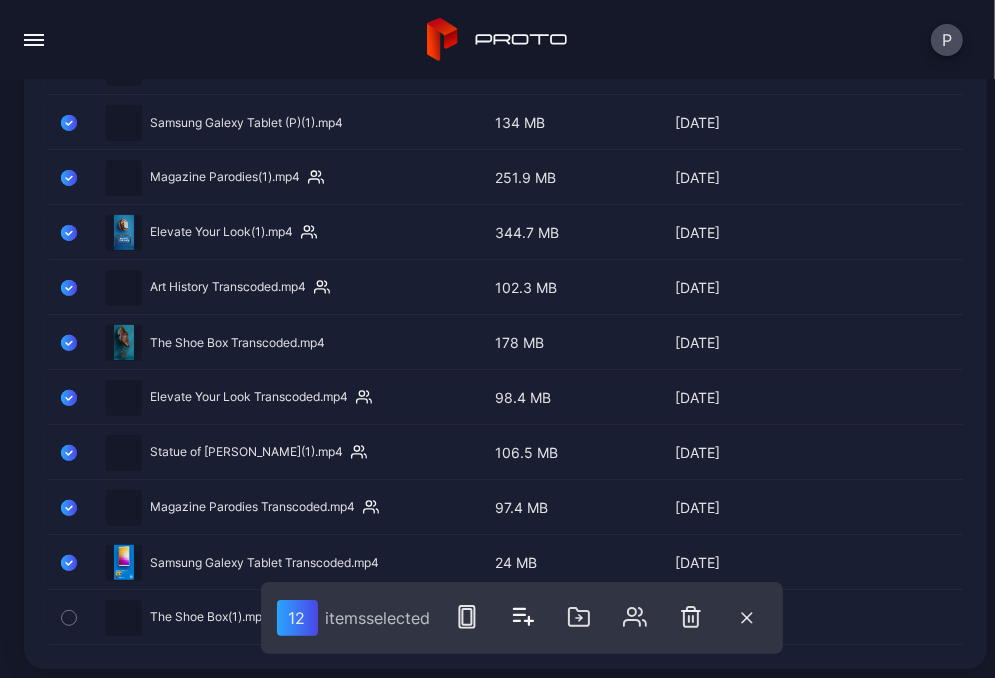 click 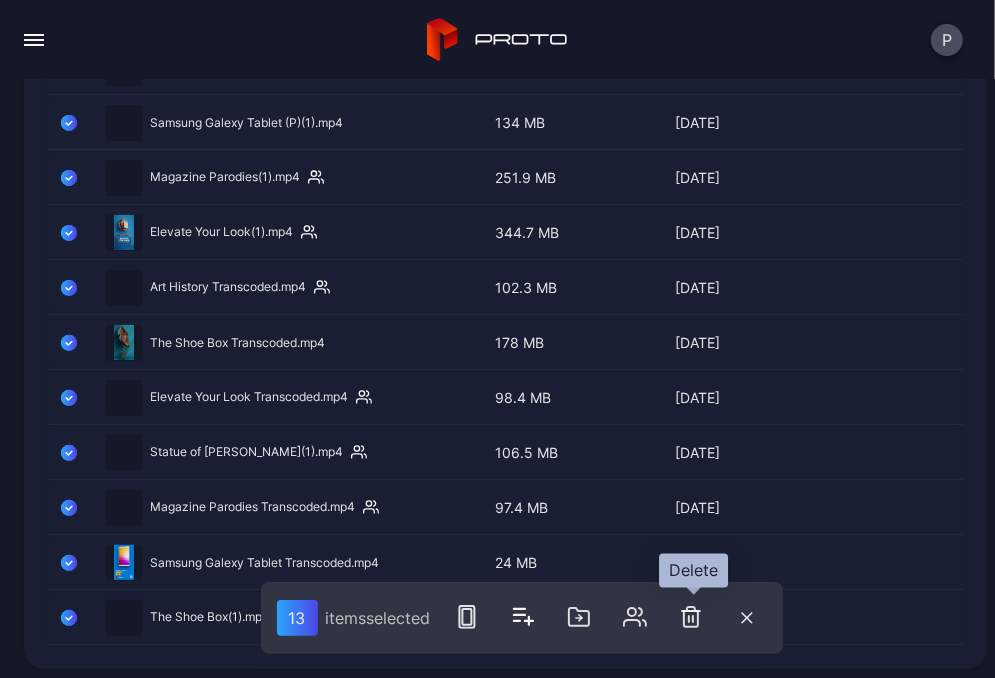 click 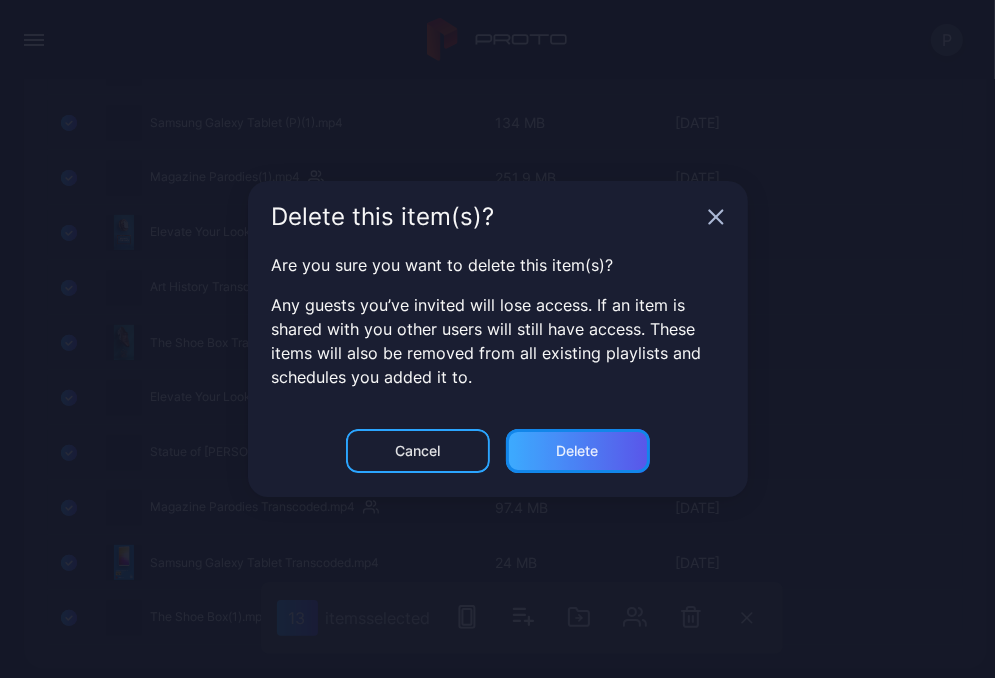 click on "Delete" at bounding box center [578, 451] 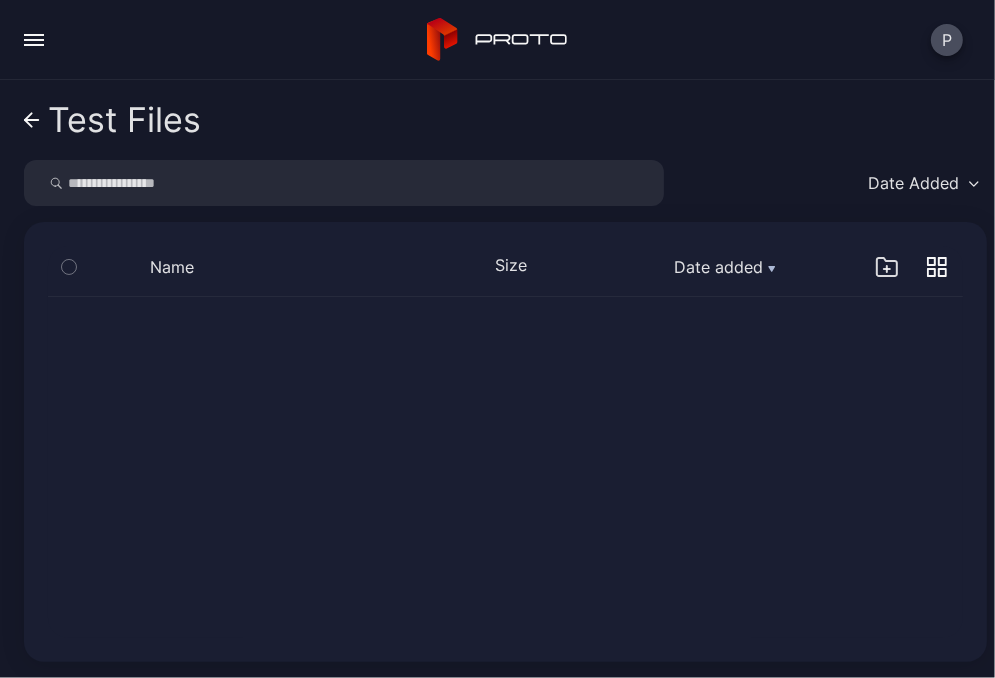 scroll, scrollTop: 0, scrollLeft: 0, axis: both 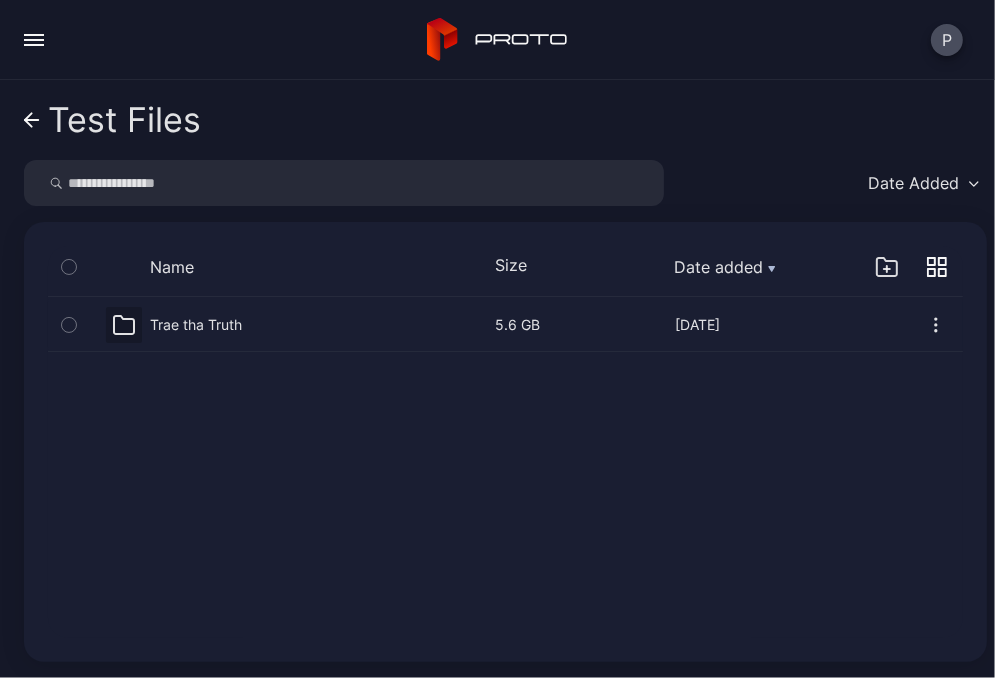 click 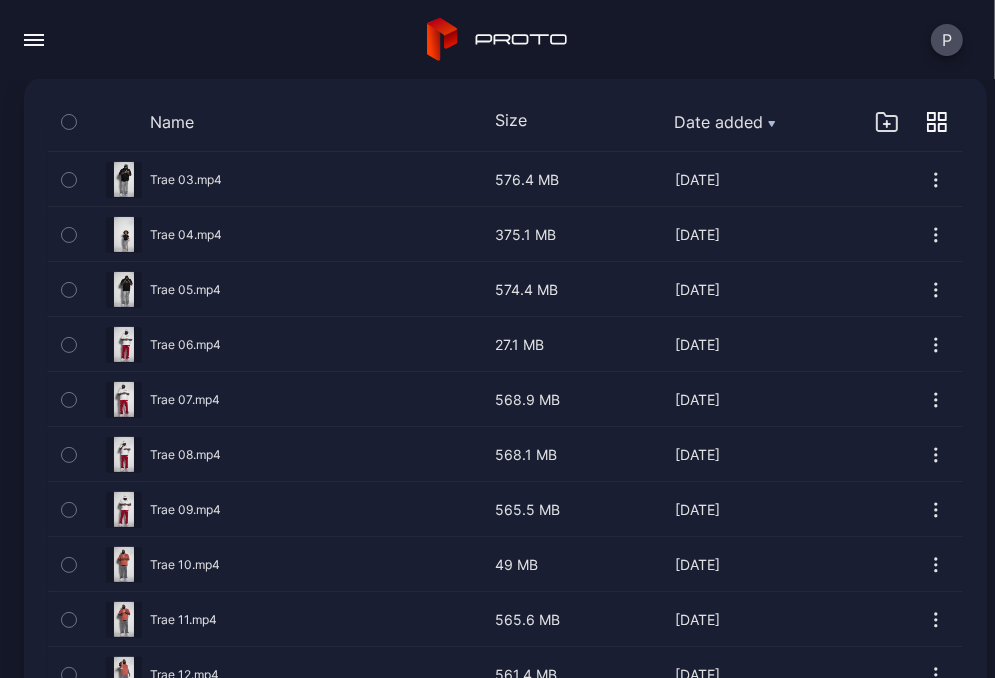 scroll, scrollTop: 0, scrollLeft: 0, axis: both 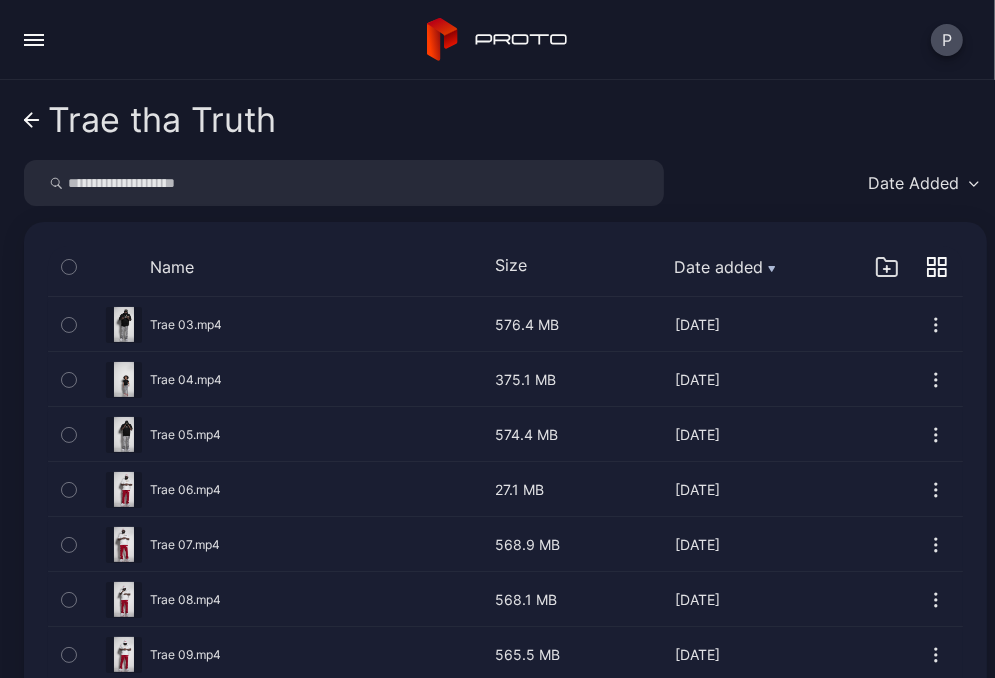 click on "Name" at bounding box center [172, 267] 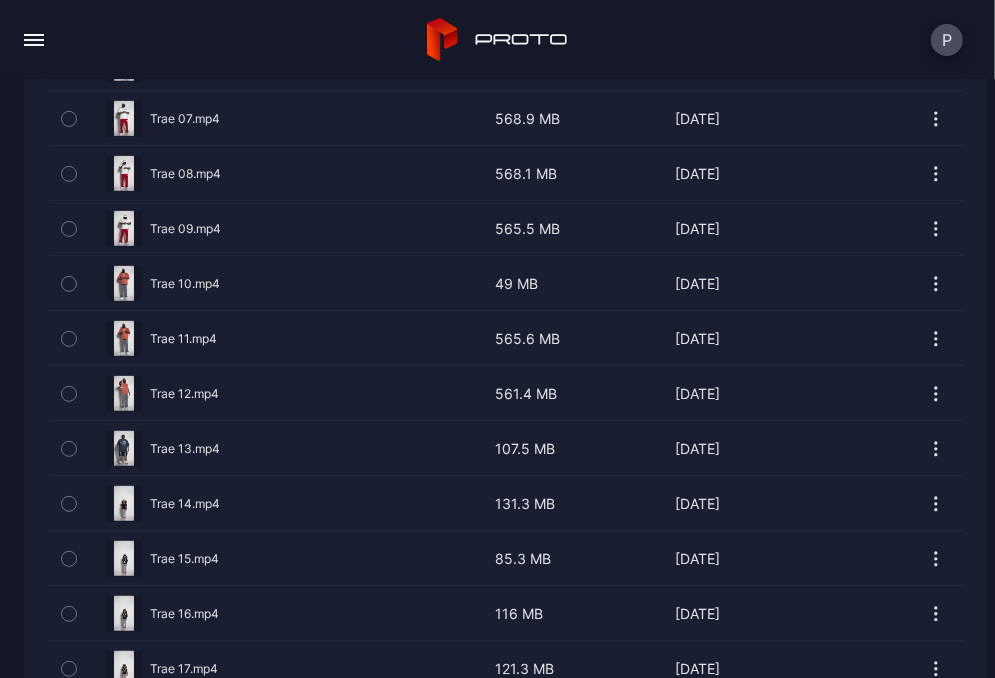 scroll, scrollTop: 586, scrollLeft: 0, axis: vertical 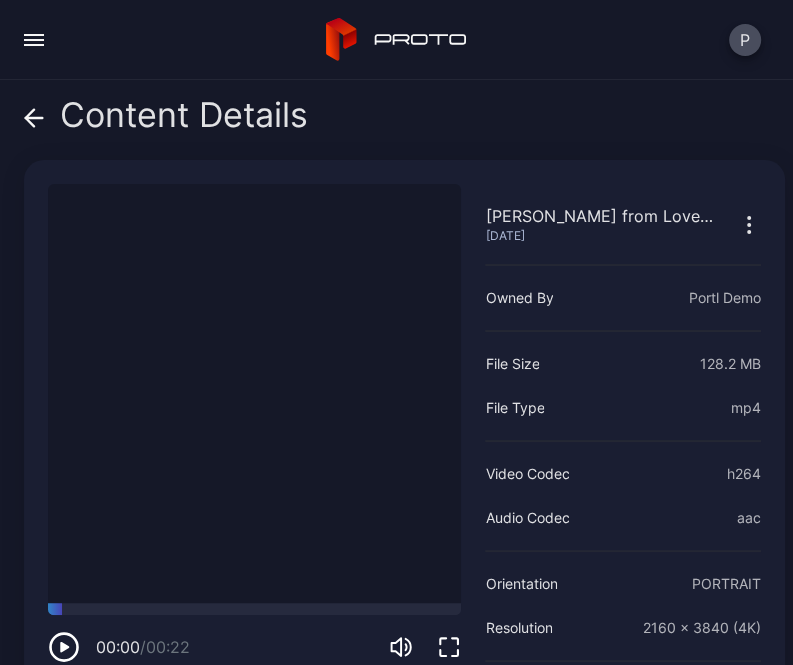 click 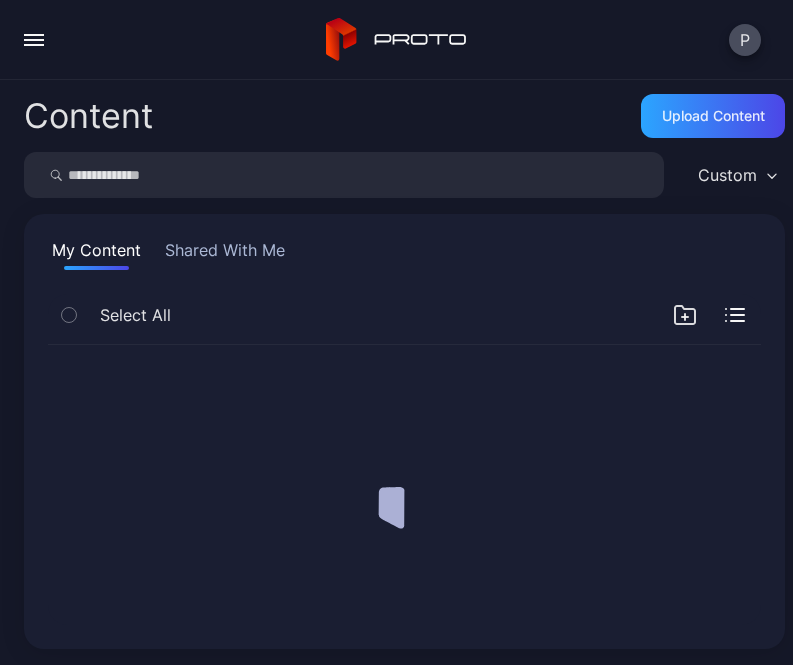 scroll, scrollTop: 0, scrollLeft: 0, axis: both 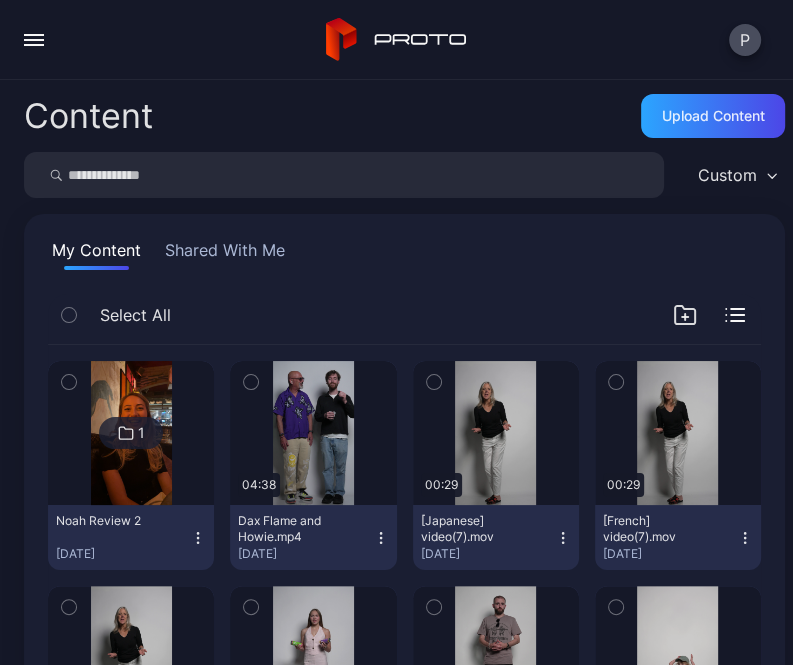 click at bounding box center (344, 175) 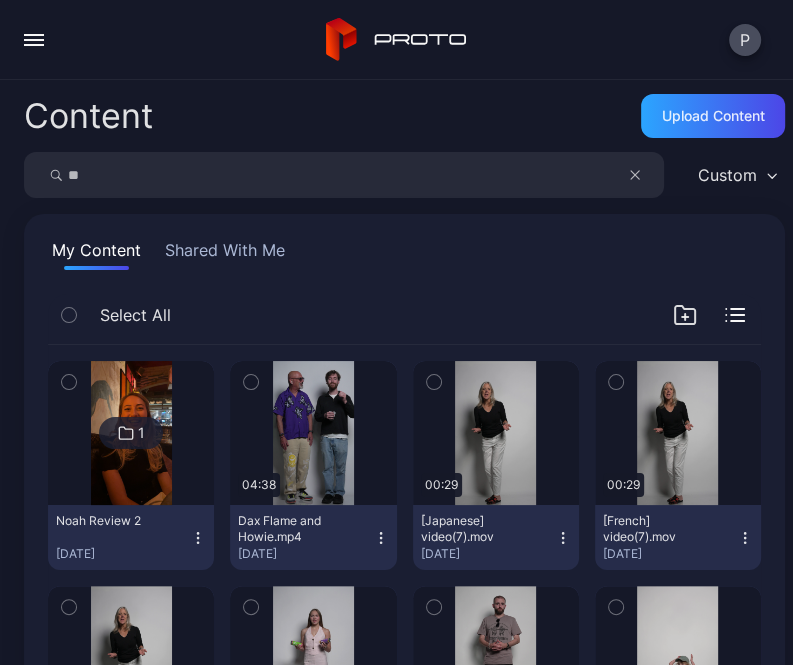 type on "*" 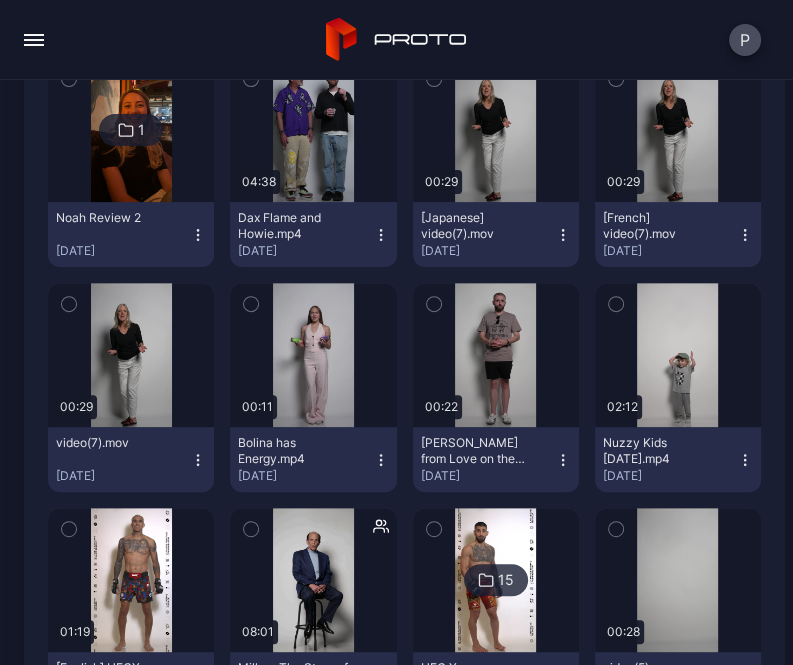 scroll, scrollTop: 0, scrollLeft: 0, axis: both 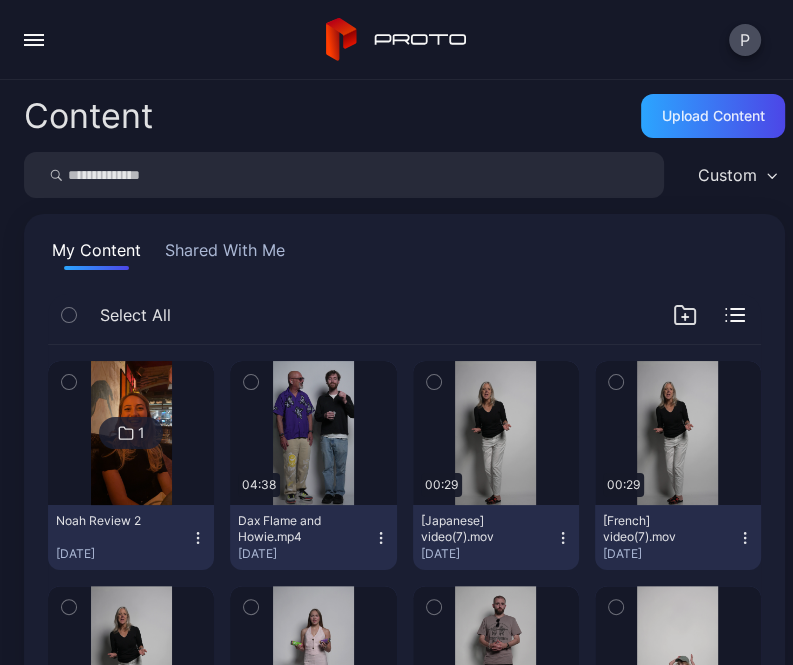 click at bounding box center (344, 175) 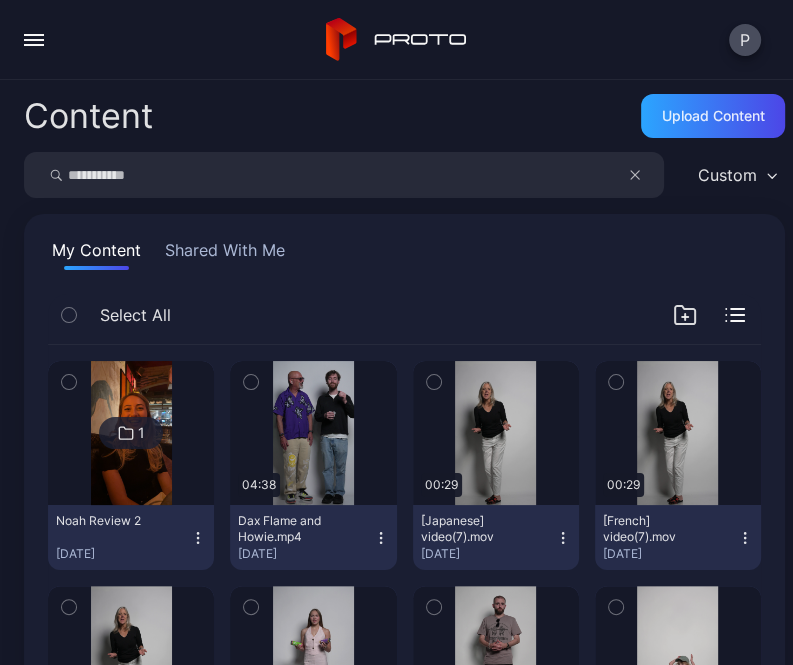 type on "**********" 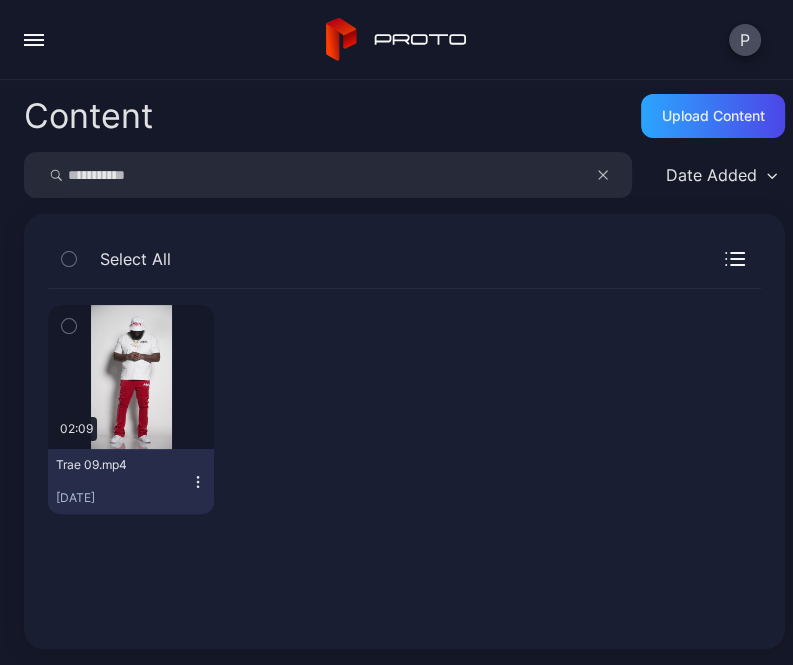drag, startPoint x: 173, startPoint y: 179, endPoint x: 56, endPoint y: 171, distance: 117.273186 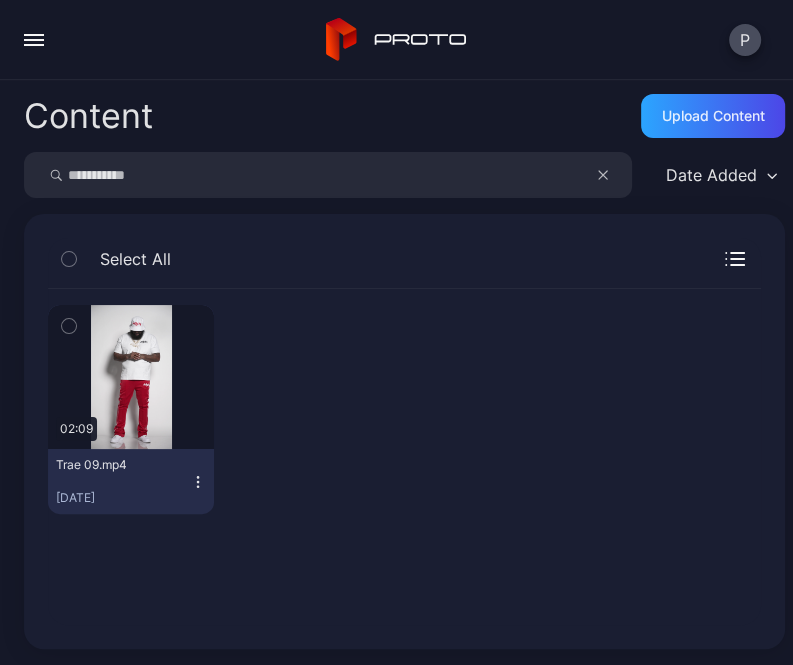 click on "Content Upload Content" at bounding box center [404, 116] 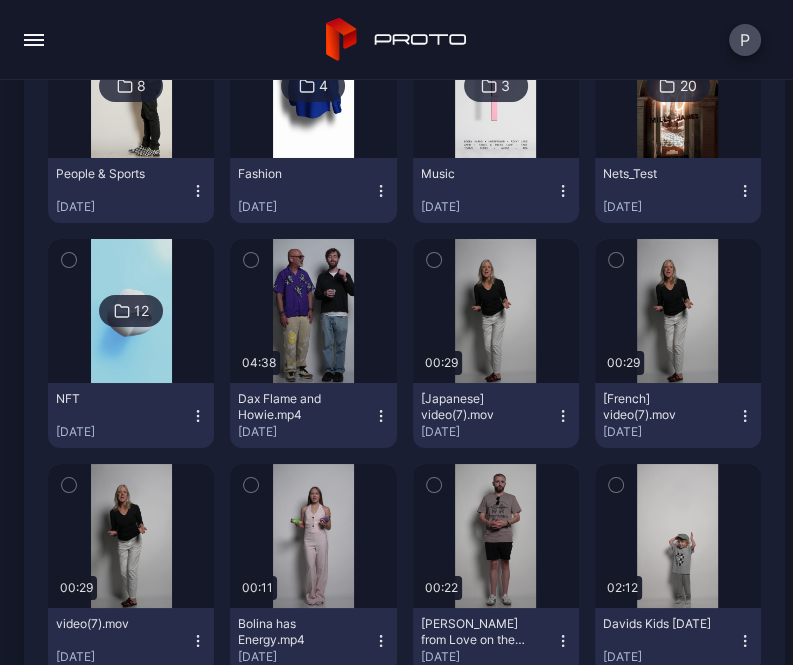 scroll, scrollTop: 7820, scrollLeft: 0, axis: vertical 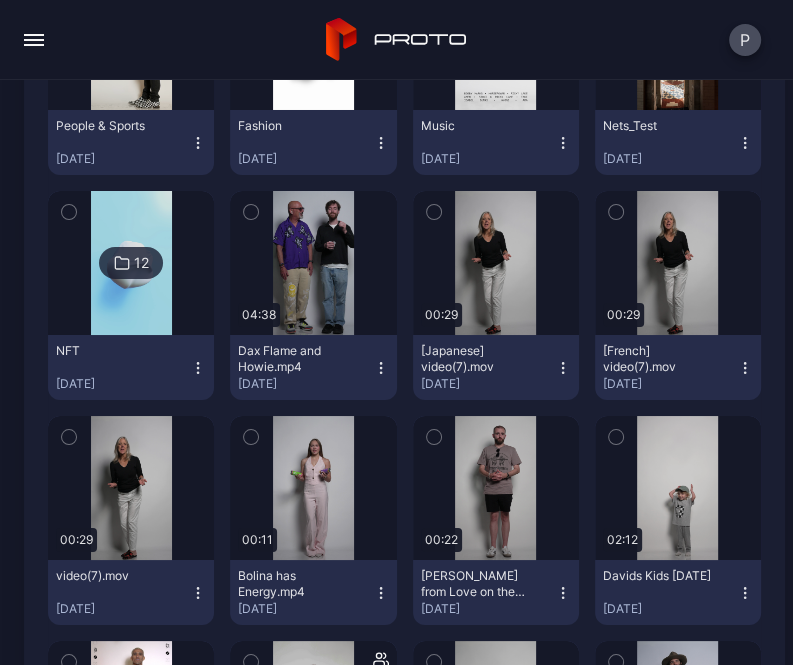 click 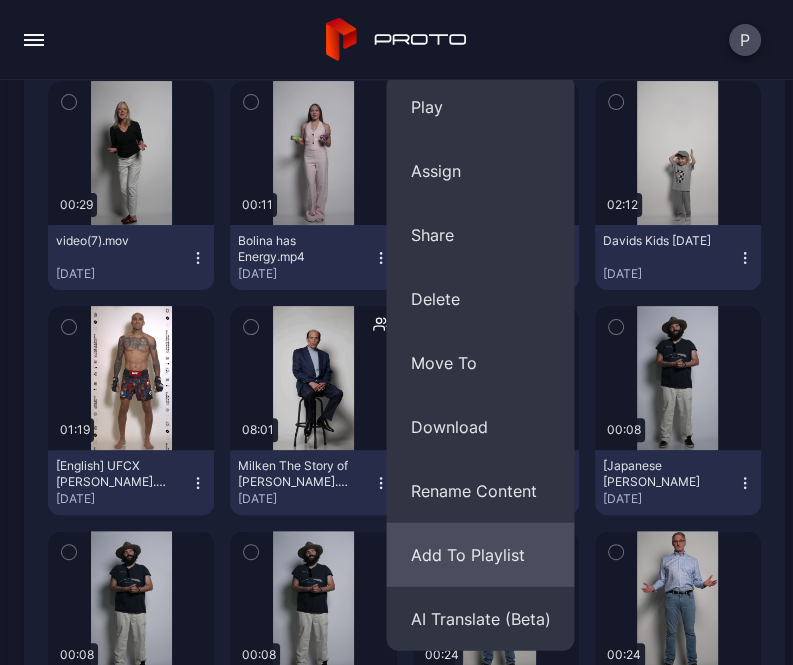 scroll, scrollTop: 8156, scrollLeft: 0, axis: vertical 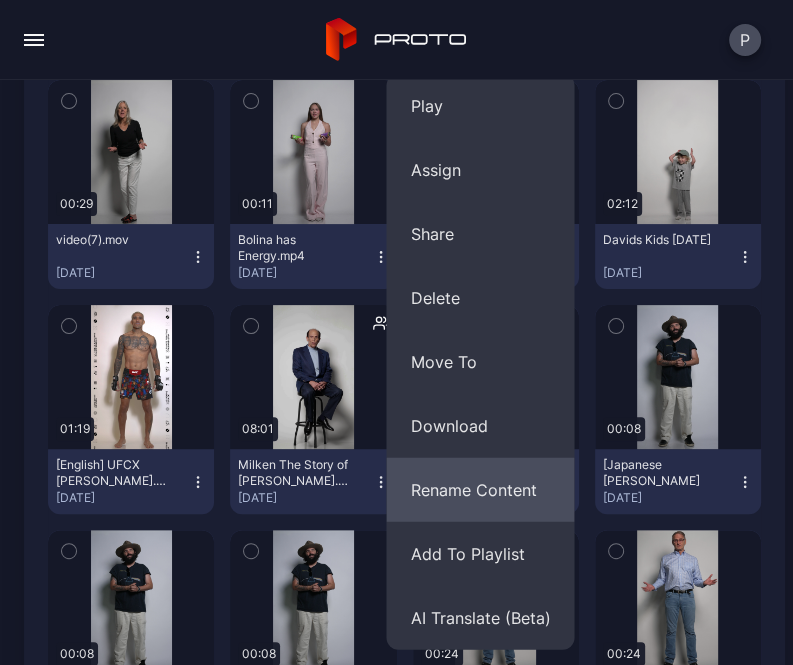 click on "Rename Content" at bounding box center (480, 490) 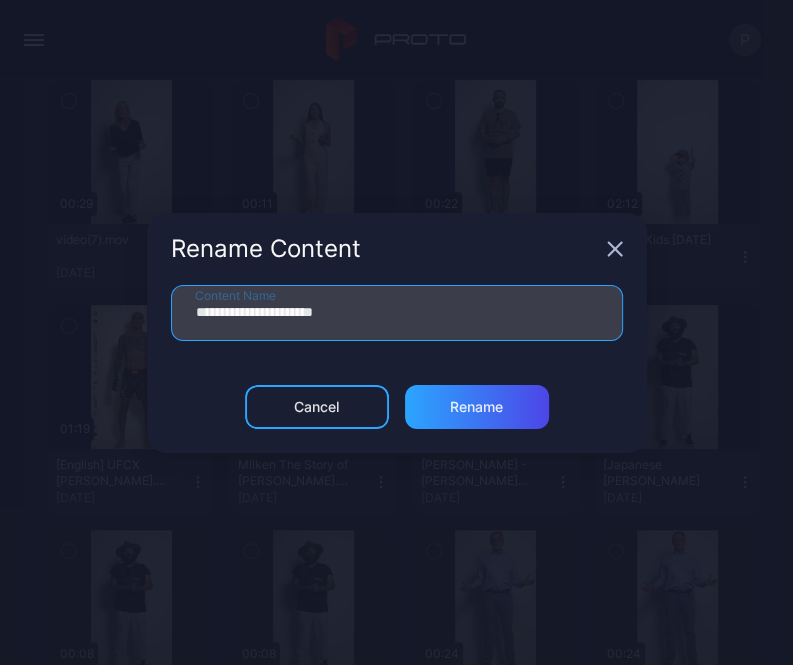 click on "**********" at bounding box center (397, 313) 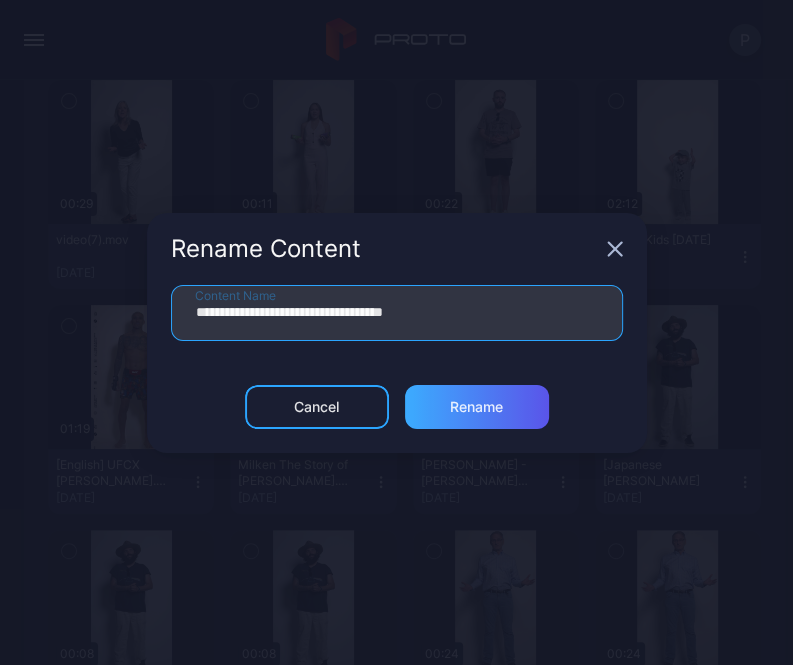 type on "**********" 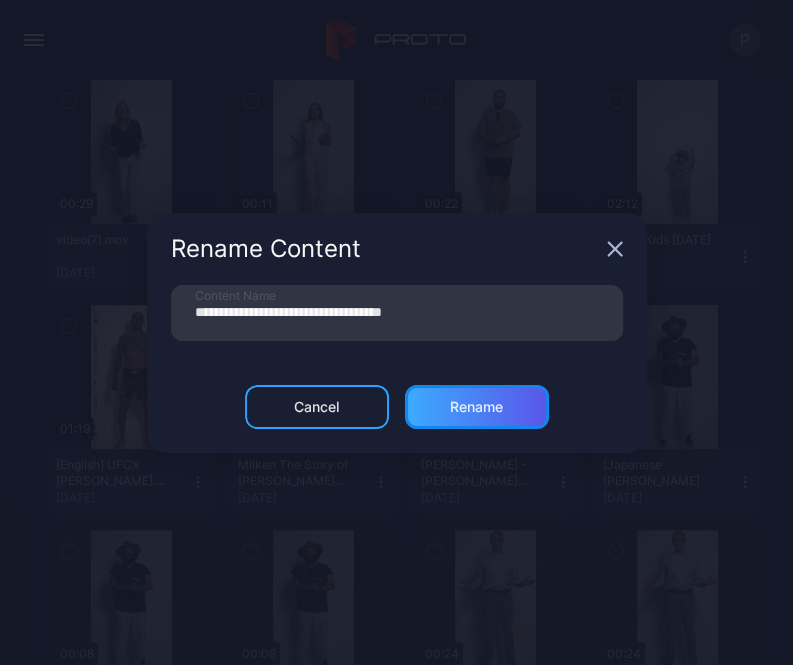 click on "Rename" at bounding box center (476, 407) 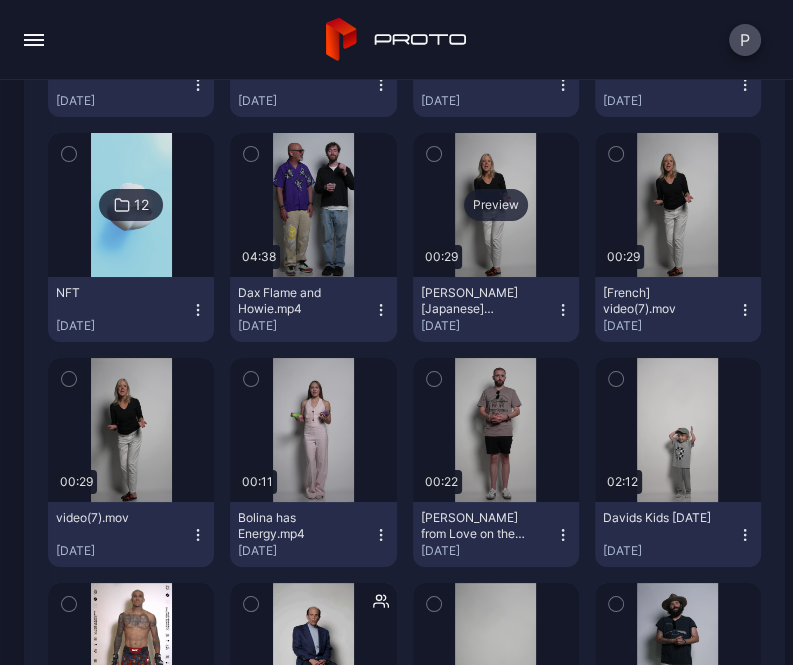 scroll, scrollTop: 7881, scrollLeft: 0, axis: vertical 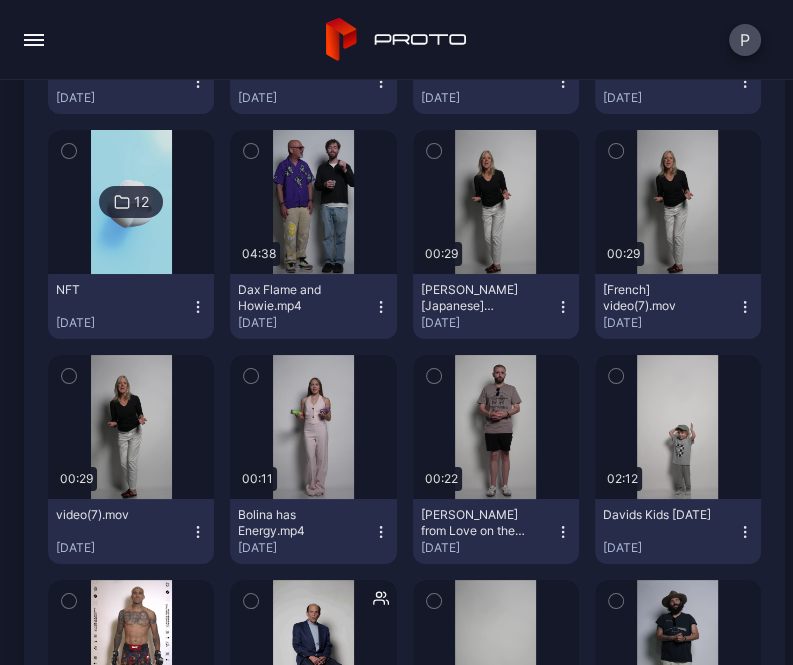click 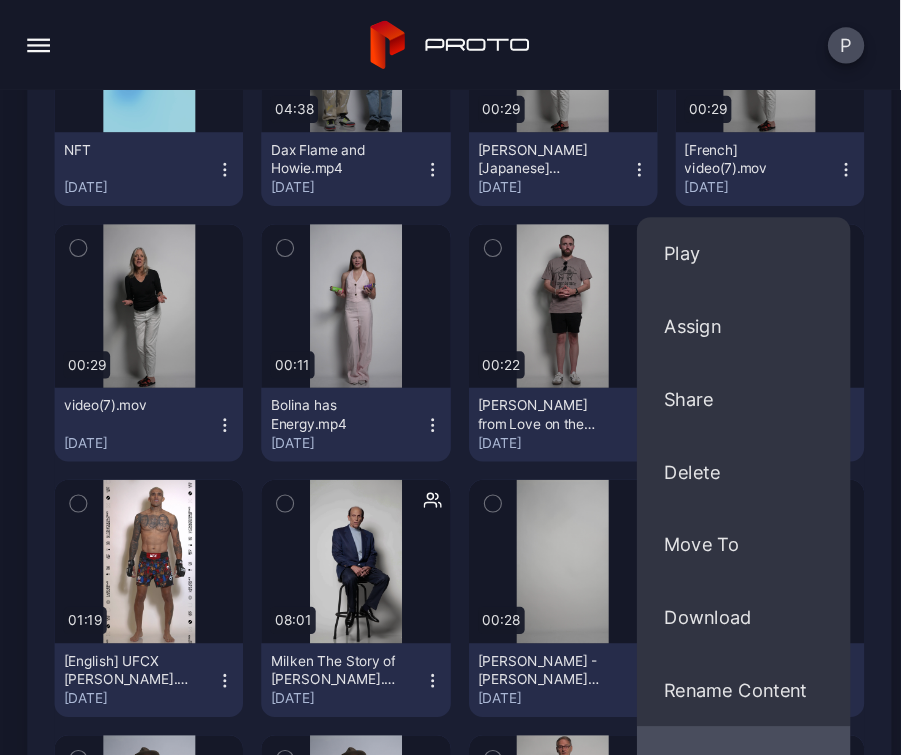scroll, scrollTop: 8171, scrollLeft: 0, axis: vertical 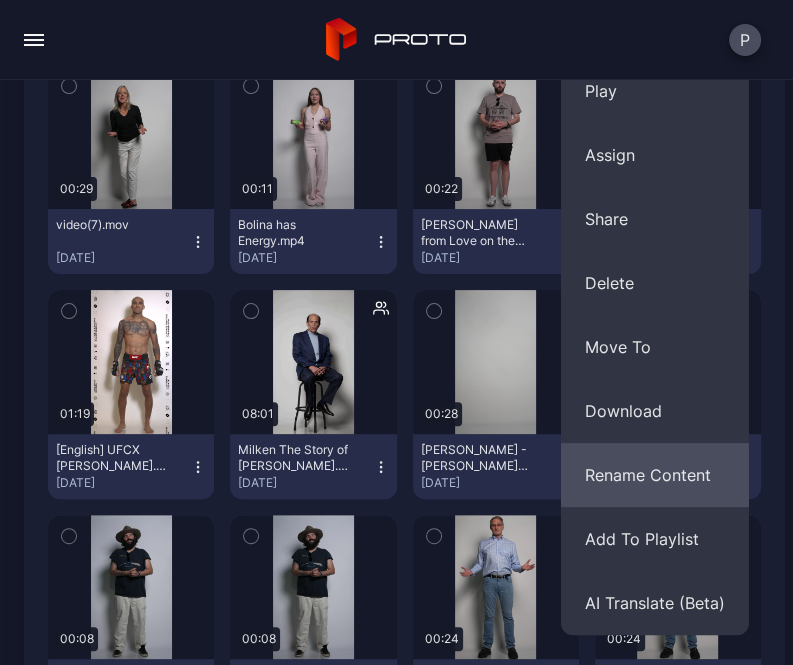 click on "Rename Content" at bounding box center (655, 475) 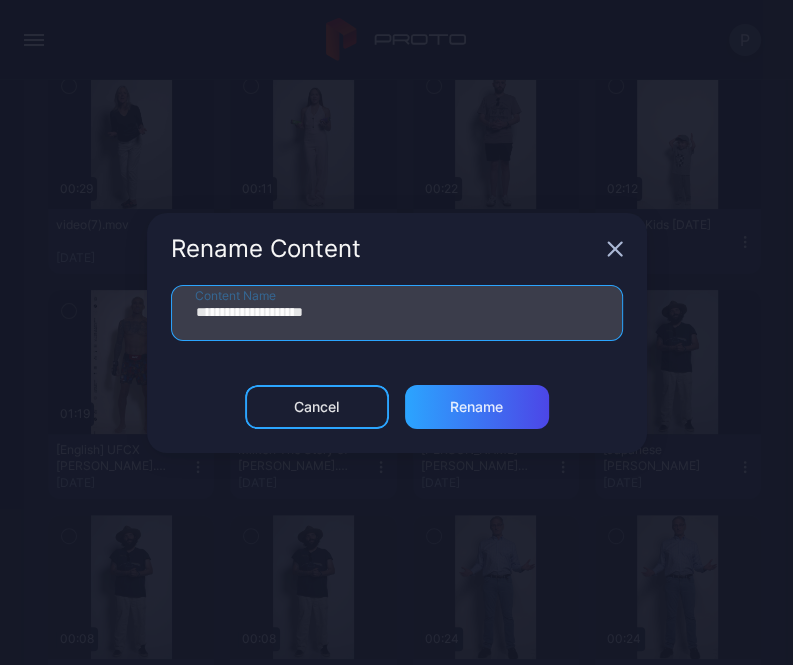 click on "**********" at bounding box center (397, 313) 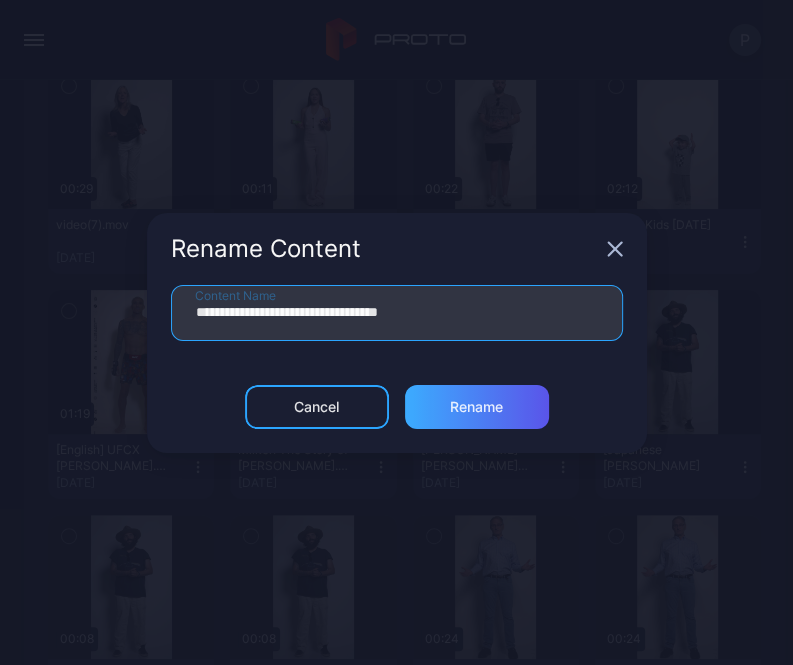 type on "**********" 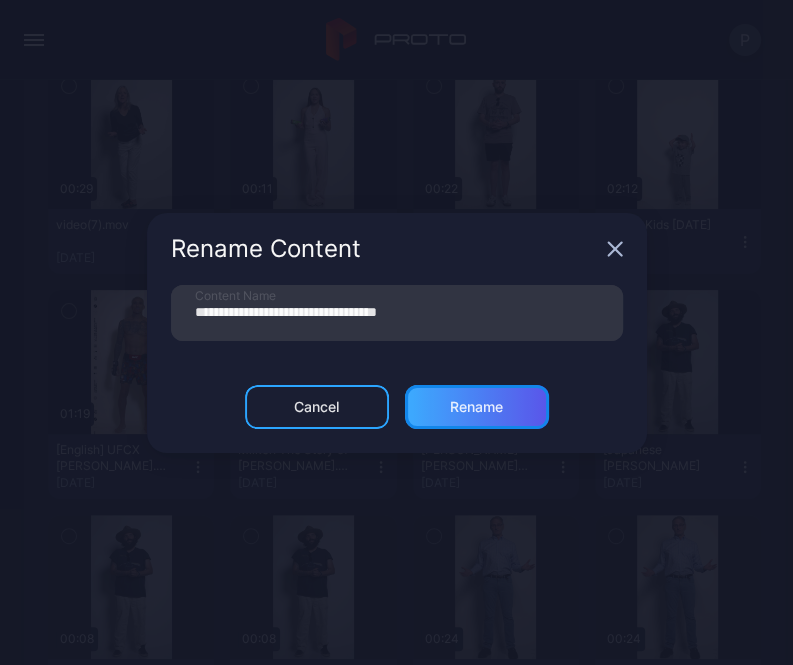 click on "Rename" at bounding box center [477, 407] 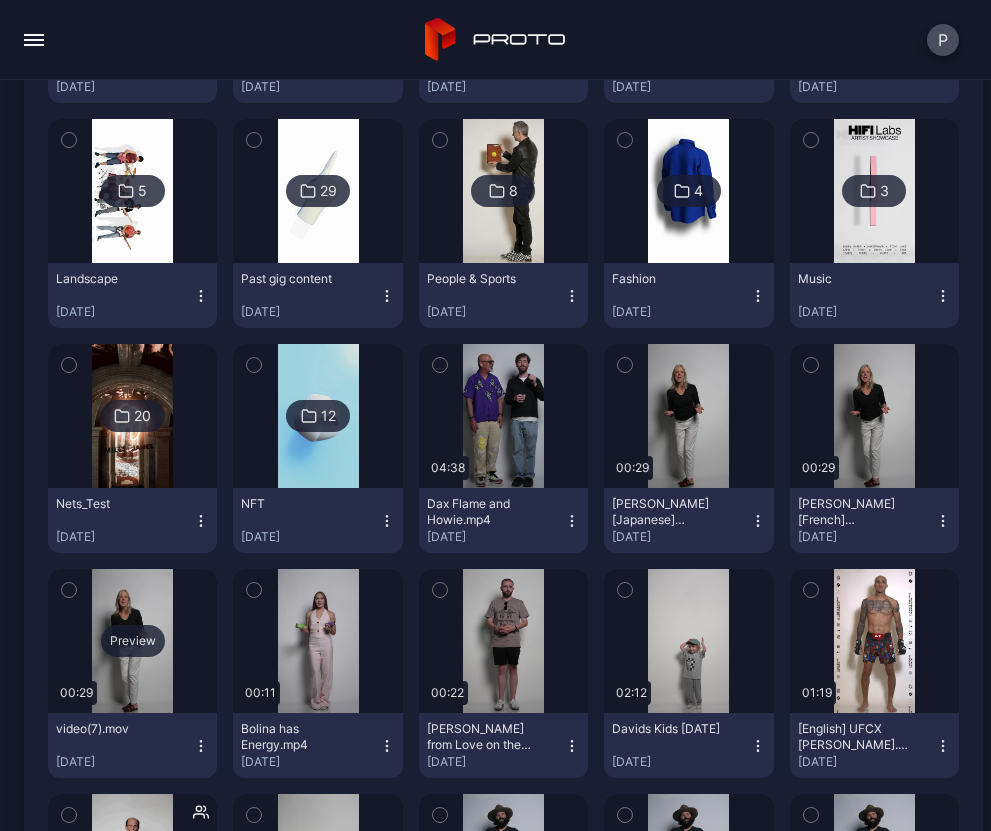 scroll, scrollTop: 6133, scrollLeft: 0, axis: vertical 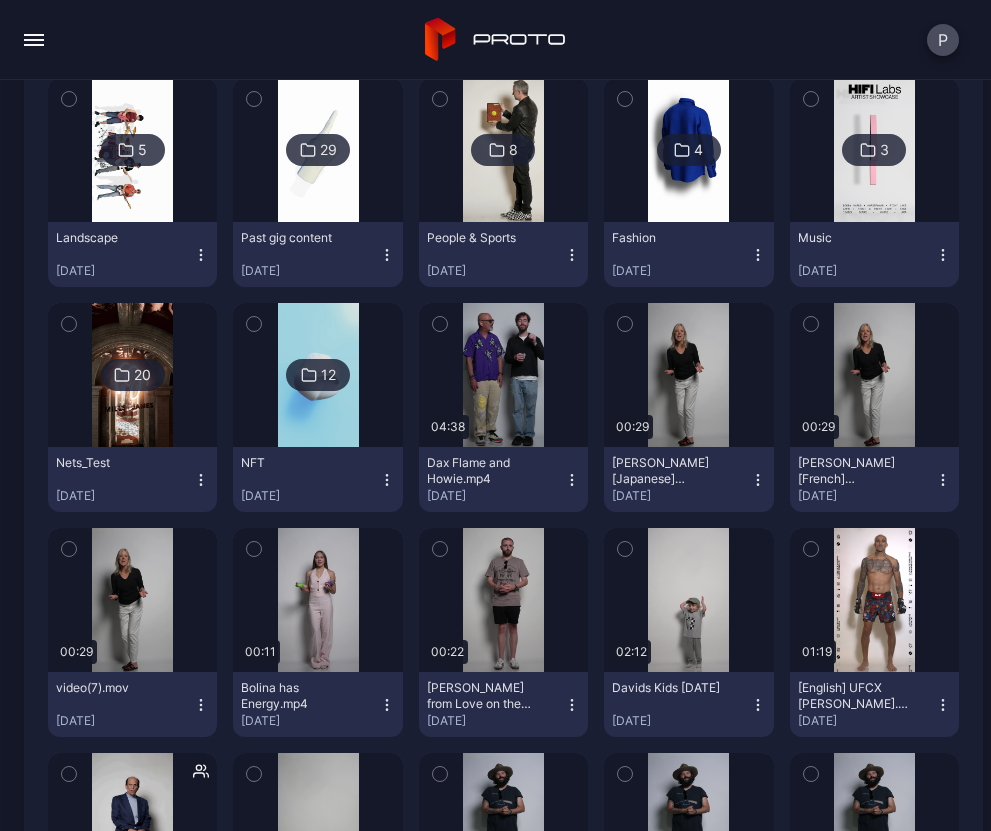 click 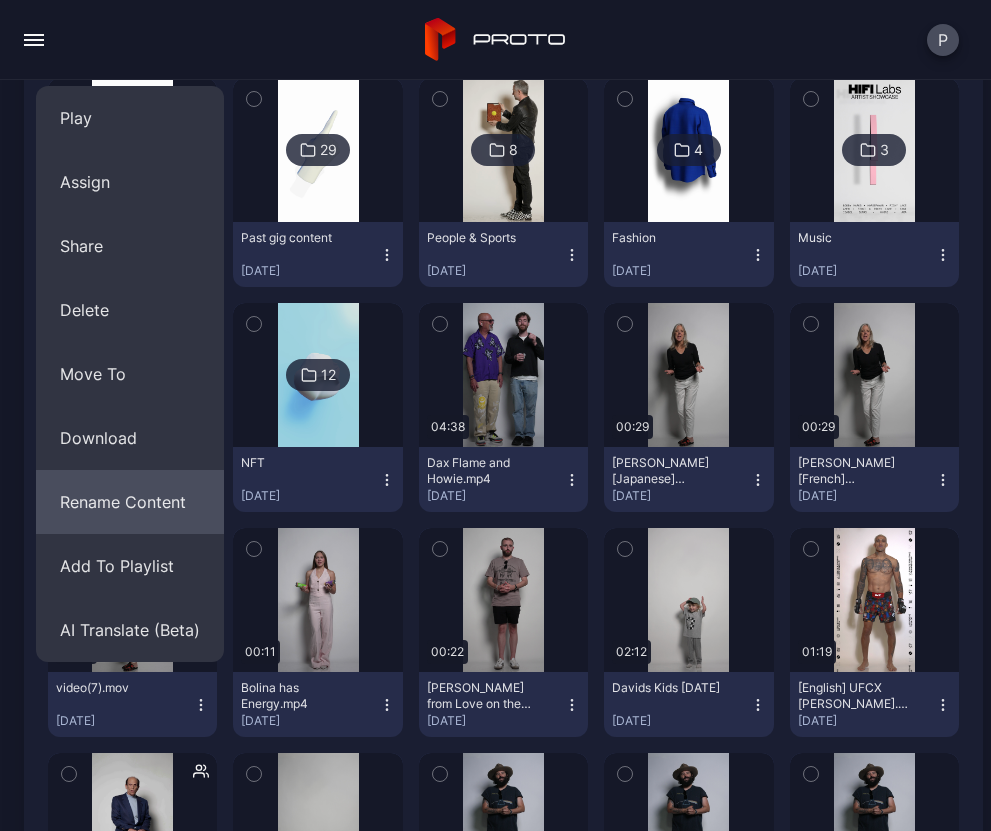 click on "Rename Content" at bounding box center (130, 502) 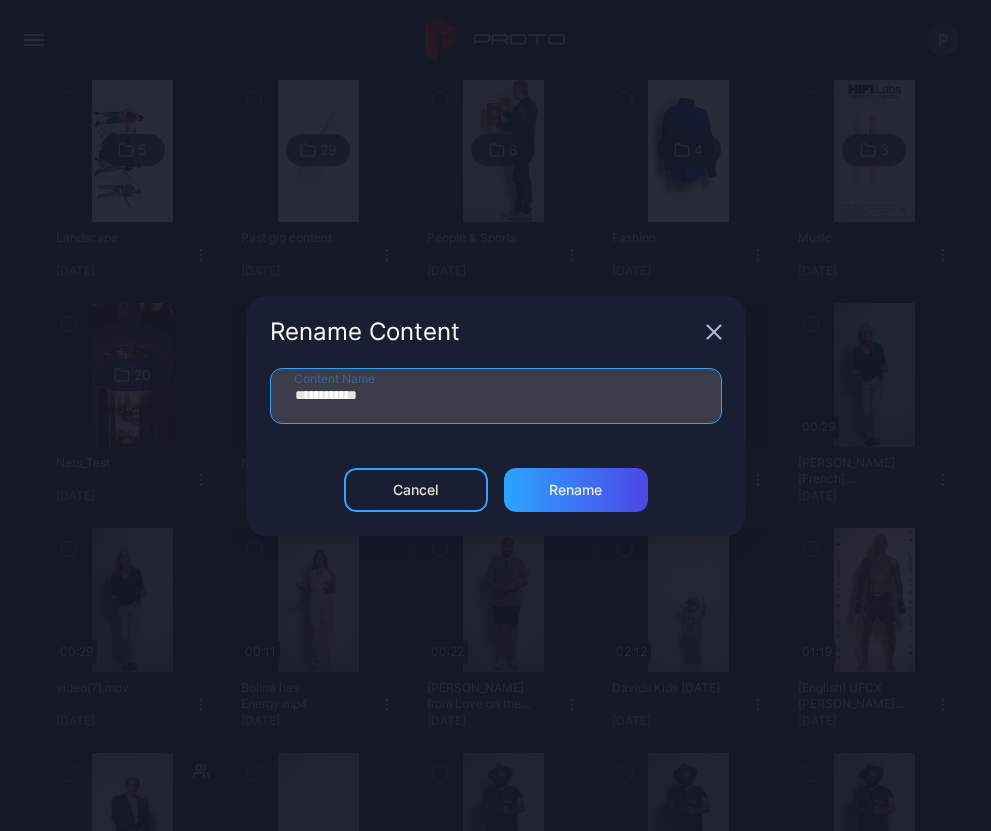 click on "**********" at bounding box center [496, 396] 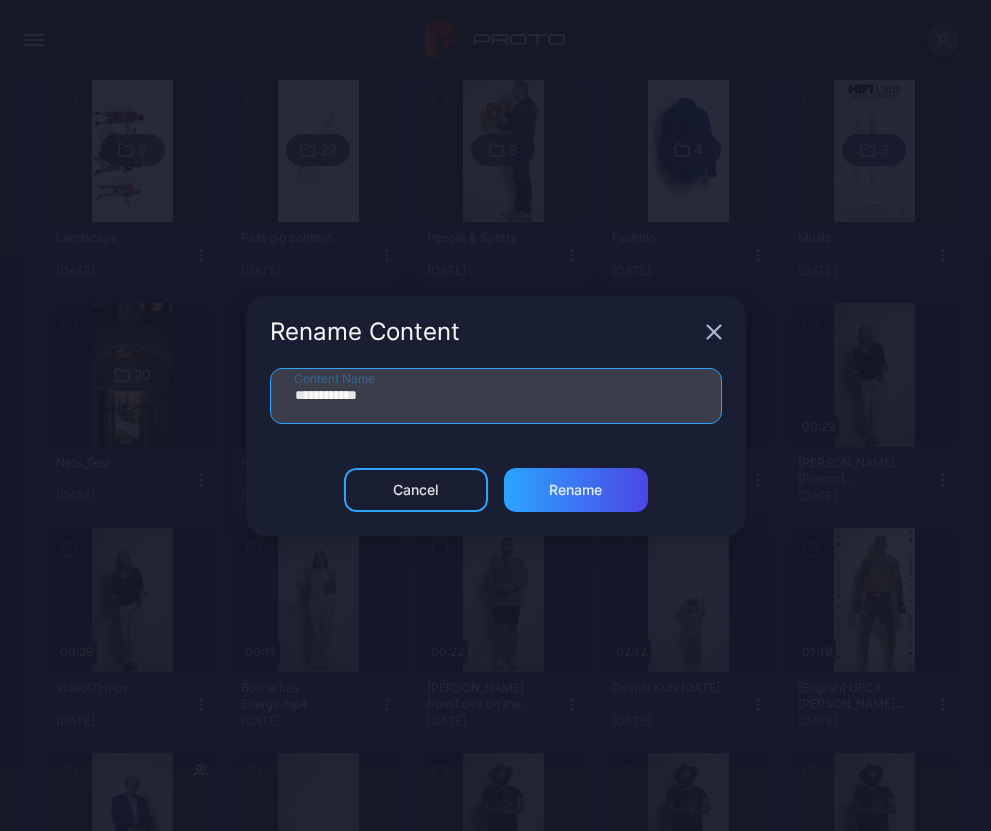 paste on "**********" 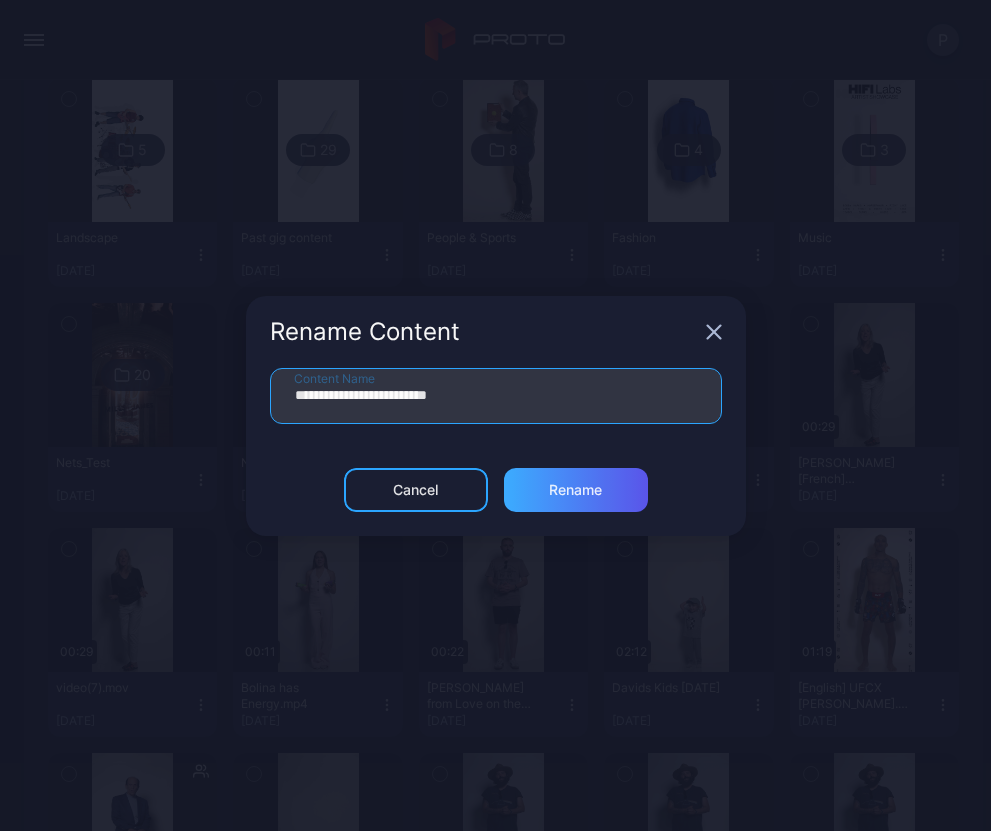 type on "**********" 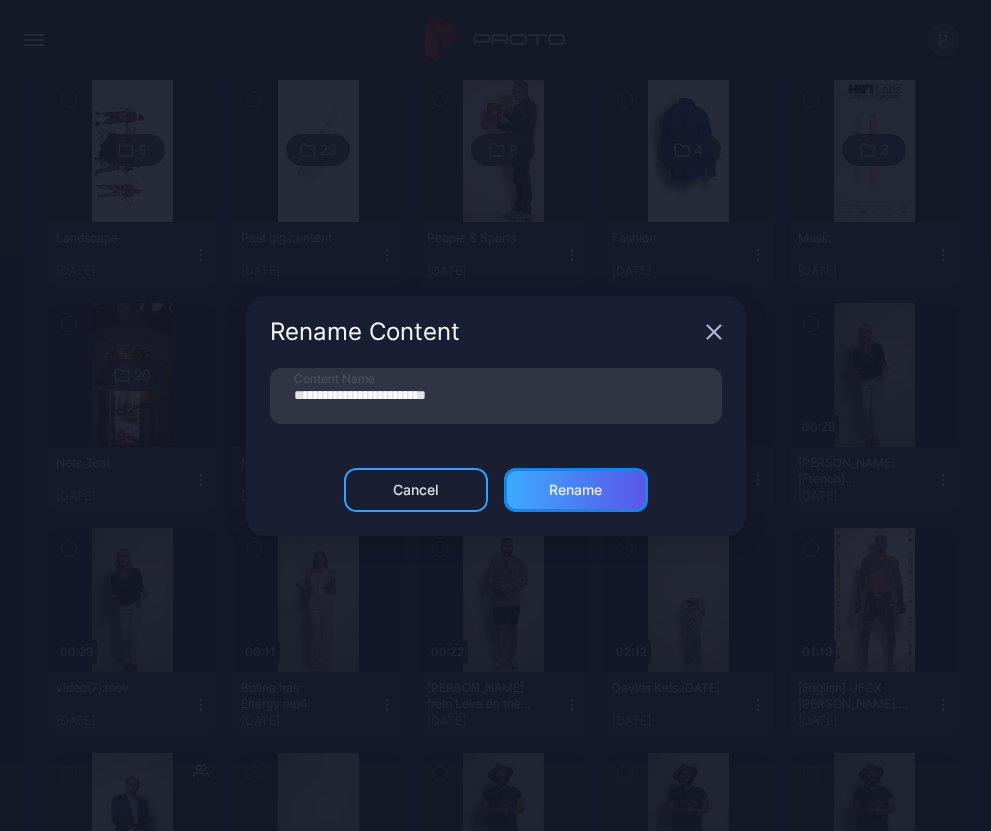click on "Rename" at bounding box center [576, 490] 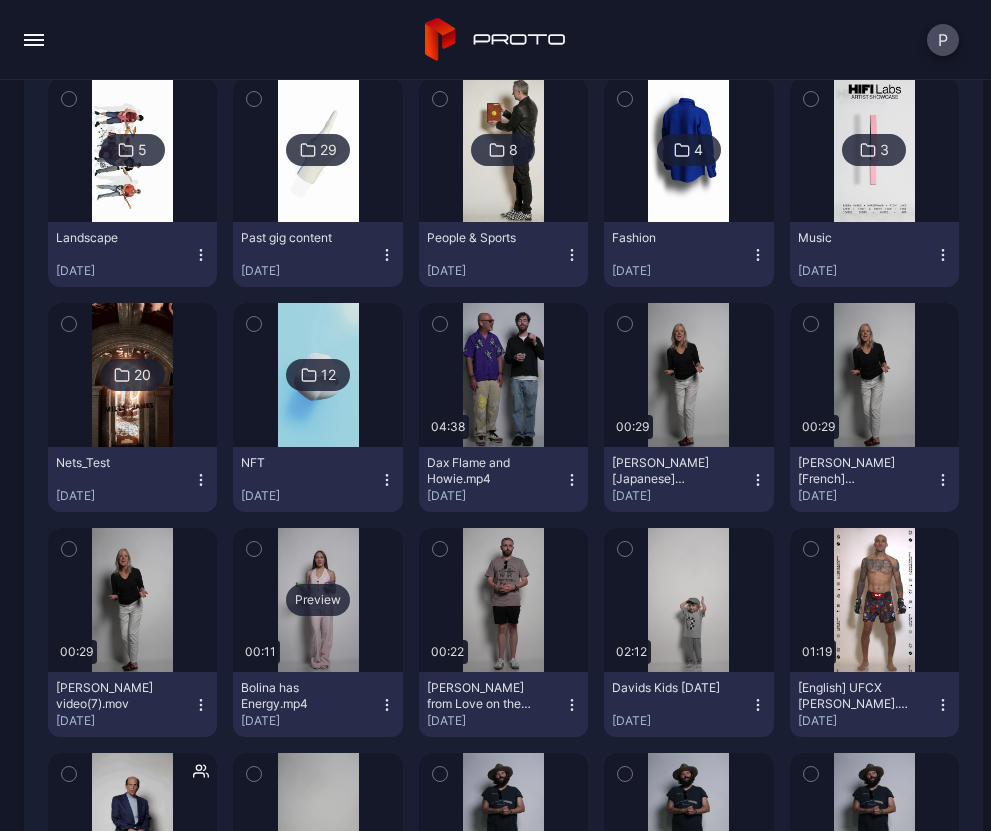 click on "Preview" at bounding box center [318, 600] 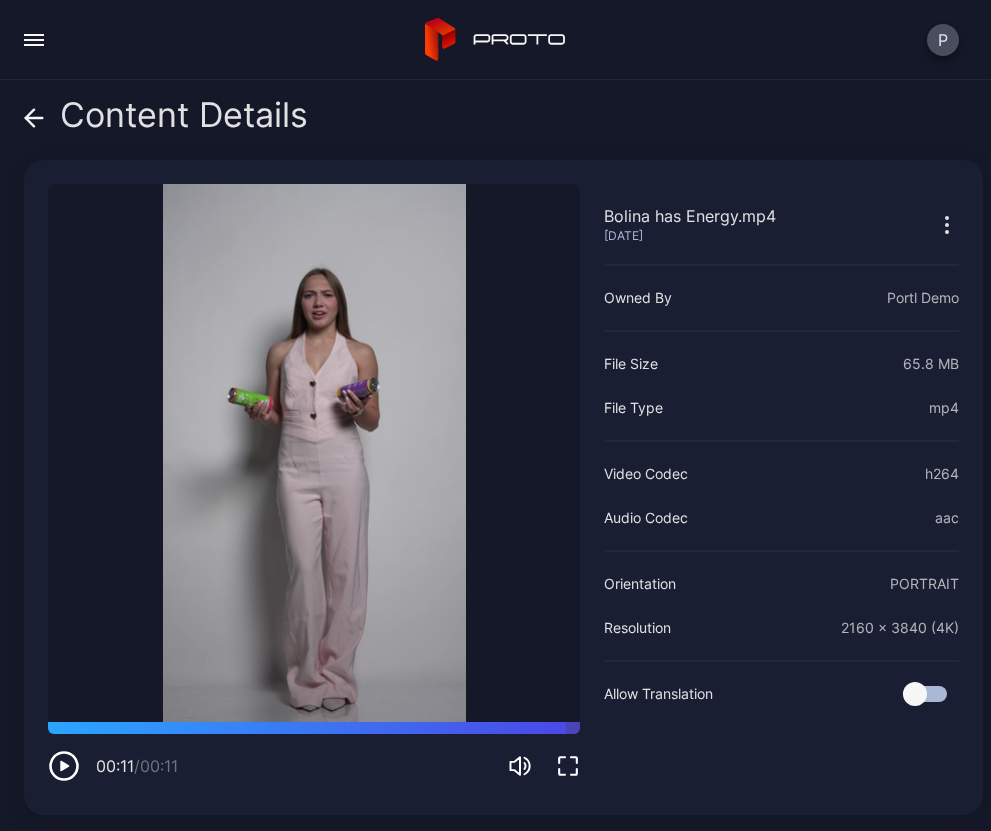 click 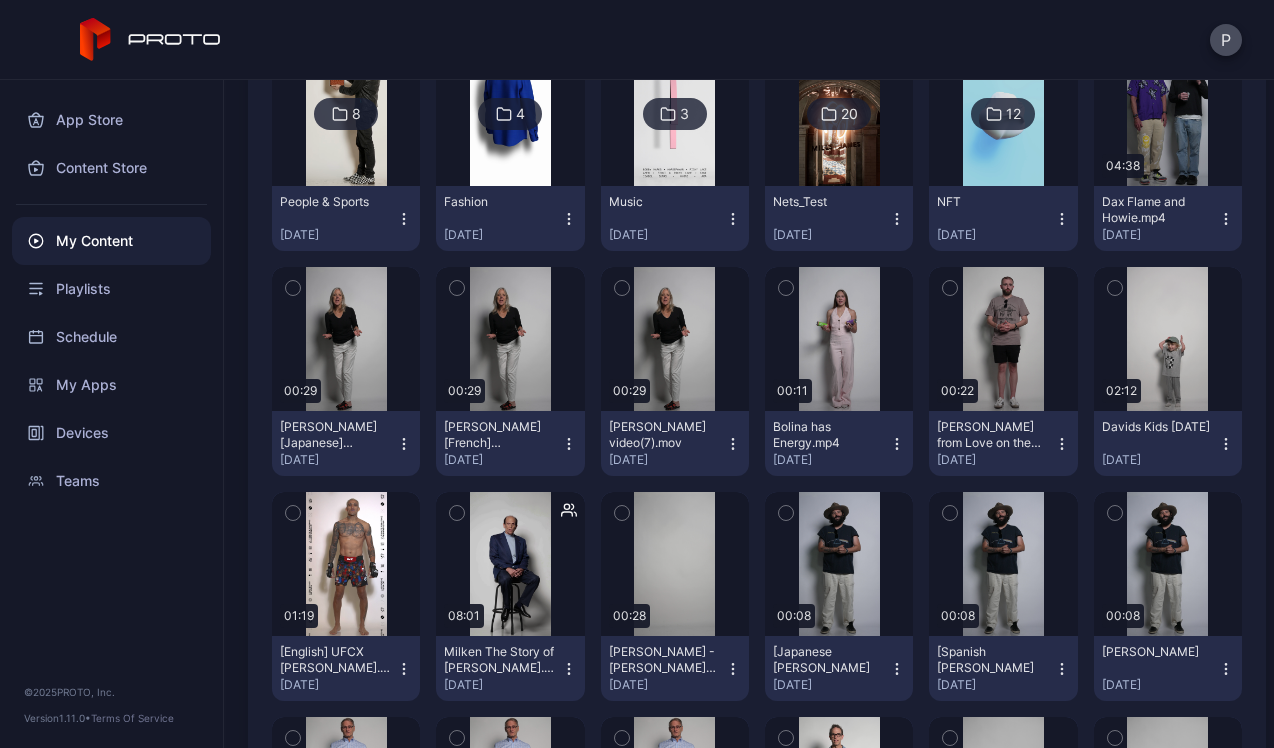 scroll, scrollTop: 5379, scrollLeft: 0, axis: vertical 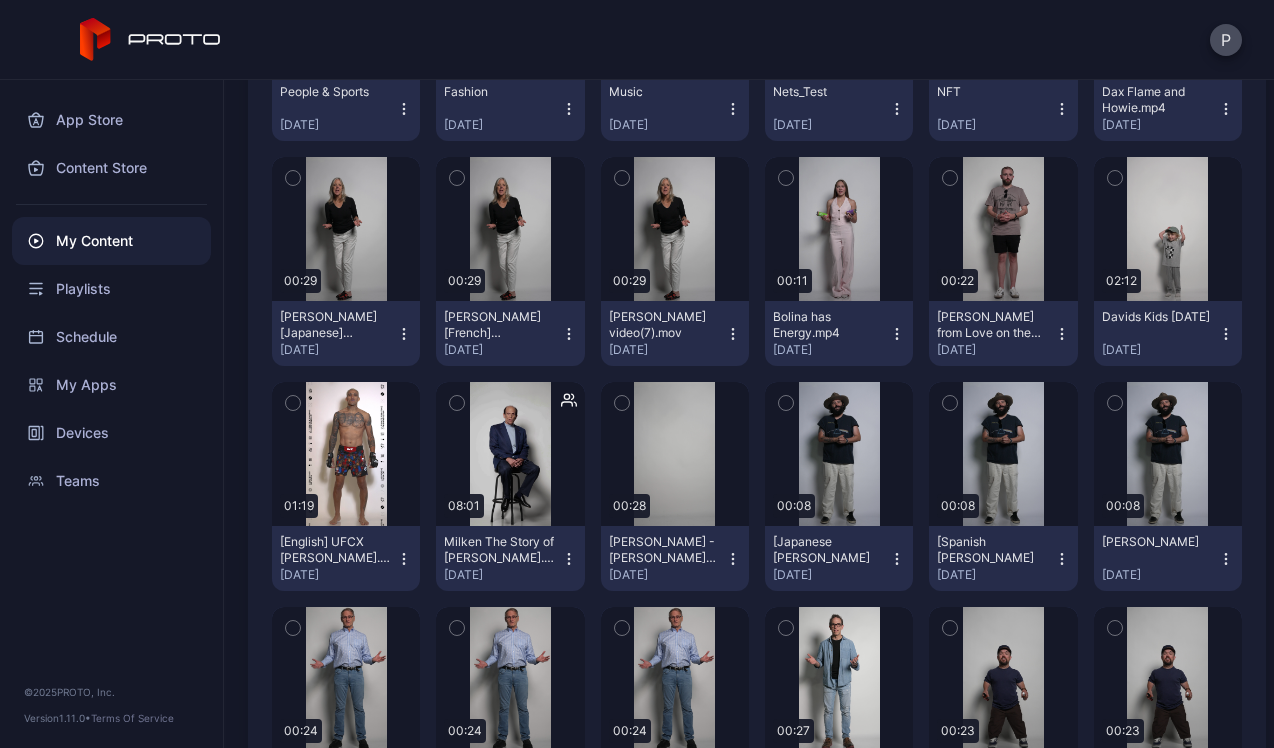 click 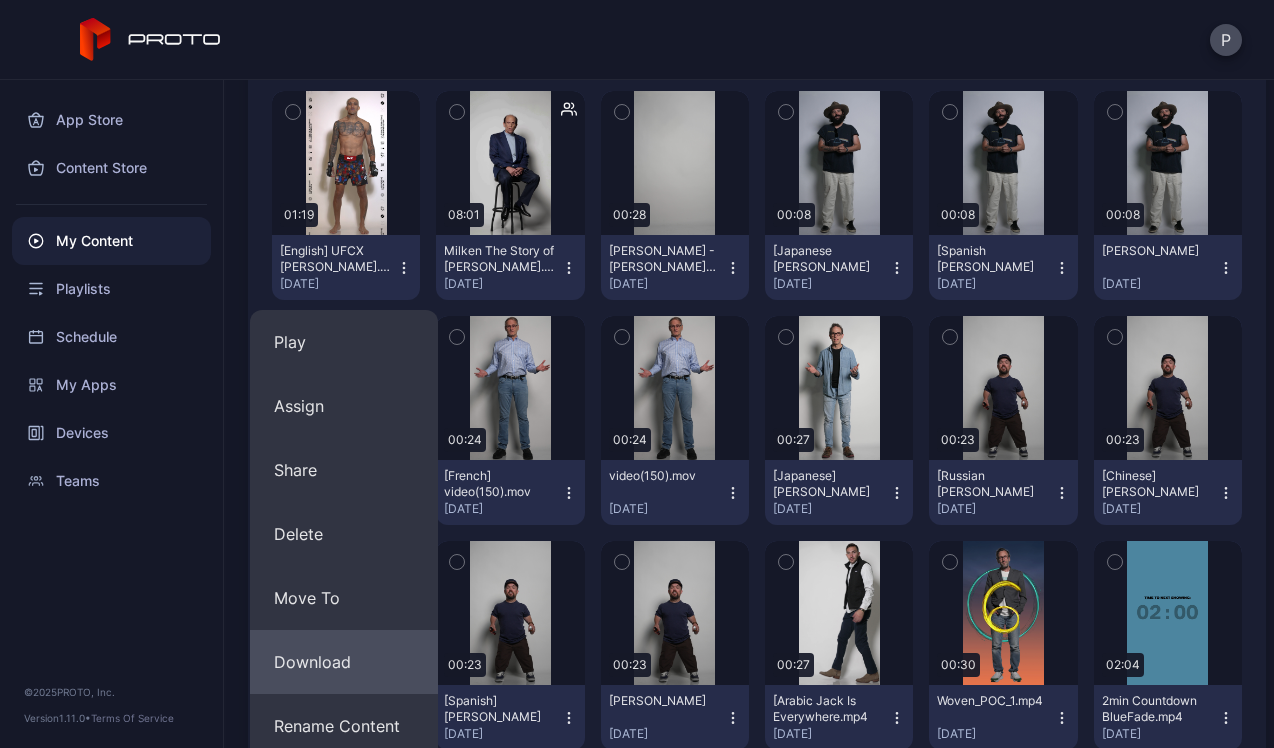 scroll, scrollTop: 5778, scrollLeft: 0, axis: vertical 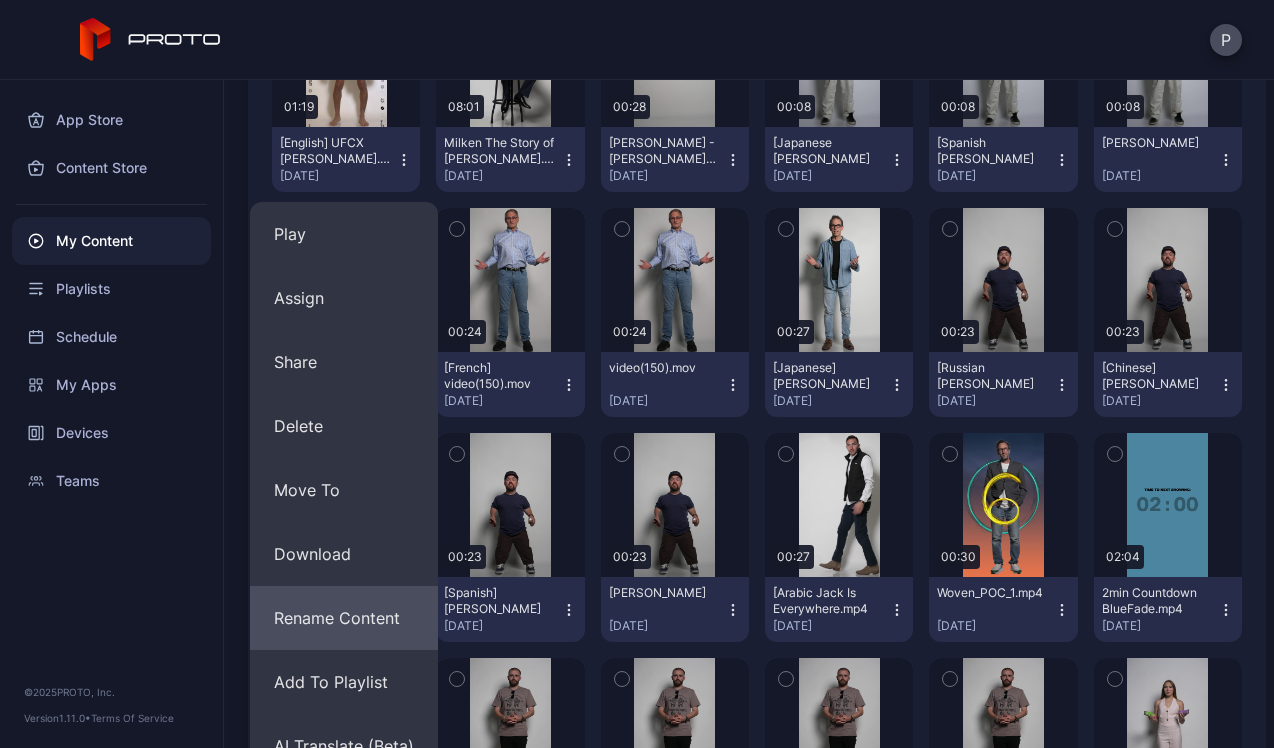 click on "Rename Content" at bounding box center (344, 618) 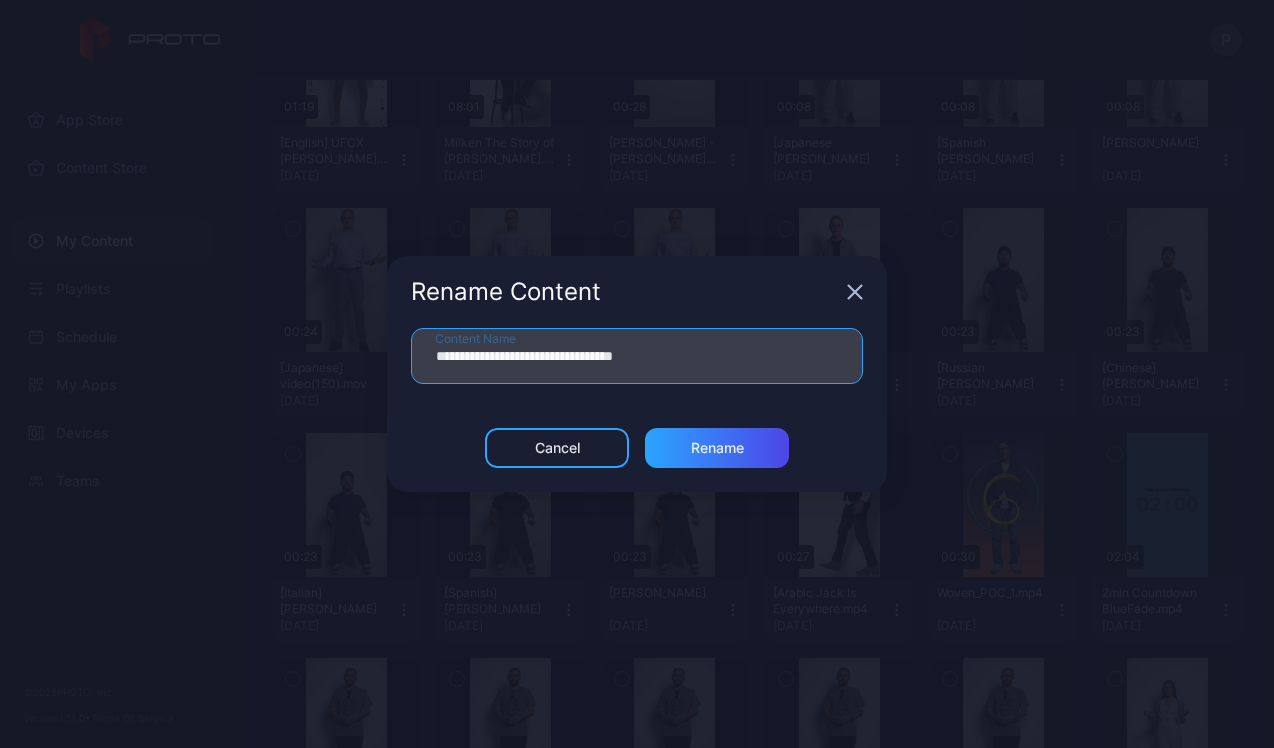 drag, startPoint x: 500, startPoint y: 359, endPoint x: 644, endPoint y: 353, distance: 144.12494 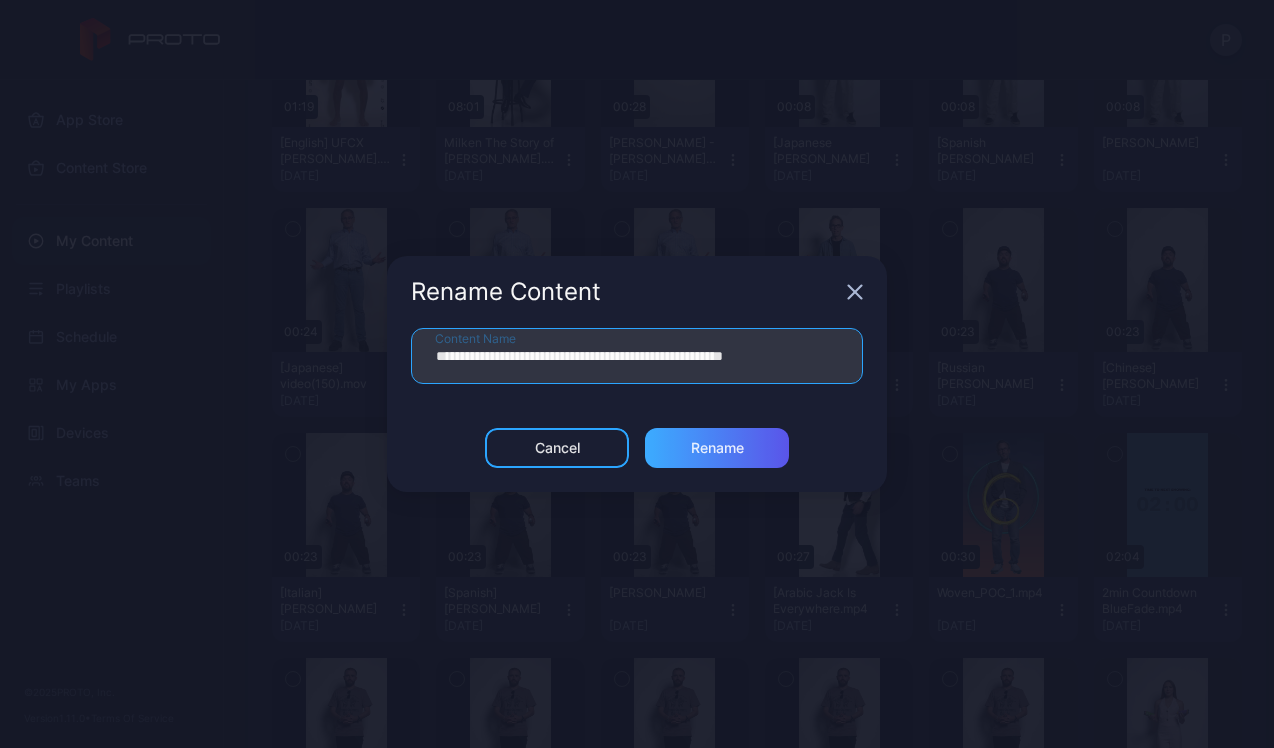 type on "**********" 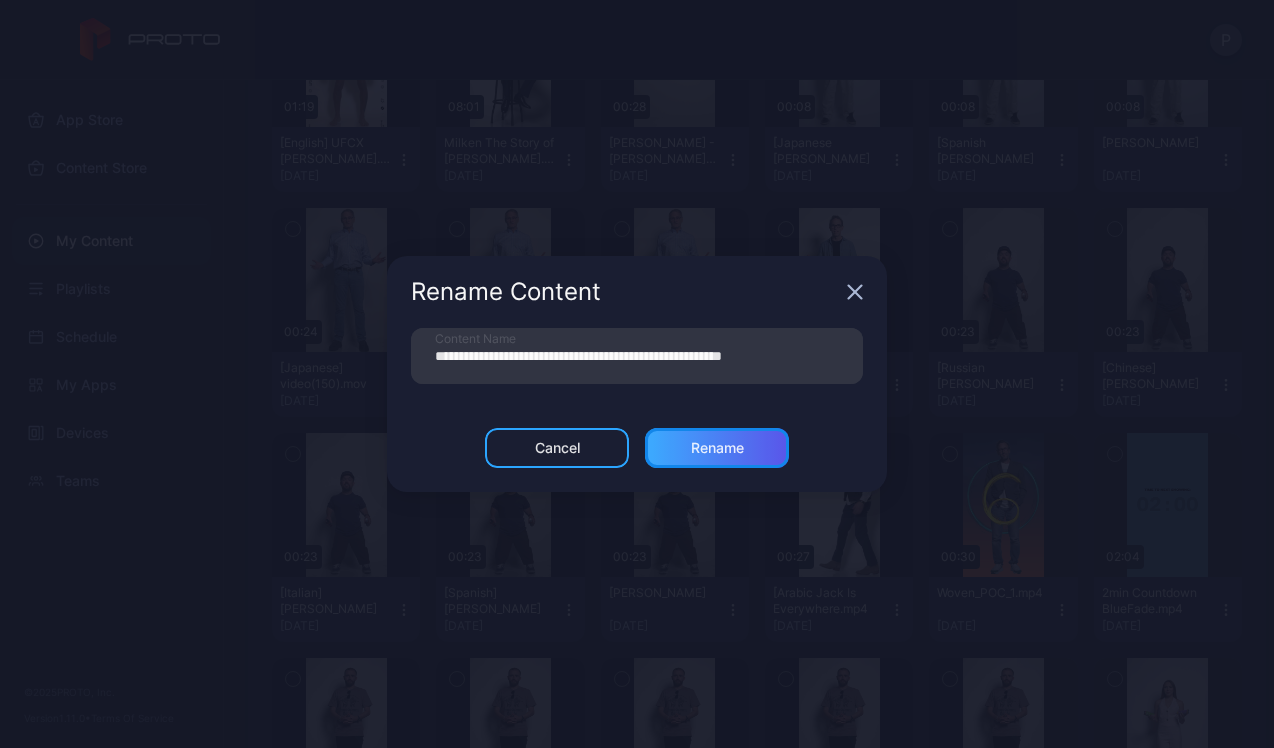 click on "Rename" at bounding box center [717, 448] 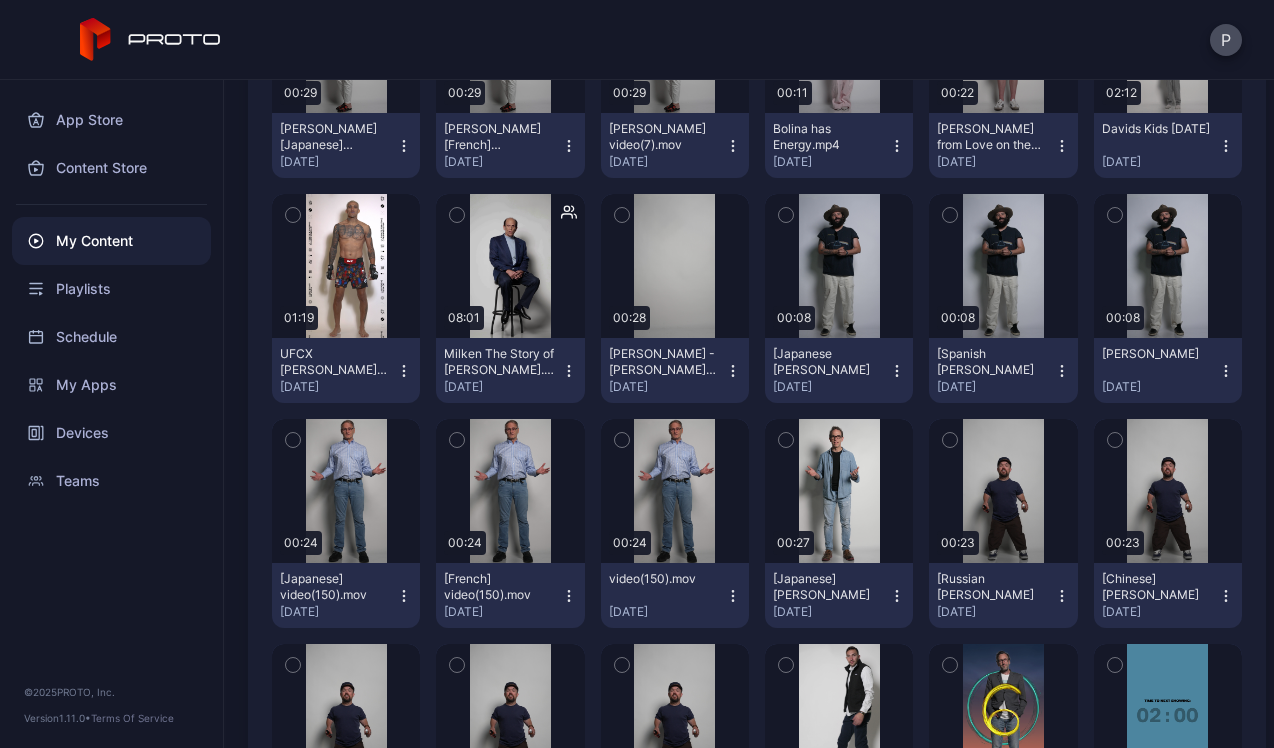 scroll, scrollTop: 5510, scrollLeft: 0, axis: vertical 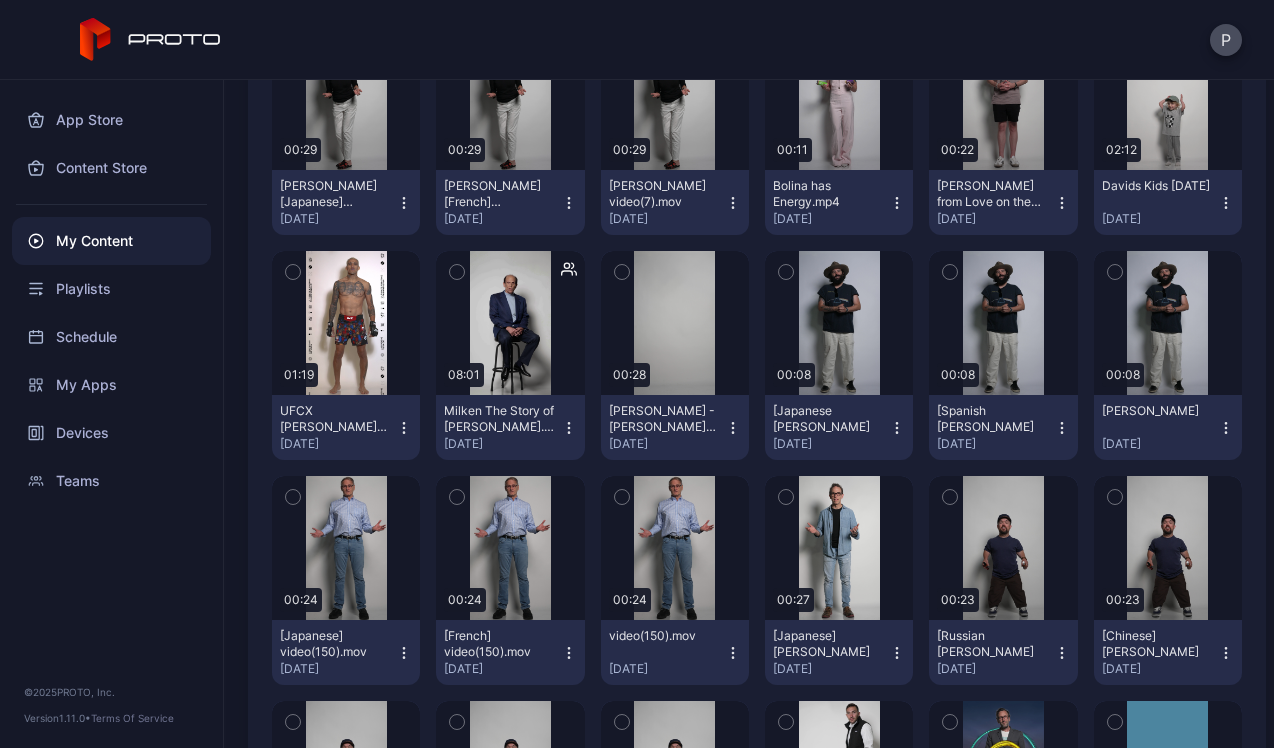 click 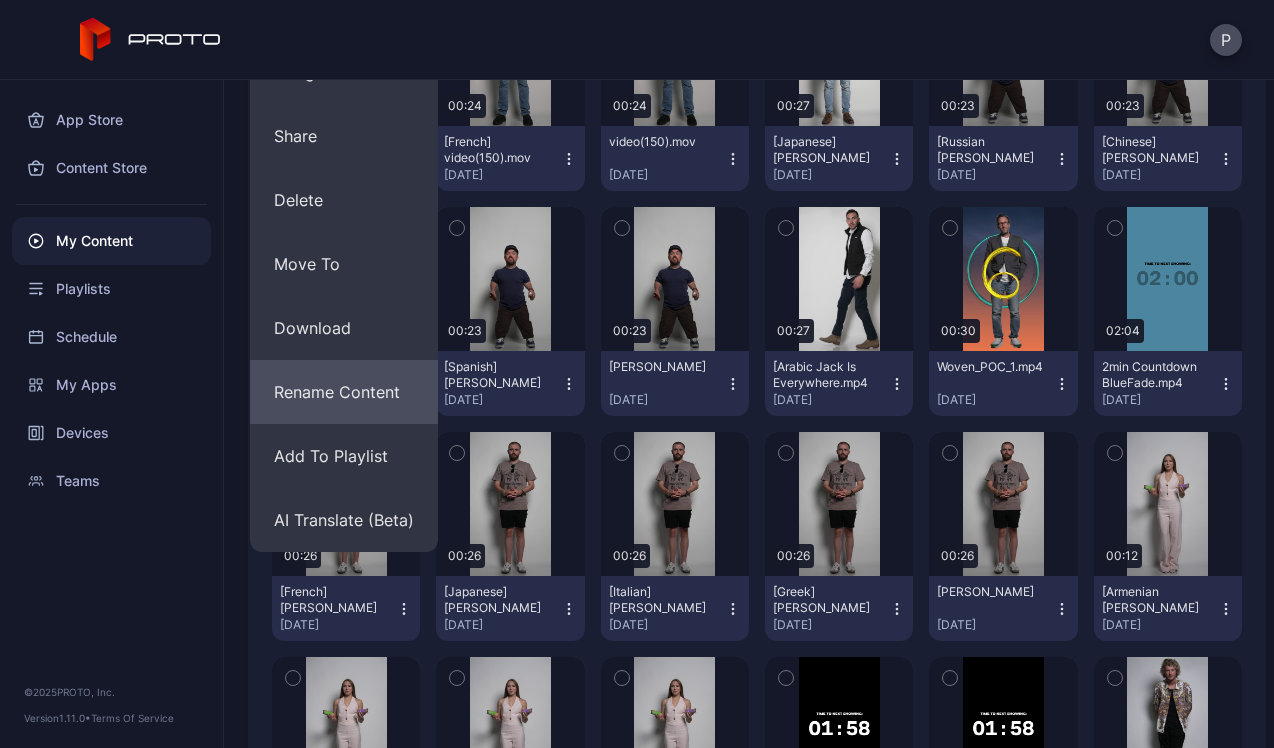 scroll, scrollTop: 5994, scrollLeft: 0, axis: vertical 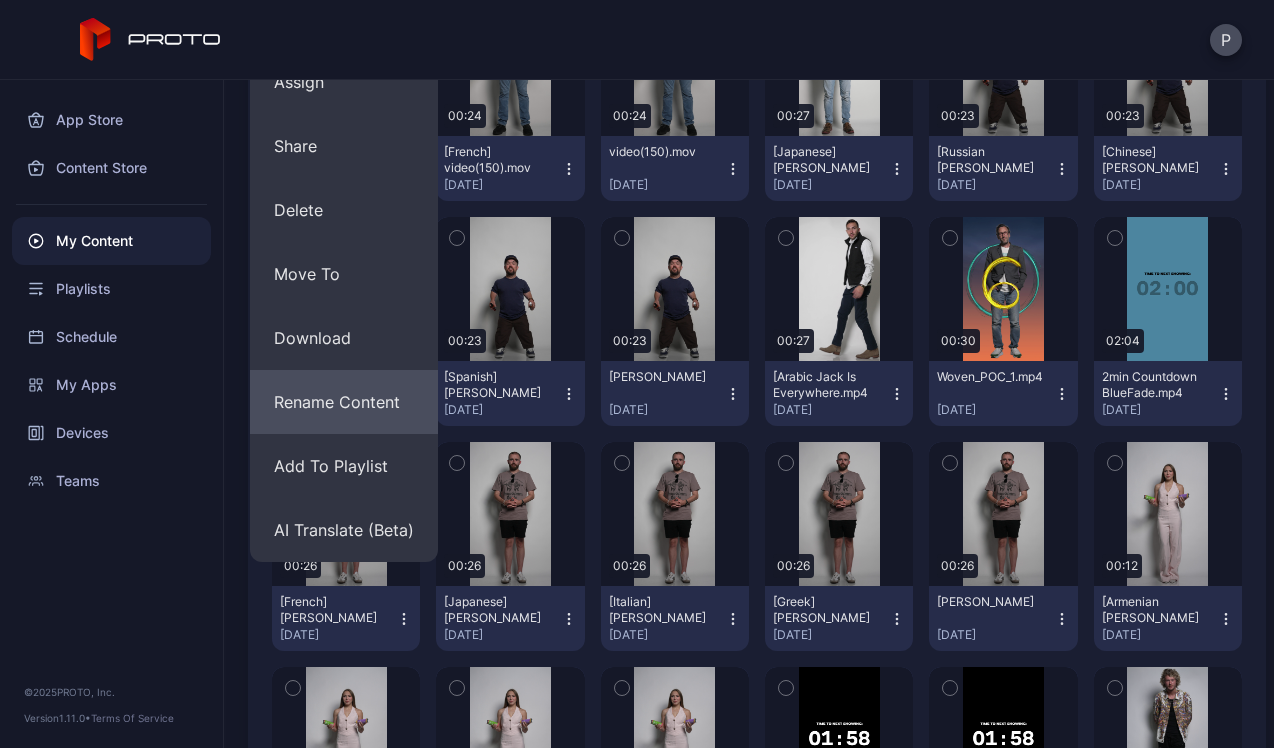 click on "Rename Content" at bounding box center (344, 402) 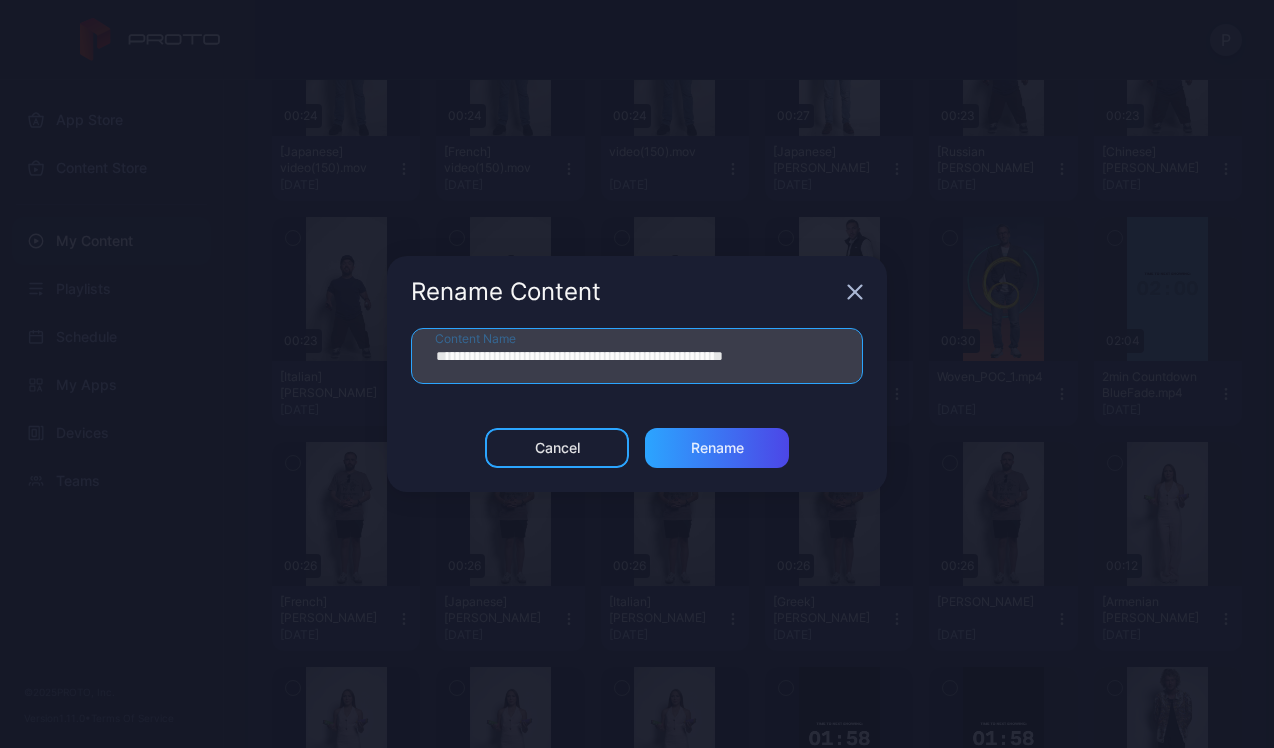 drag, startPoint x: 648, startPoint y: 357, endPoint x: 795, endPoint y: 349, distance: 147.21753 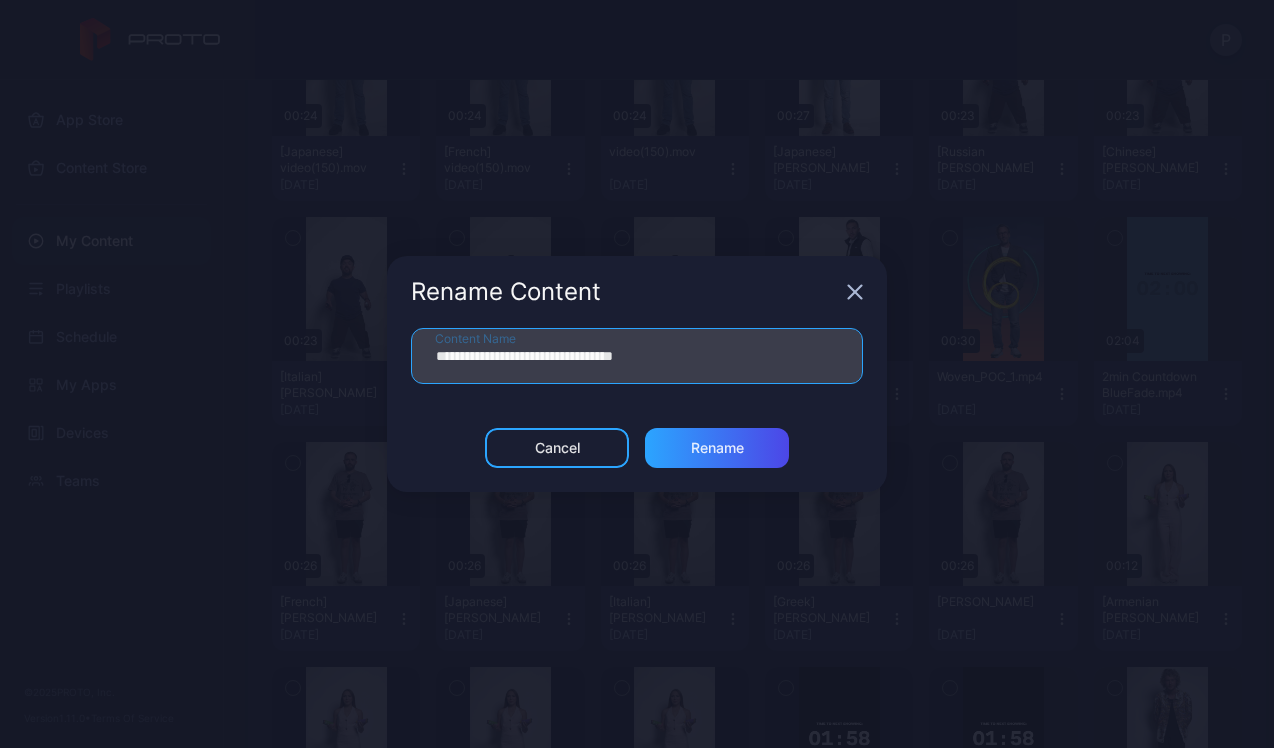 type on "**********" 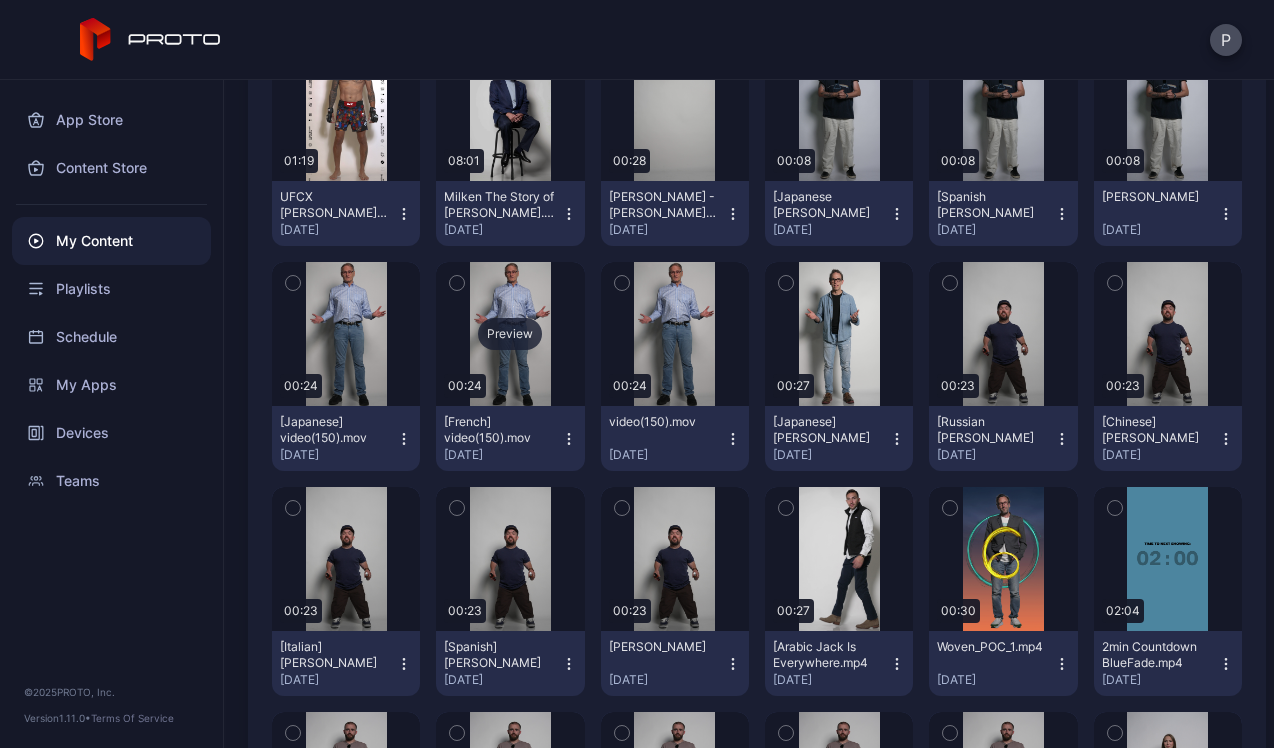 scroll, scrollTop: 5596, scrollLeft: 0, axis: vertical 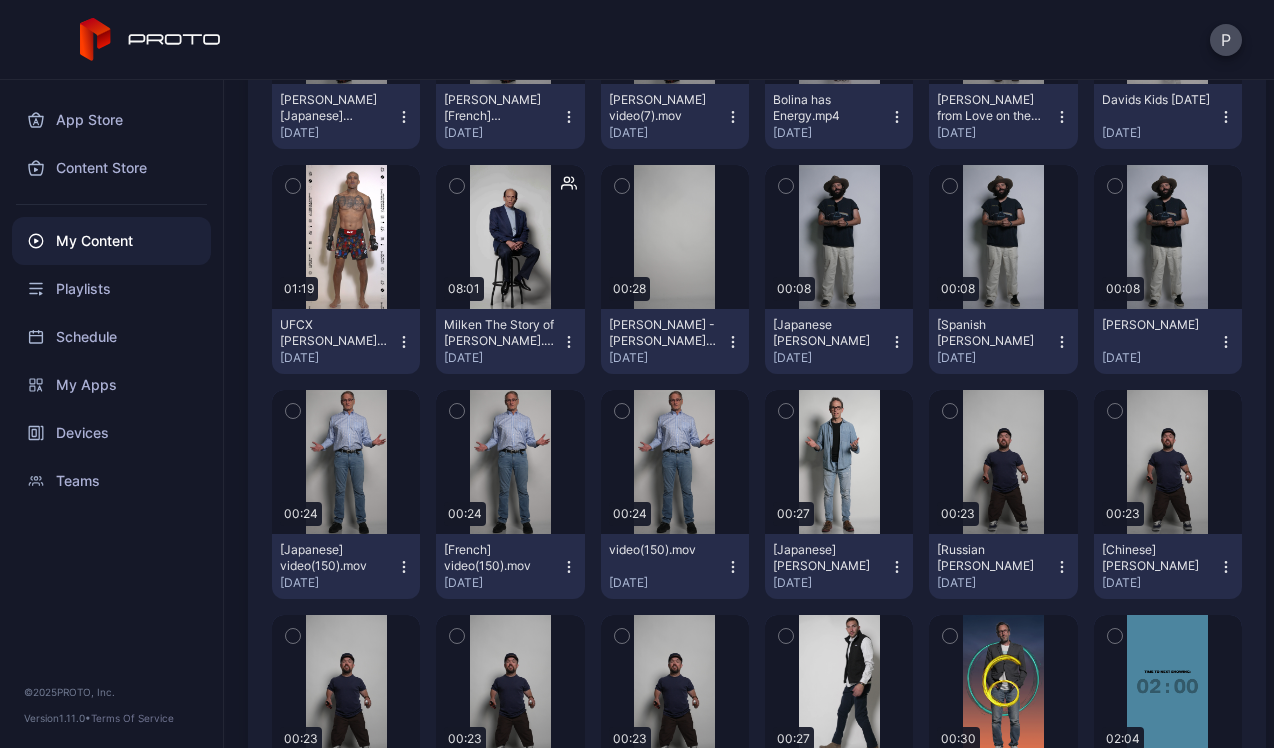 click 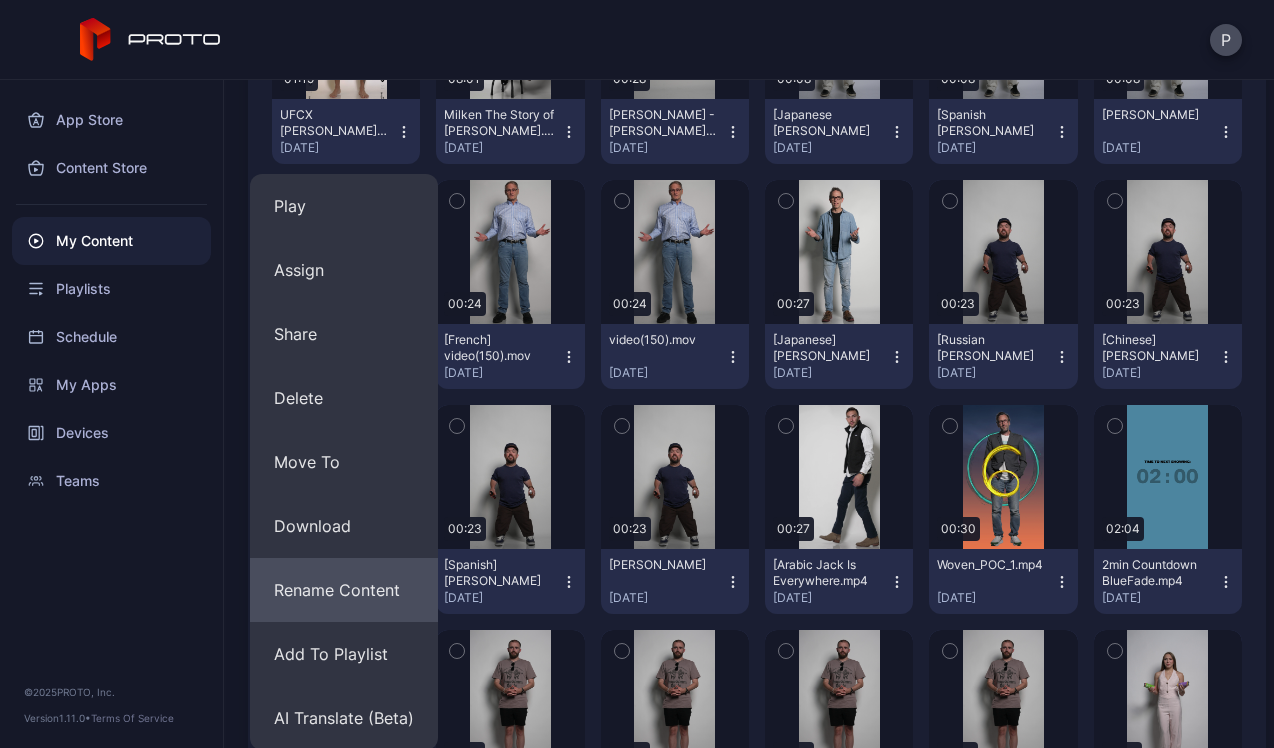 scroll, scrollTop: 5810, scrollLeft: 0, axis: vertical 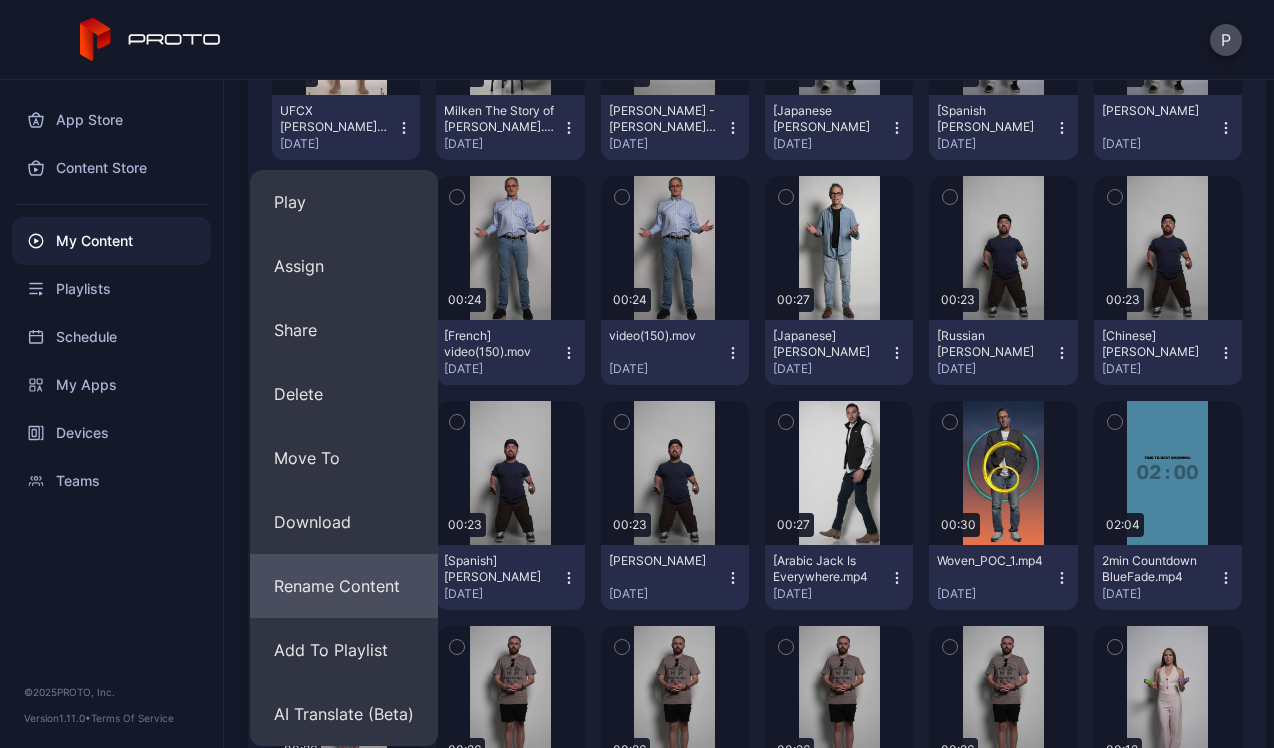 click on "Rename Content" at bounding box center [344, 586] 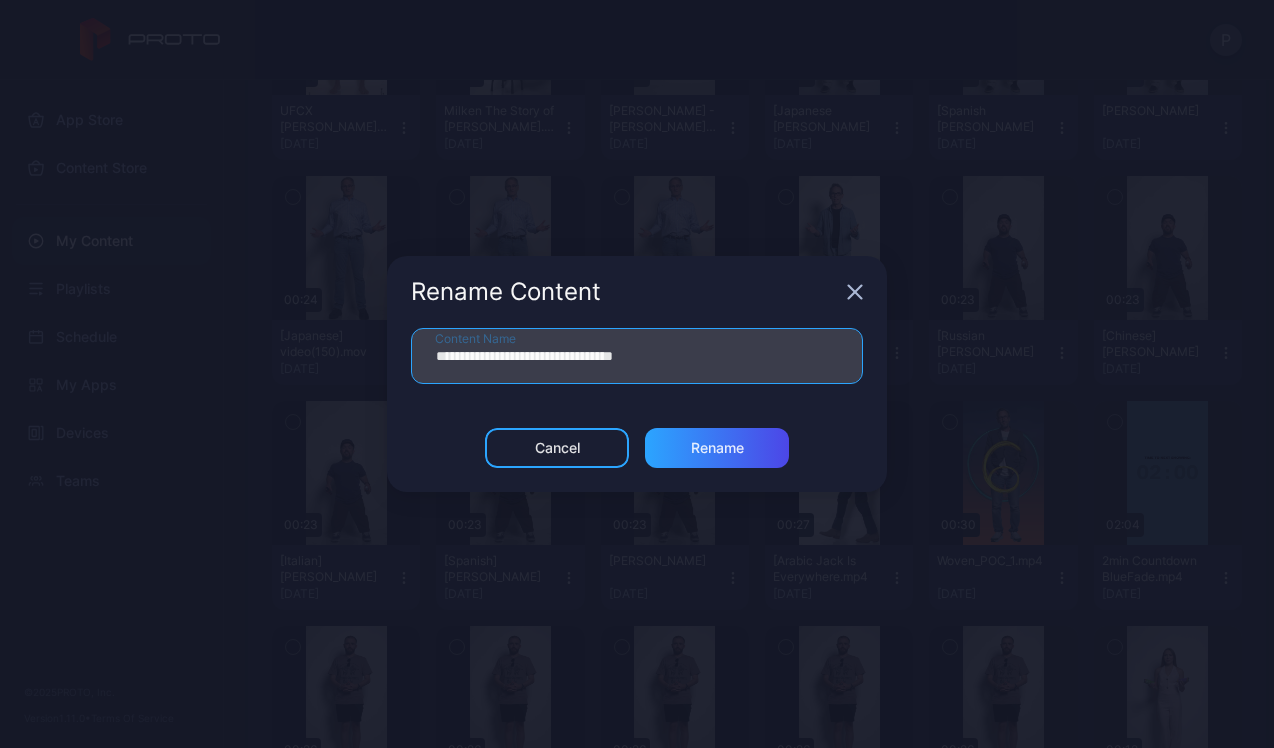 drag, startPoint x: 439, startPoint y: 360, endPoint x: 754, endPoint y: 362, distance: 315.00635 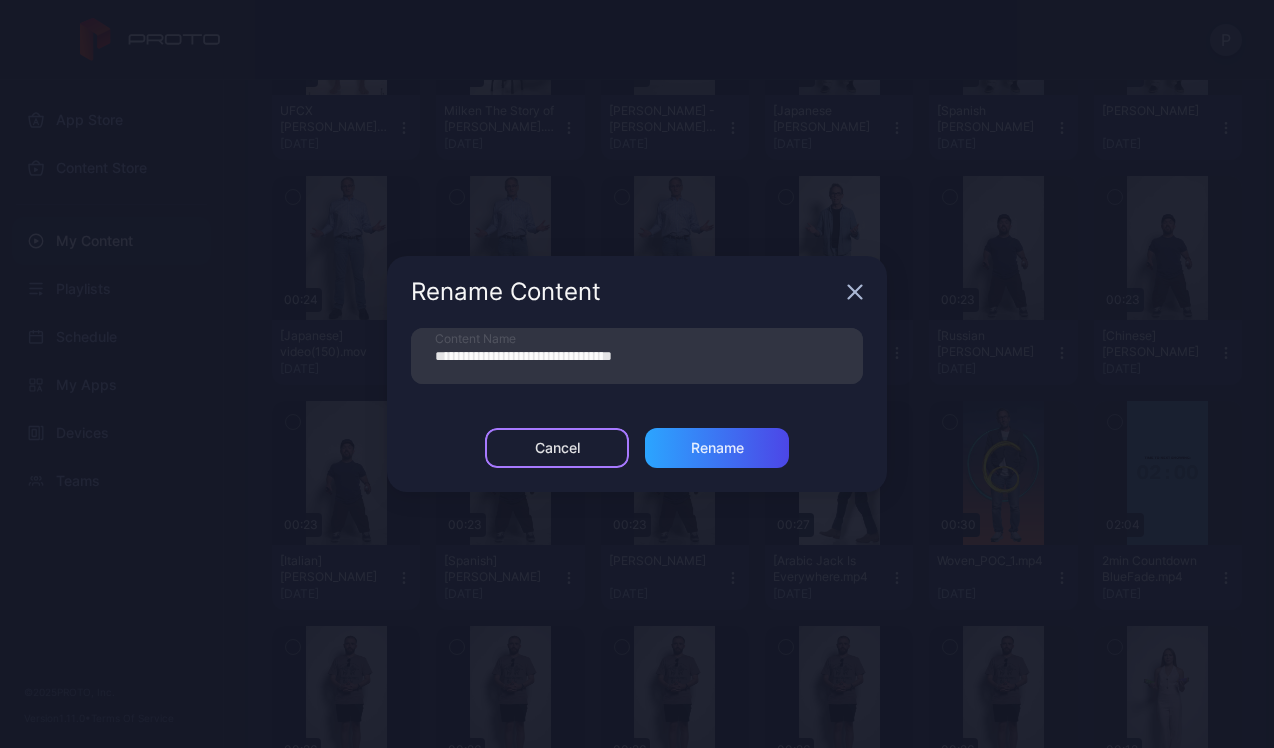 click on "Cancel" at bounding box center (557, 448) 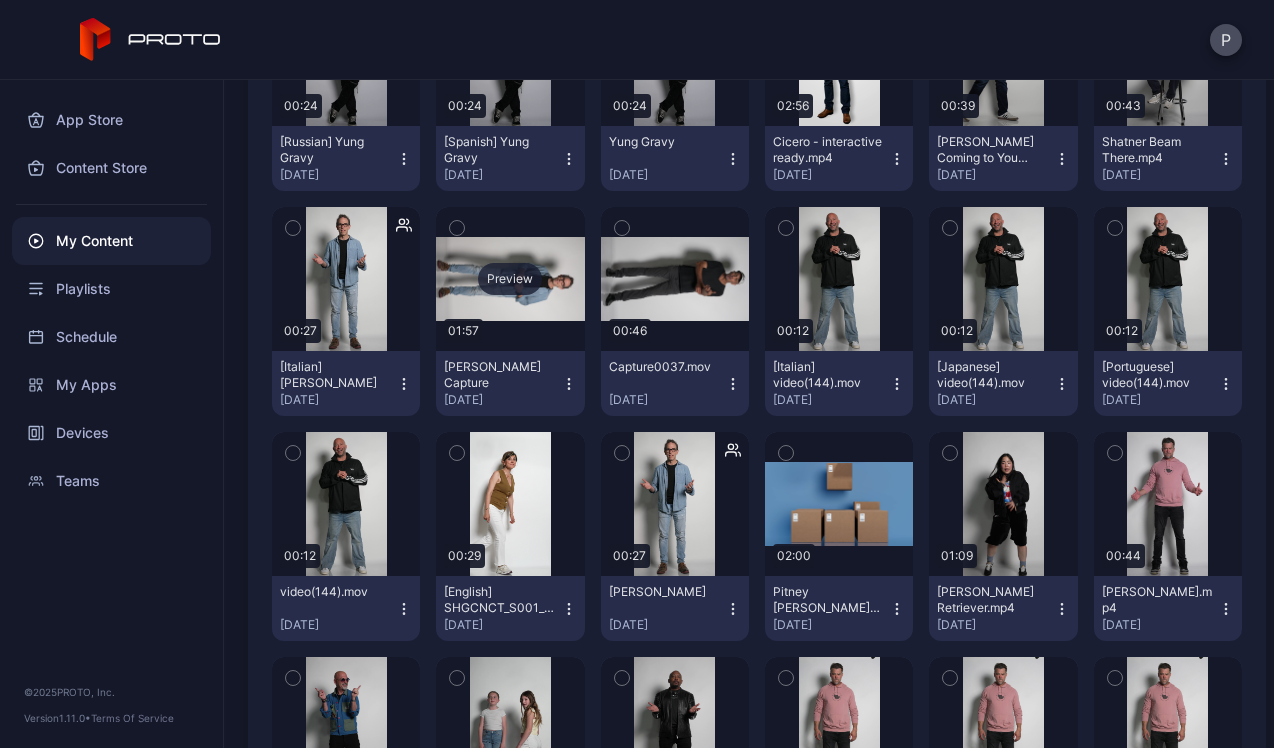 scroll, scrollTop: 6865, scrollLeft: 0, axis: vertical 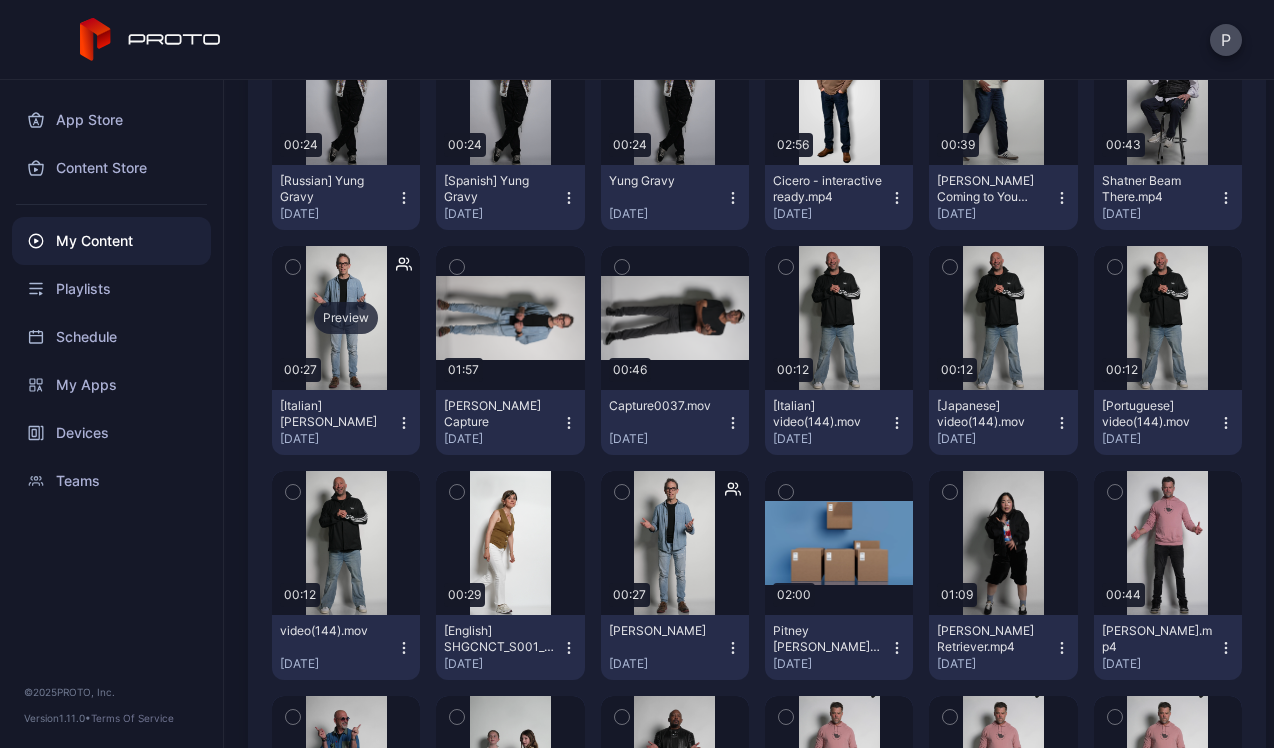 click on "Preview" at bounding box center (346, 318) 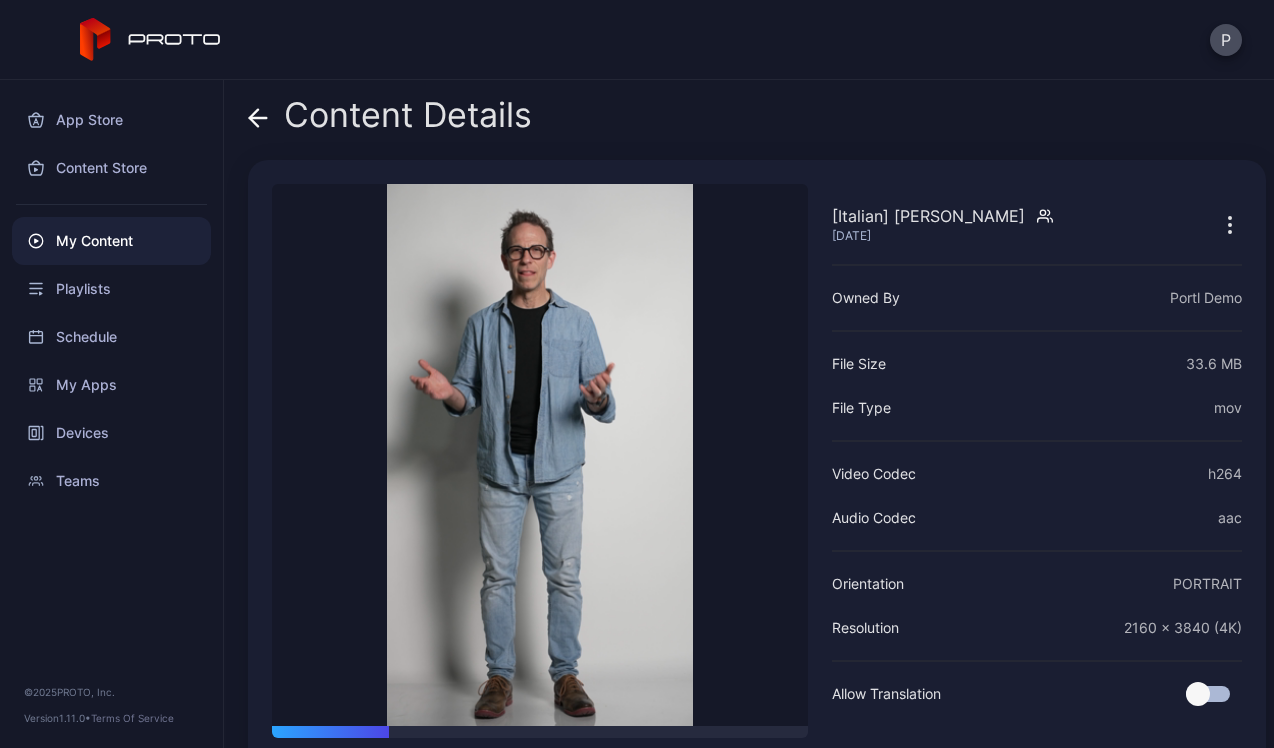 click 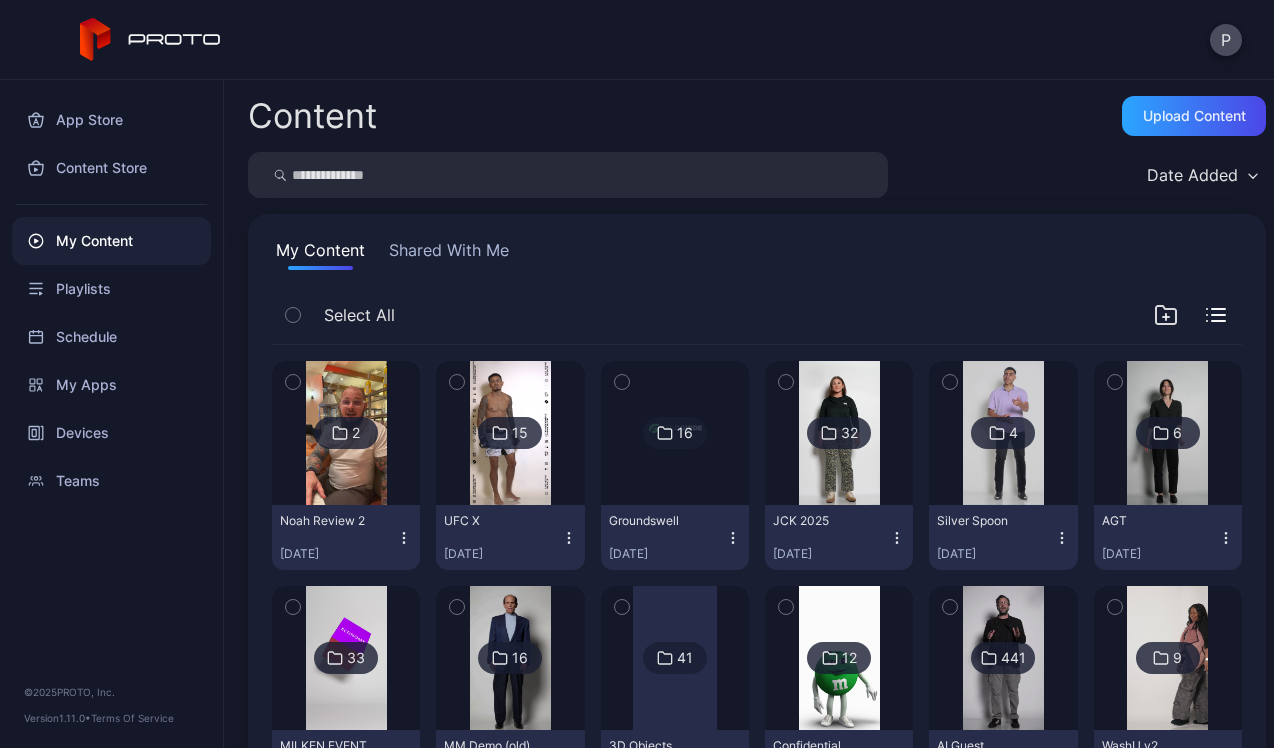 scroll, scrollTop: 6865, scrollLeft: 0, axis: vertical 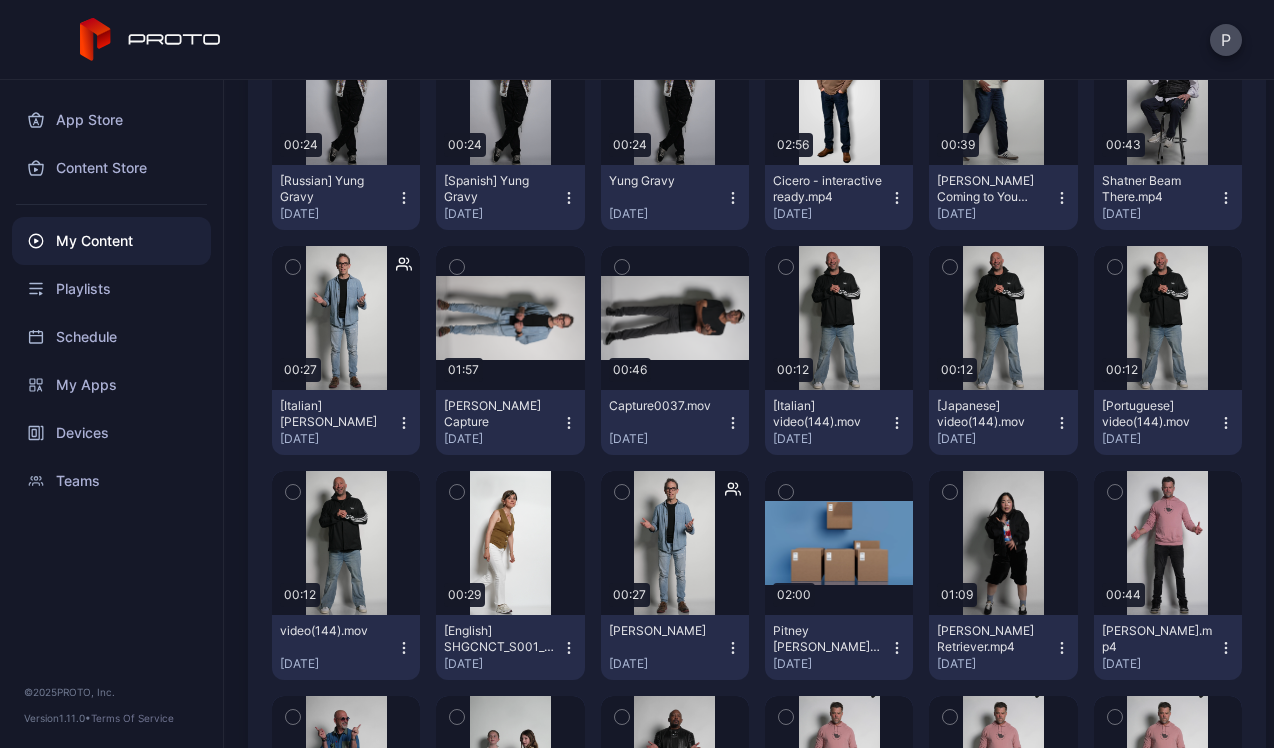 click 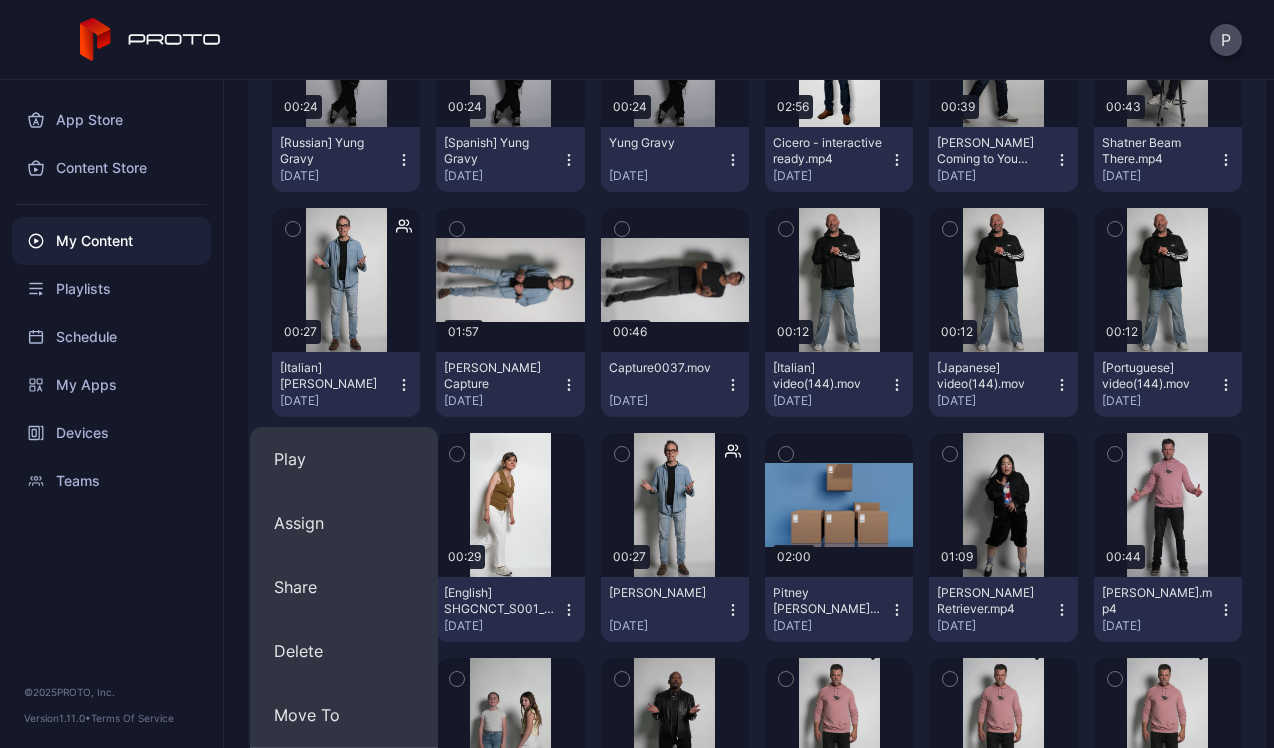 scroll, scrollTop: 7161, scrollLeft: 0, axis: vertical 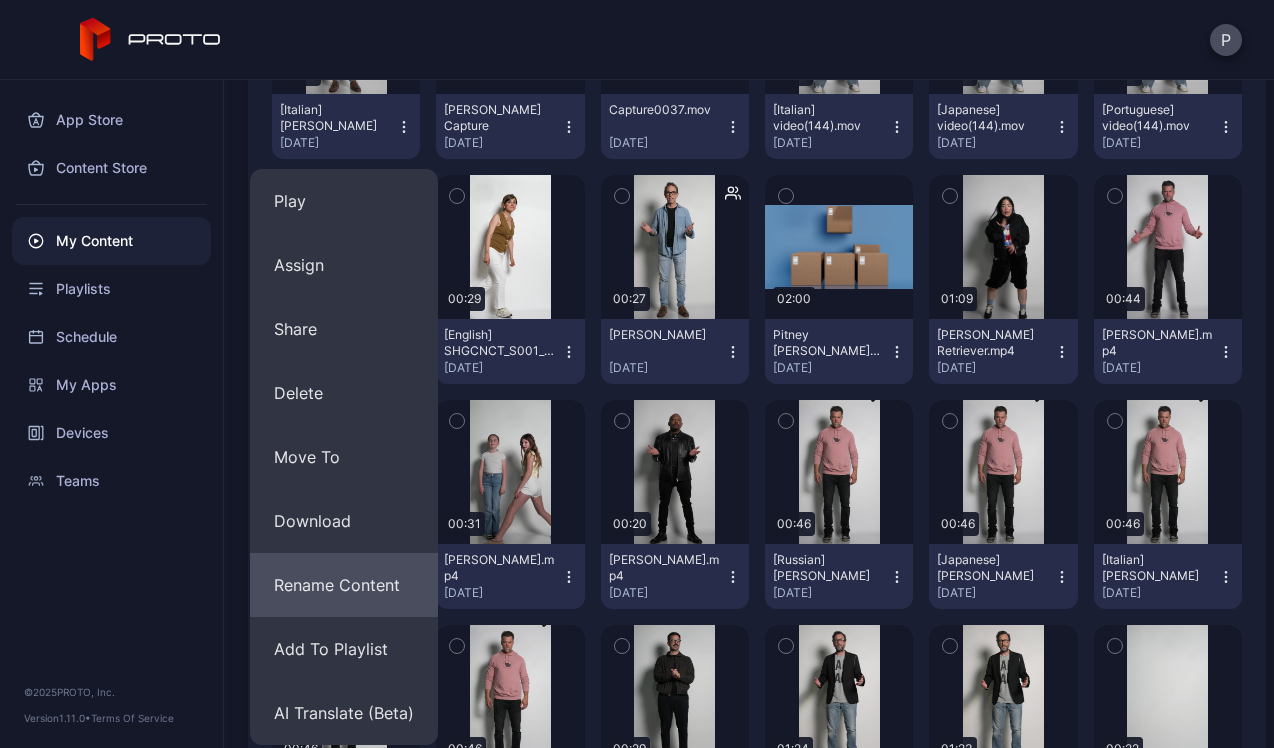 click on "Rename Content" at bounding box center [344, 585] 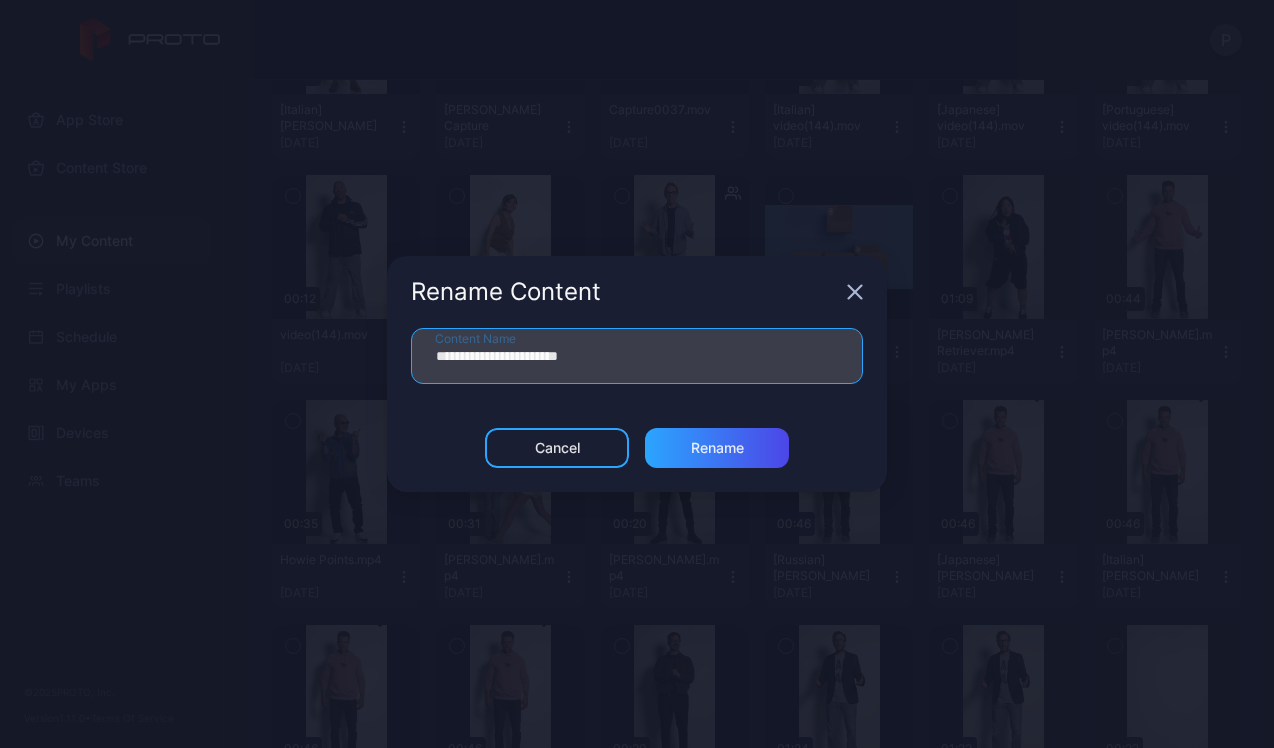 click on "**********" at bounding box center [637, 356] 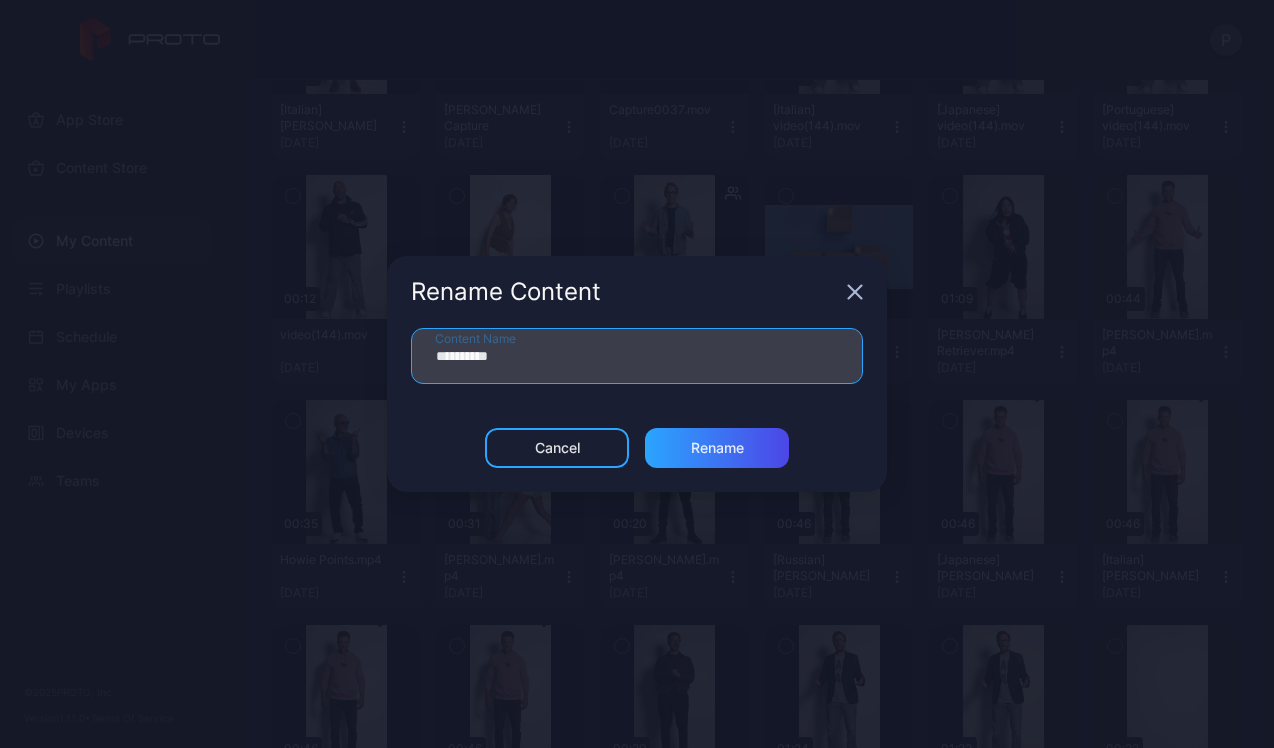 click on "*********" at bounding box center [637, 356] 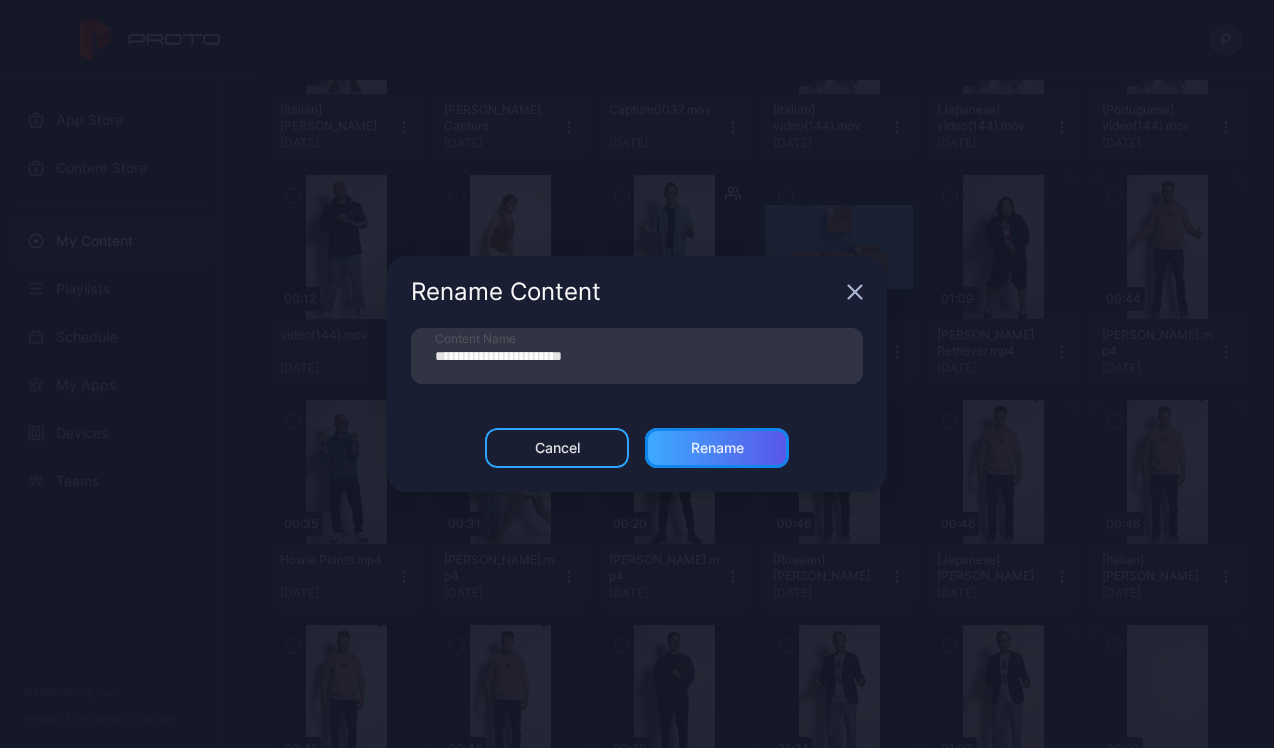 click on "Rename" at bounding box center (717, 448) 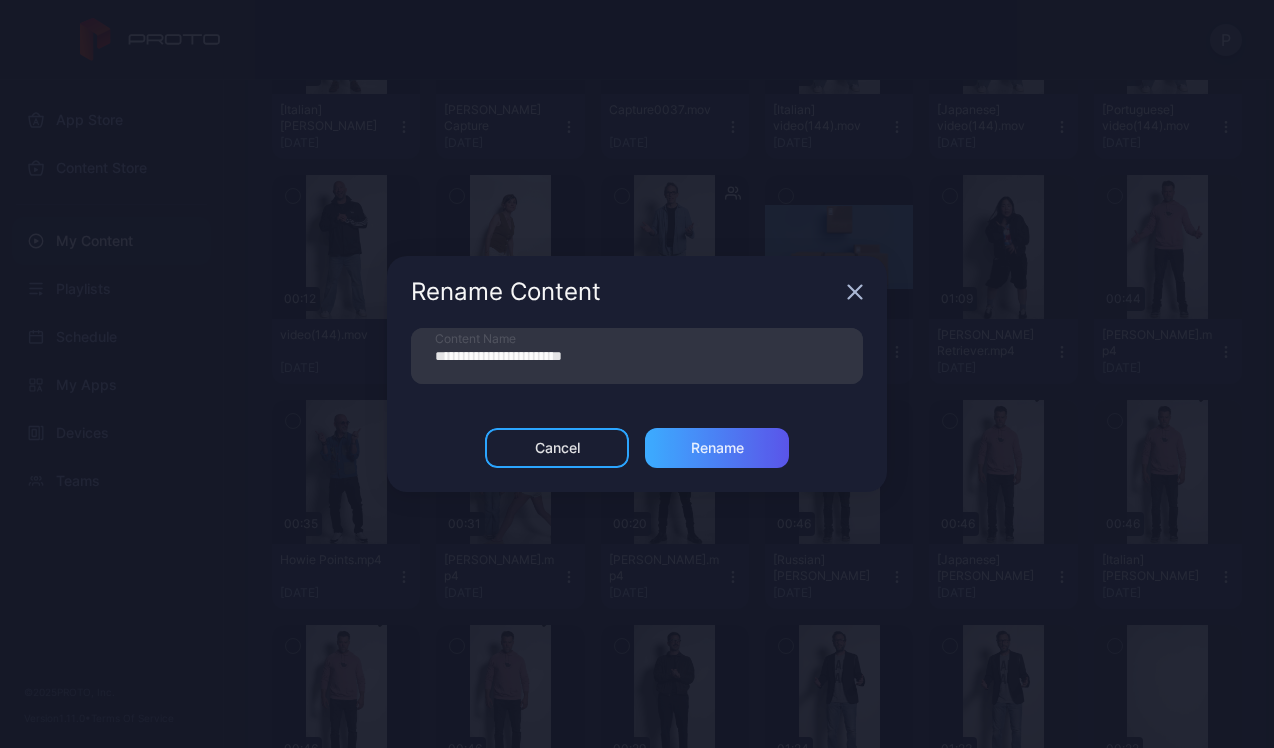 type on "**********" 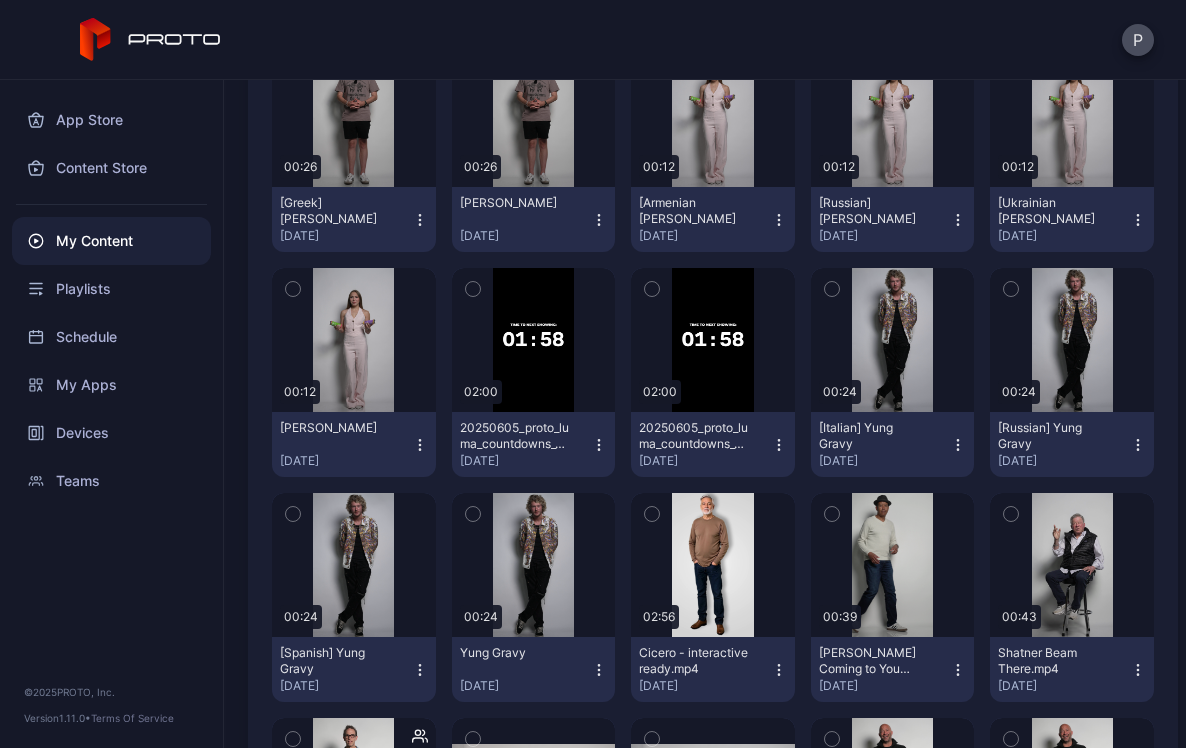 scroll, scrollTop: 7465, scrollLeft: 0, axis: vertical 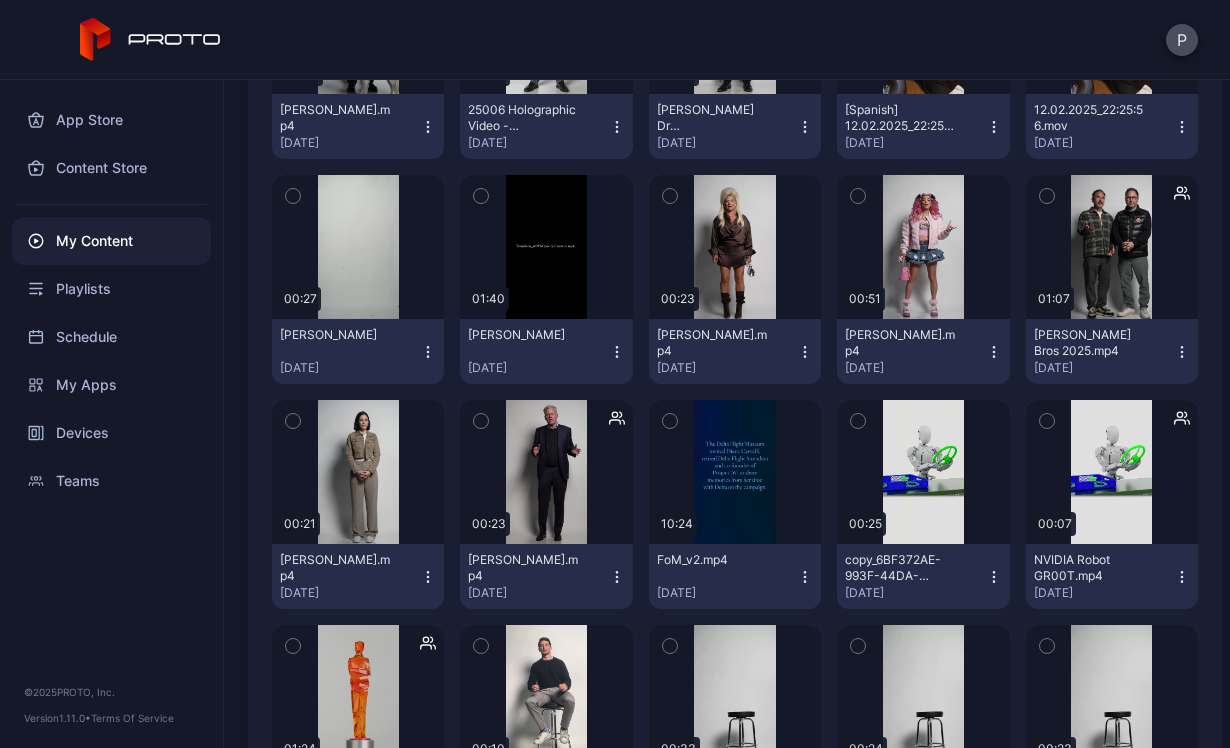 click 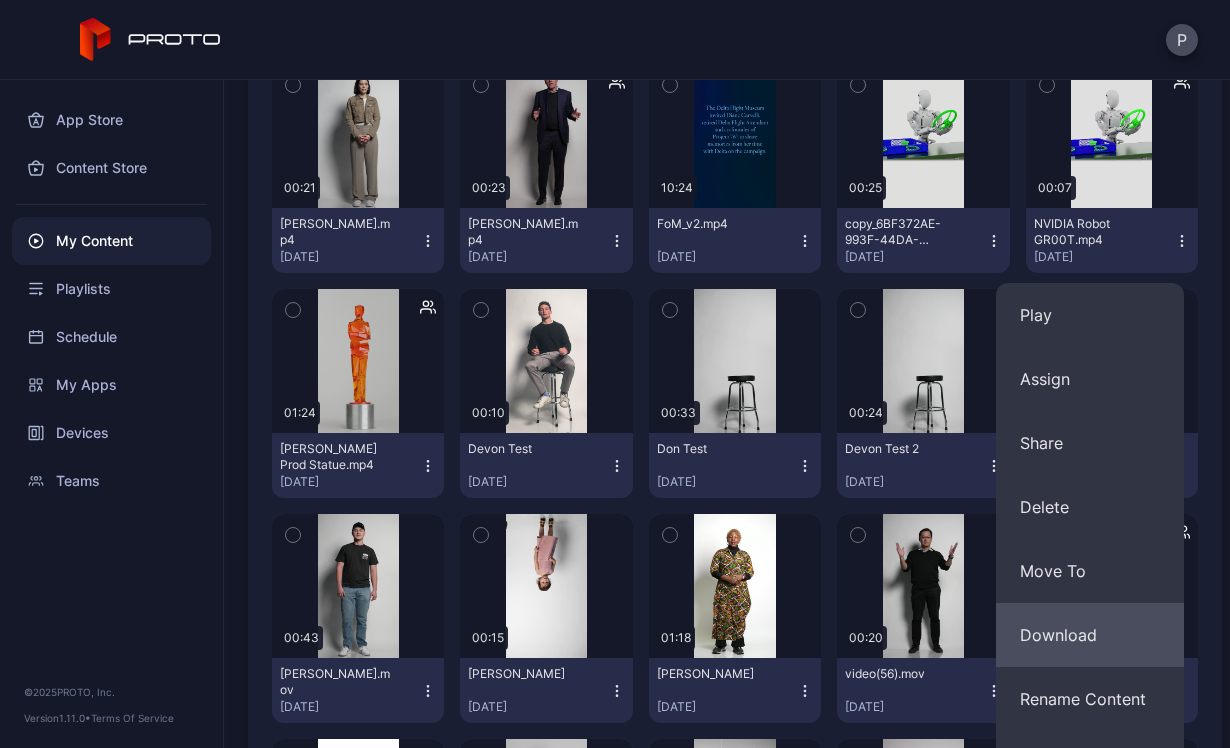 scroll, scrollTop: 14941, scrollLeft: 0, axis: vertical 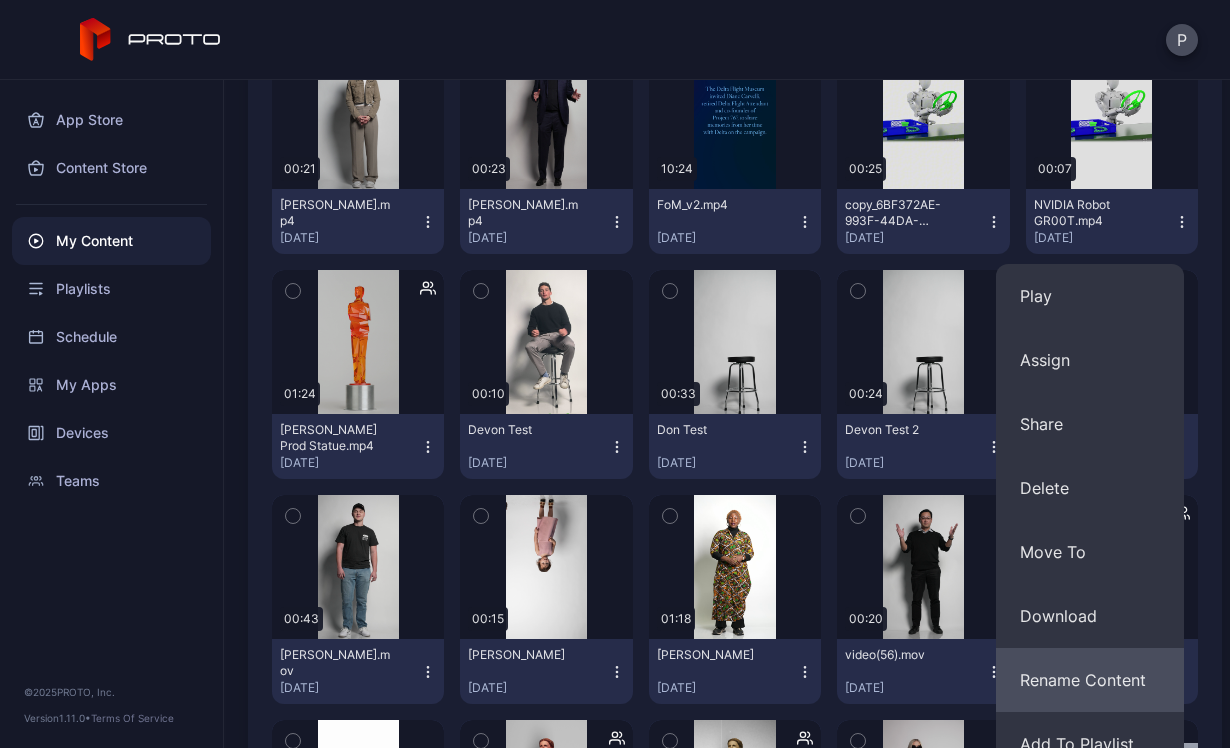 click on "Rename Content" at bounding box center [1090, 680] 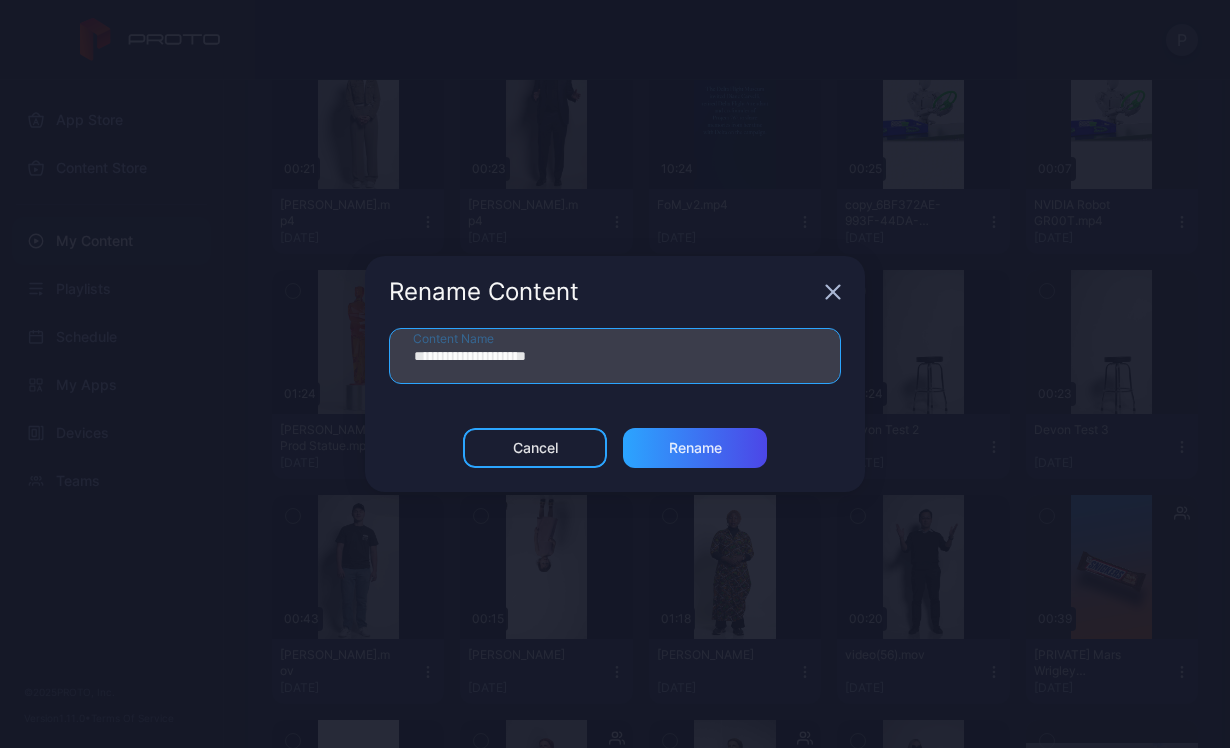click on "**********" at bounding box center [615, 356] 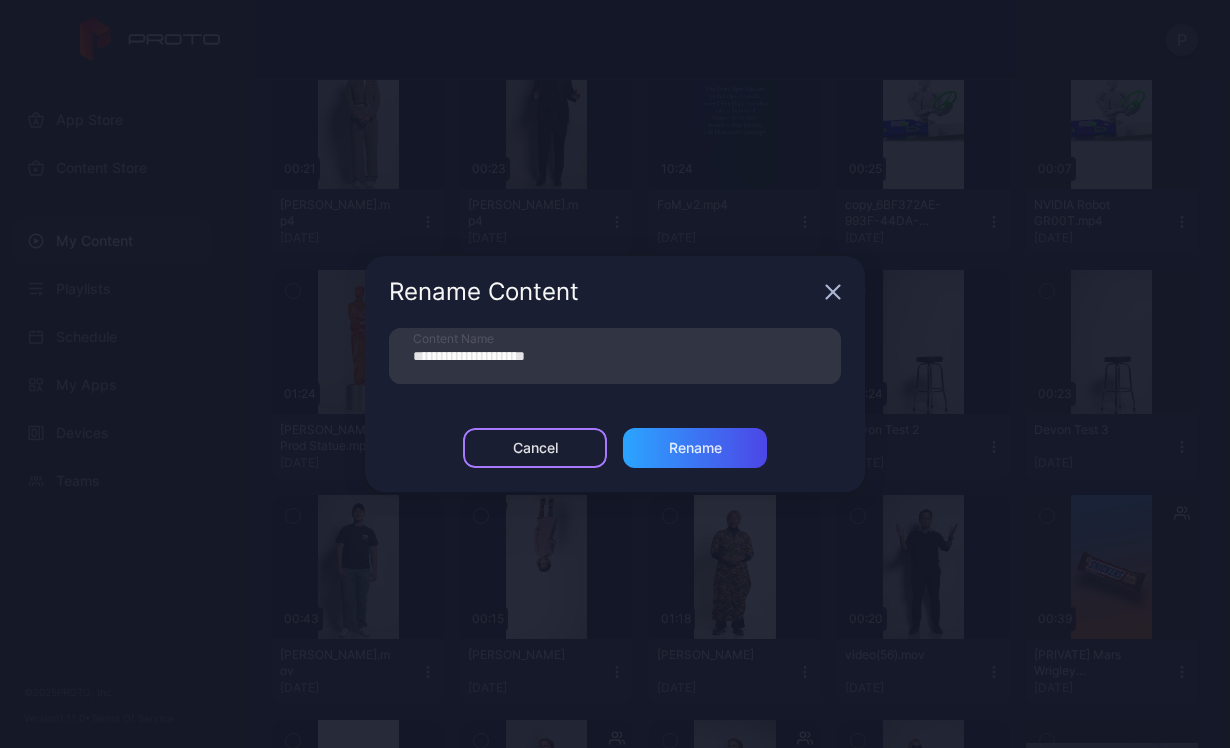 click on "Cancel" at bounding box center [535, 448] 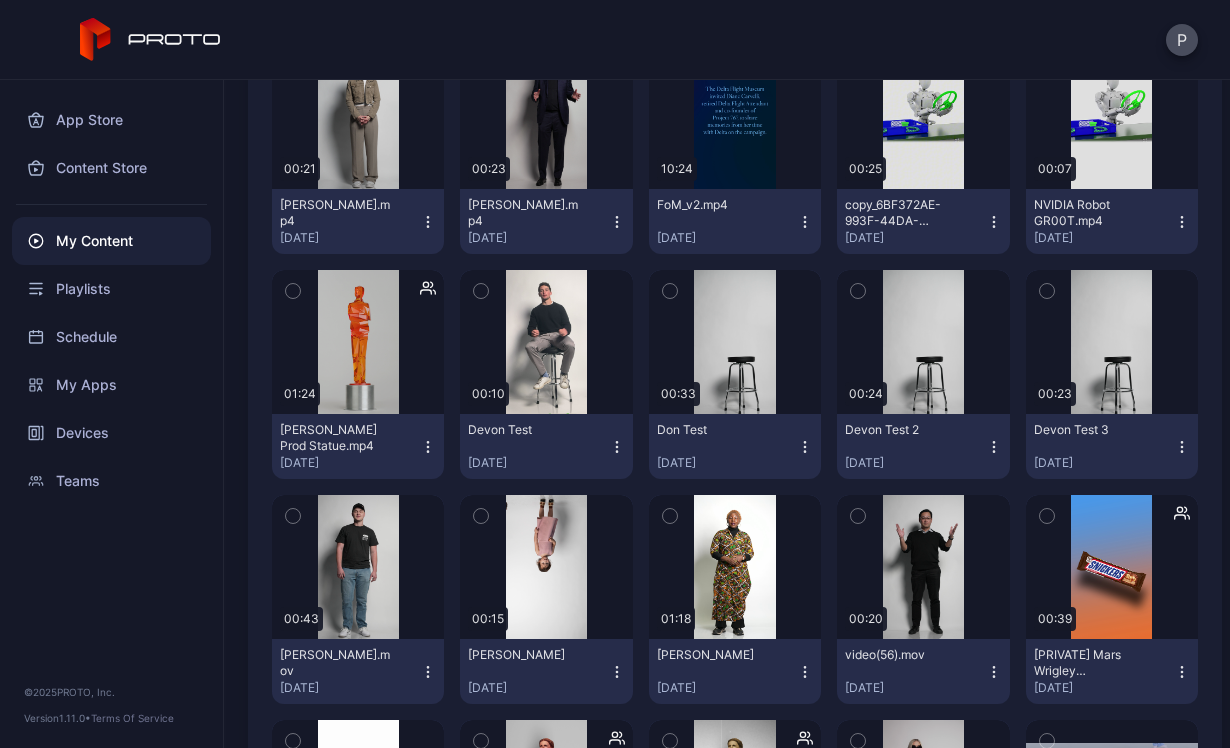 click 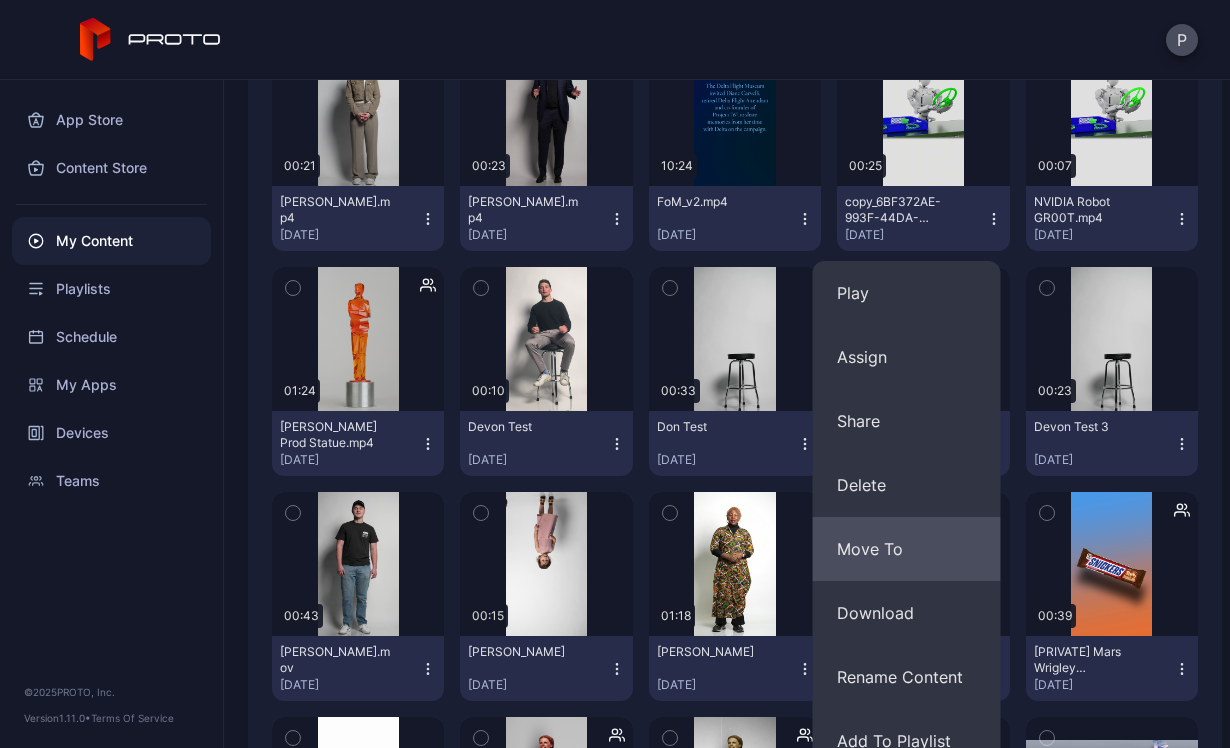 scroll, scrollTop: 14950, scrollLeft: 0, axis: vertical 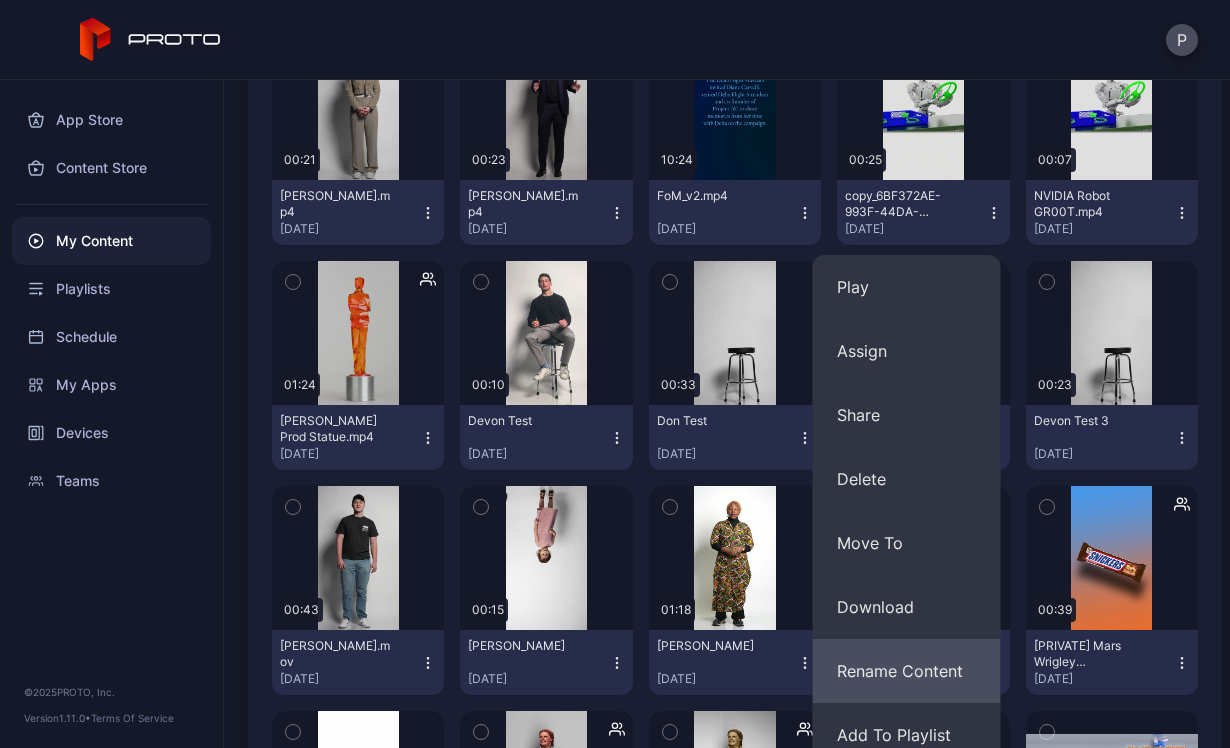 click on "Rename Content" at bounding box center [907, 671] 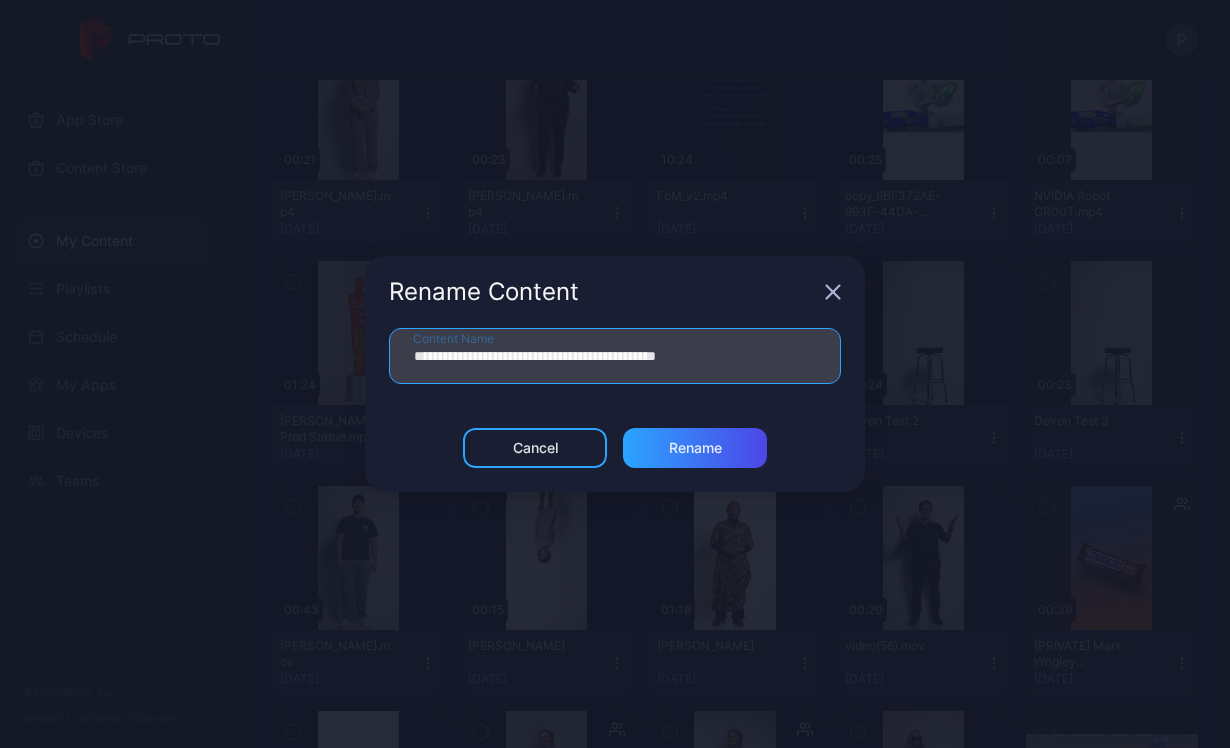click on "**********" at bounding box center (615, 356) 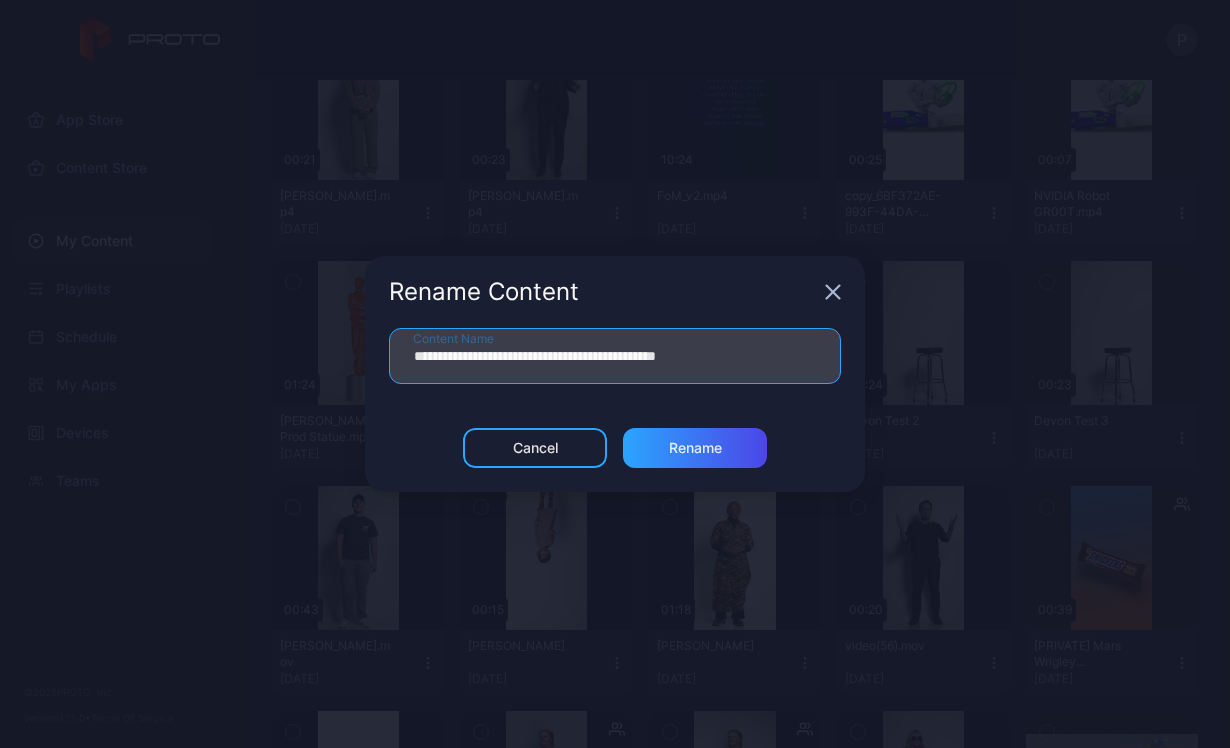 click on "**********" at bounding box center (615, 356) 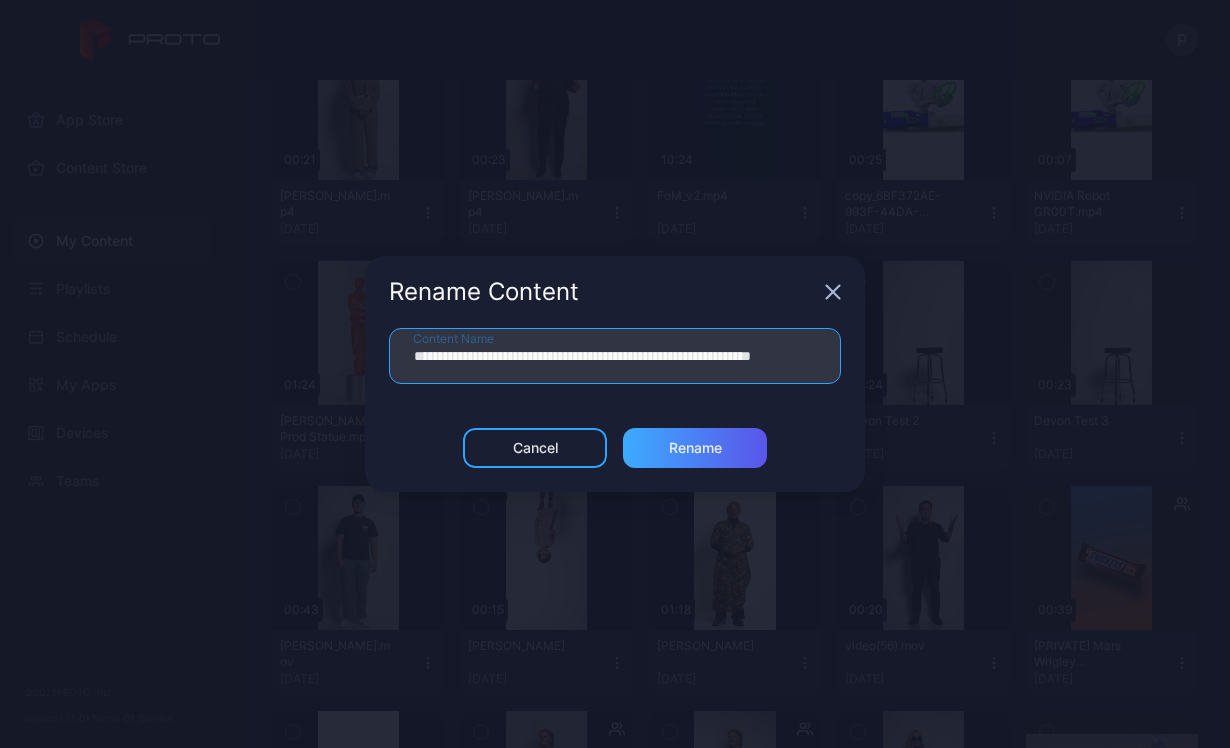 type on "**********" 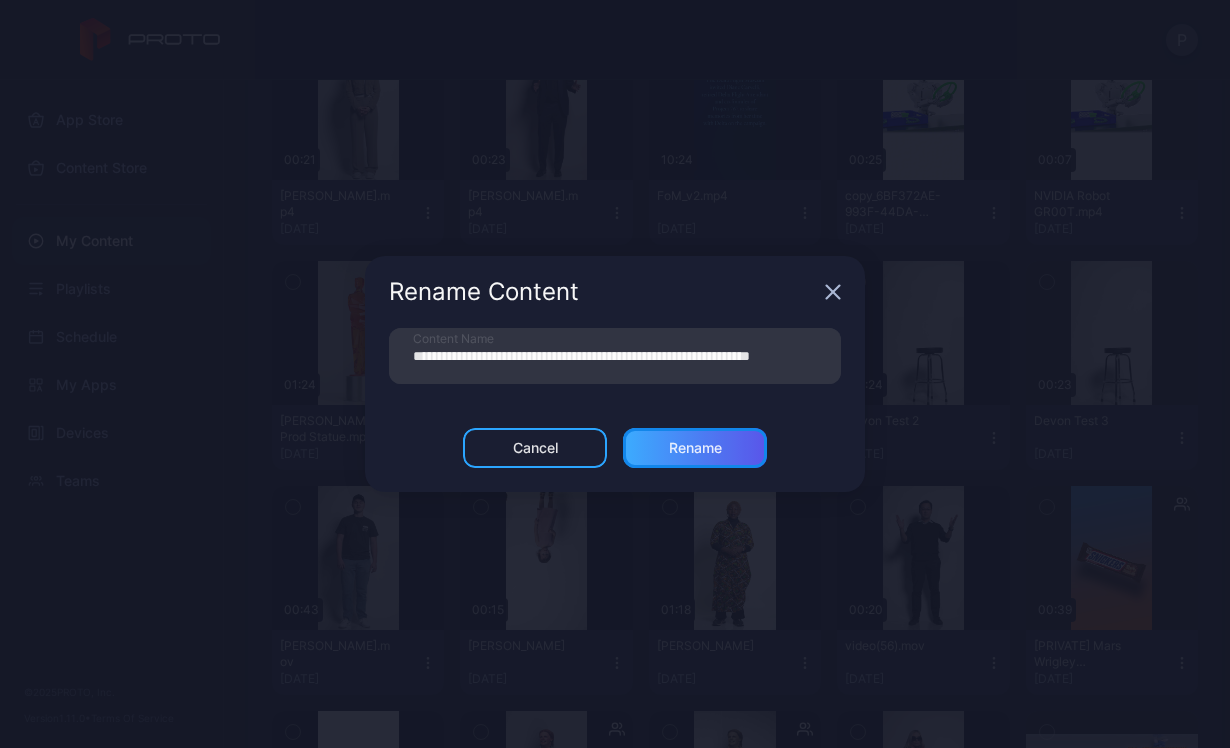 click on "Rename" at bounding box center (695, 448) 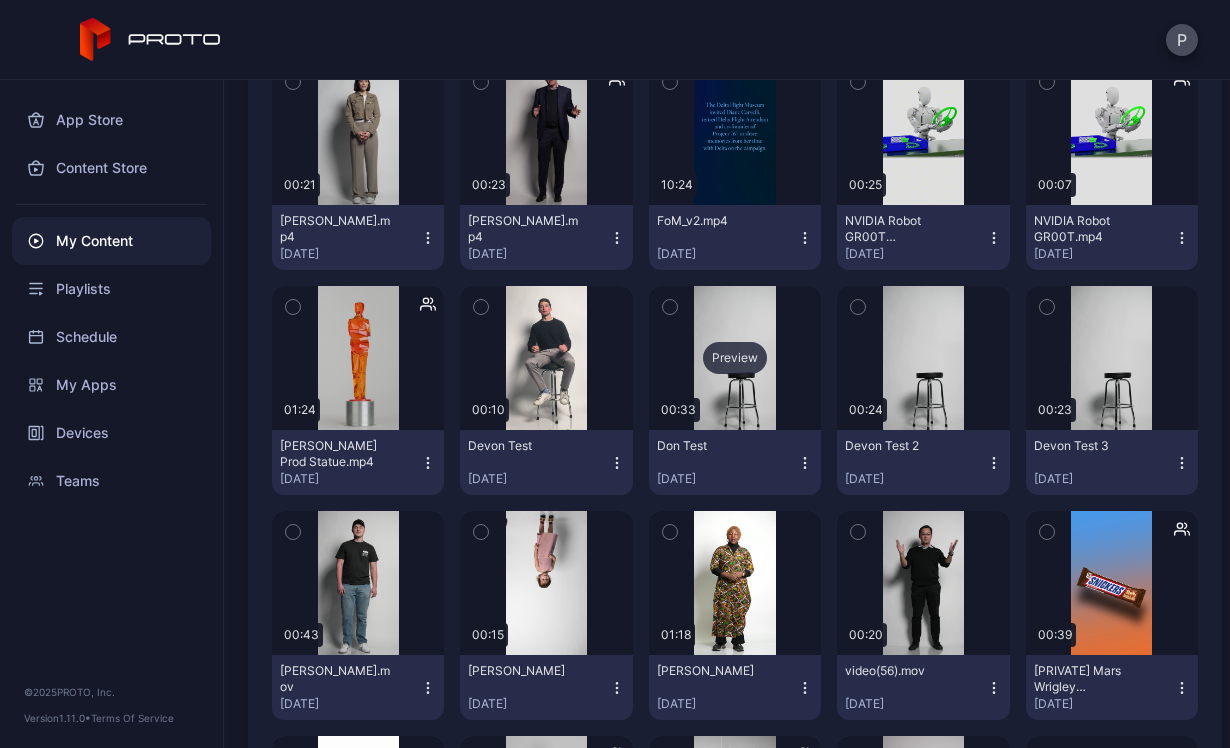scroll, scrollTop: 15012, scrollLeft: 0, axis: vertical 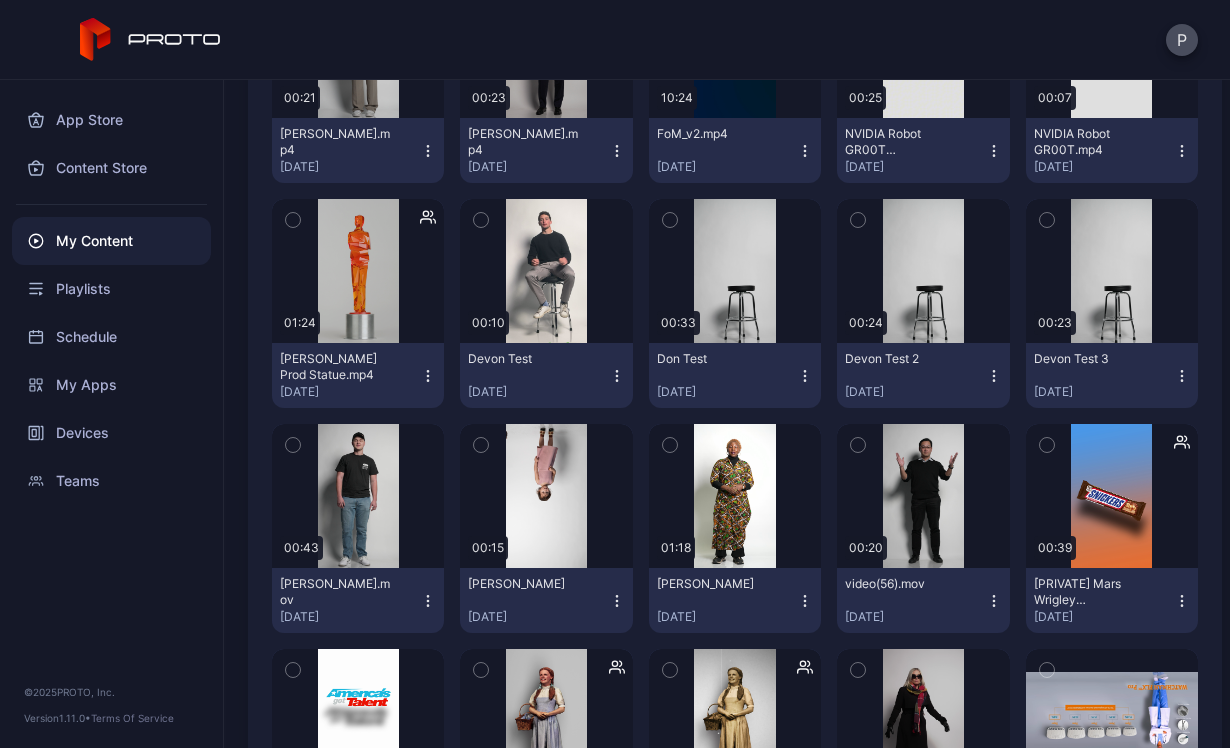 click 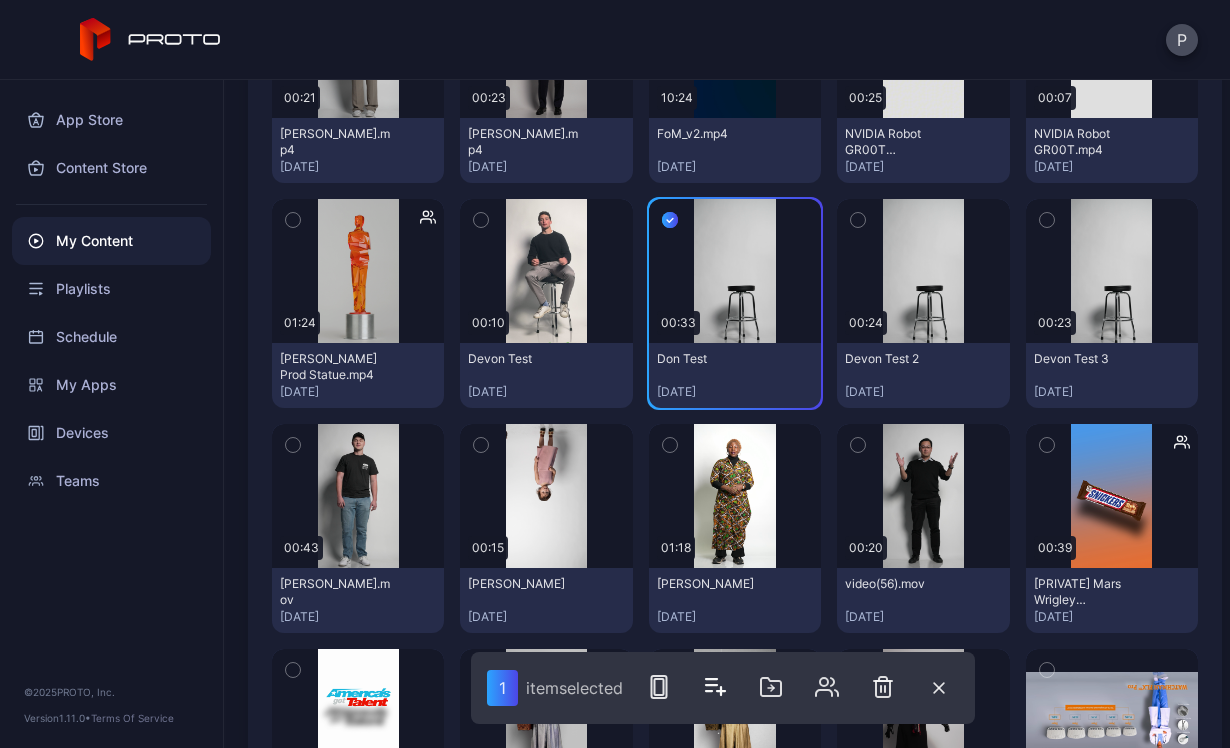click 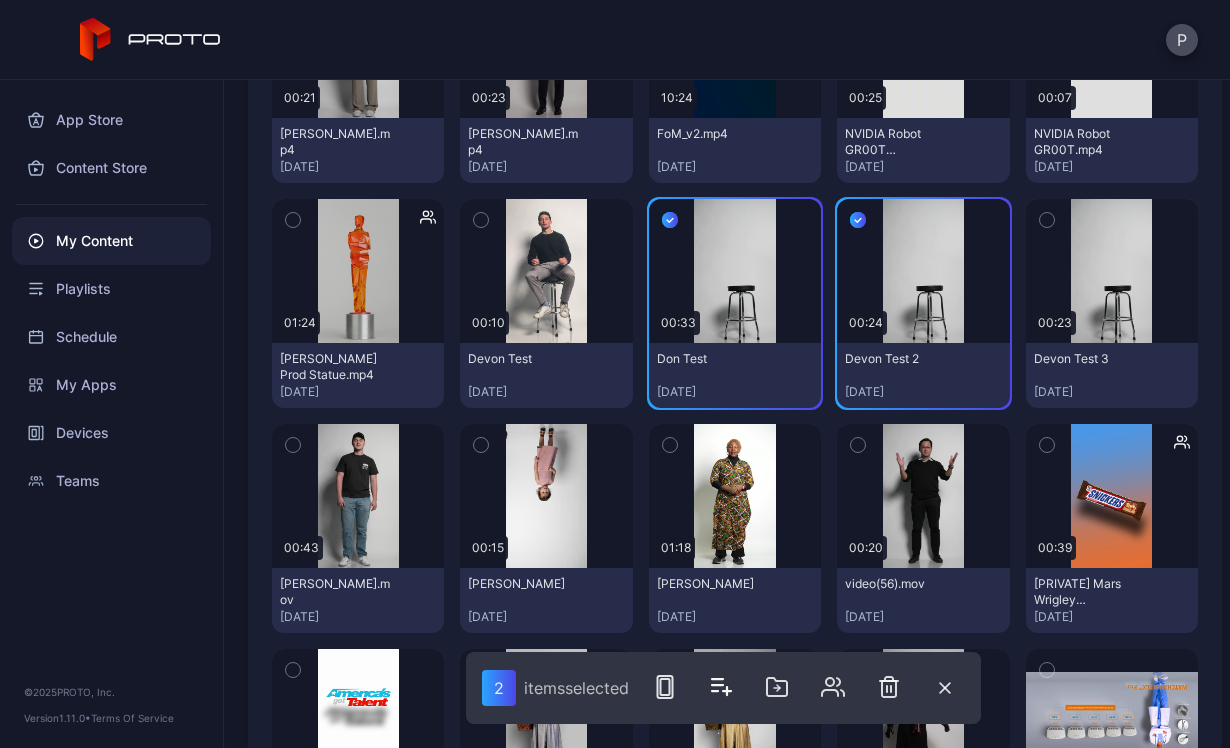 click 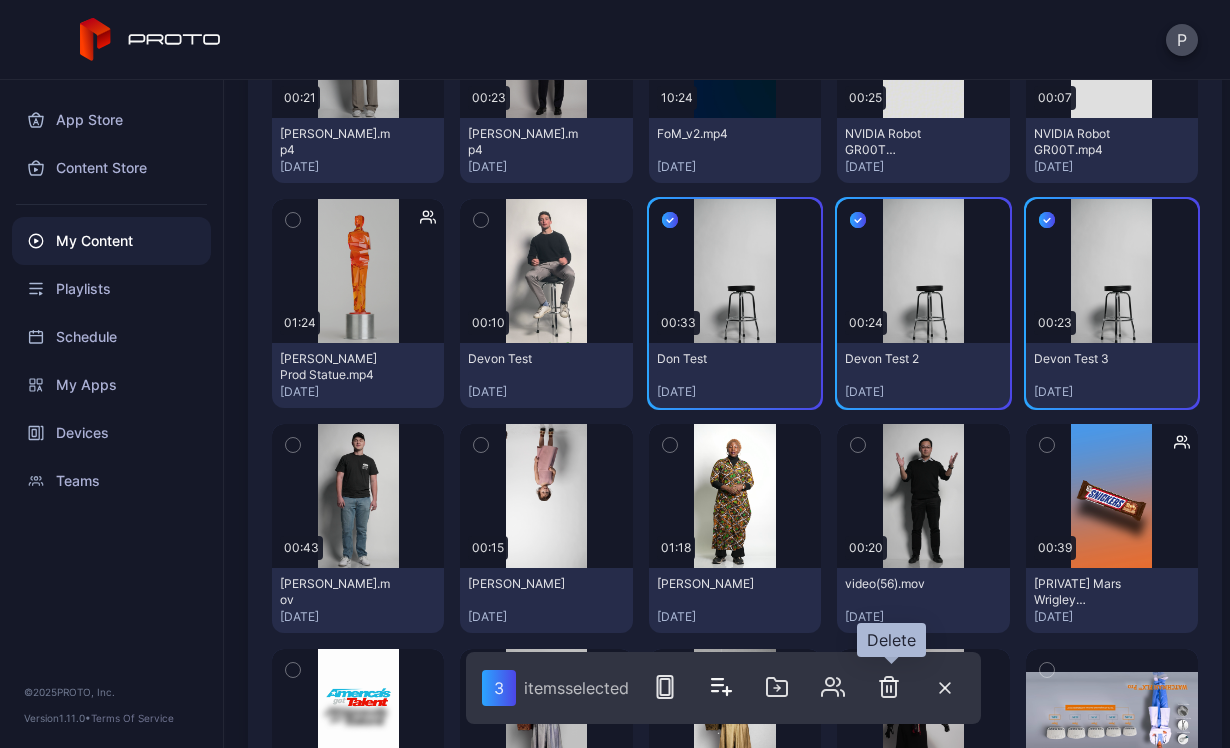 click 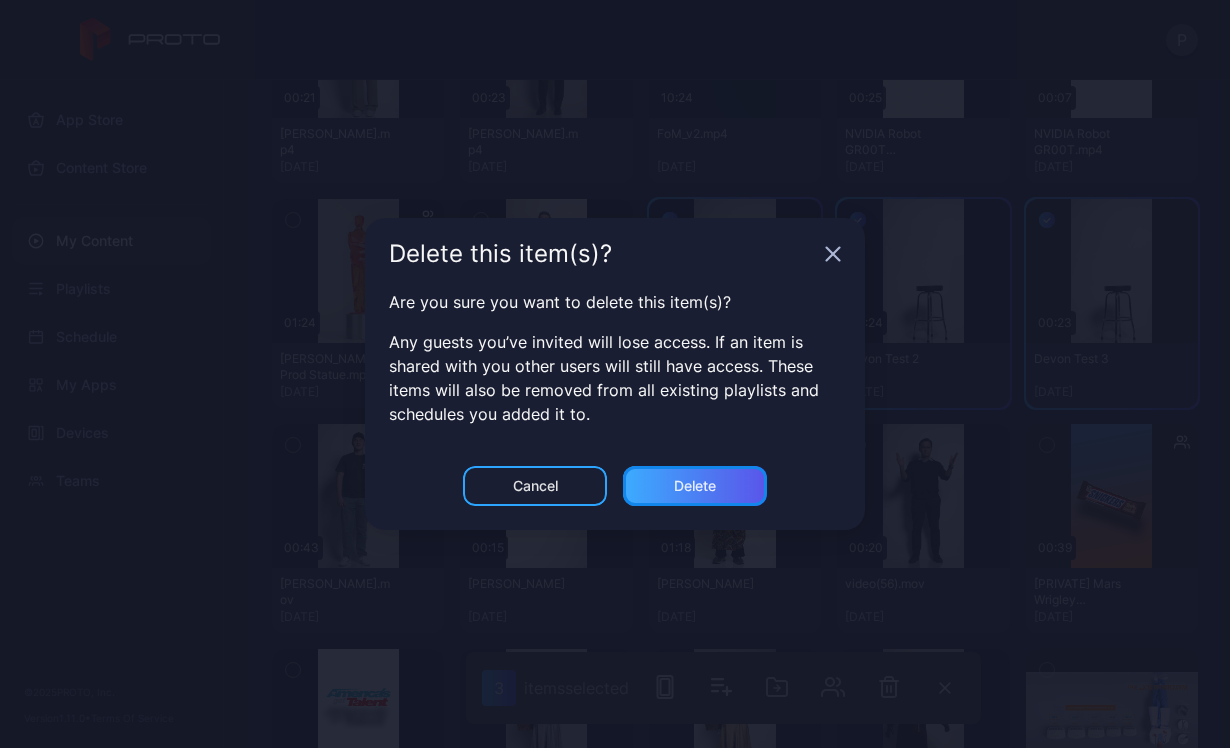click on "Delete" at bounding box center (695, 486) 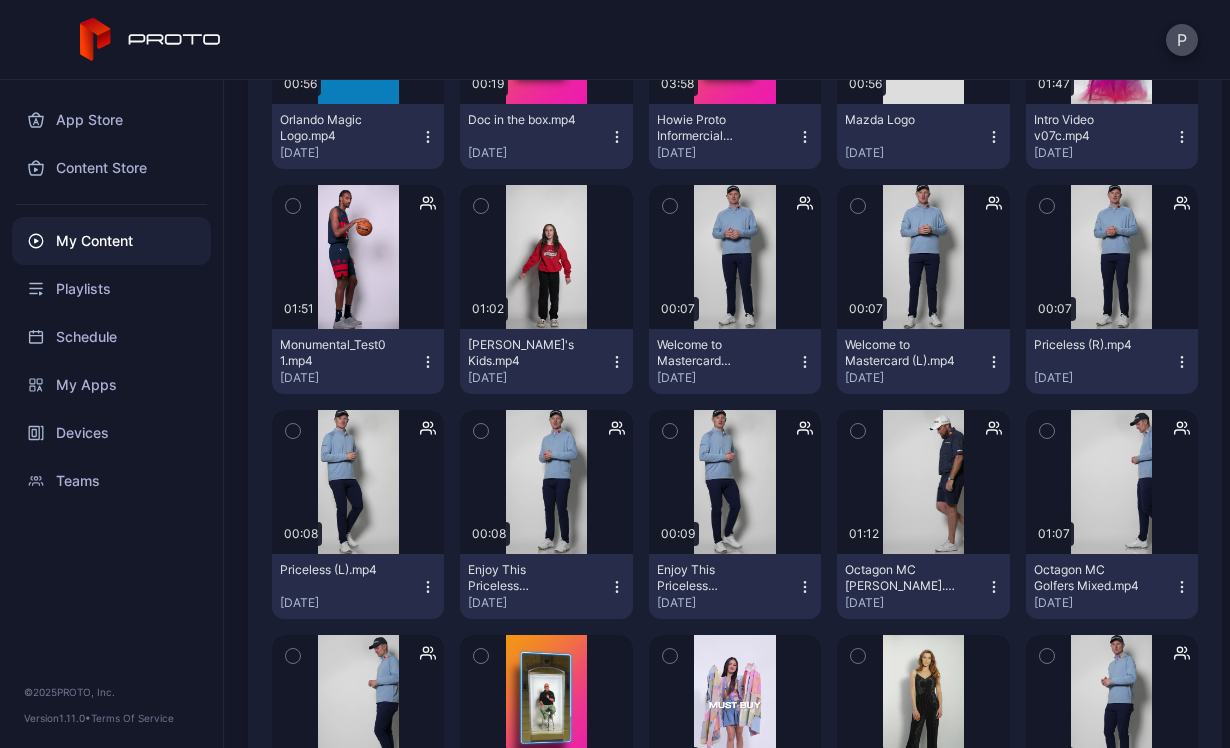 scroll, scrollTop: 12787, scrollLeft: 0, axis: vertical 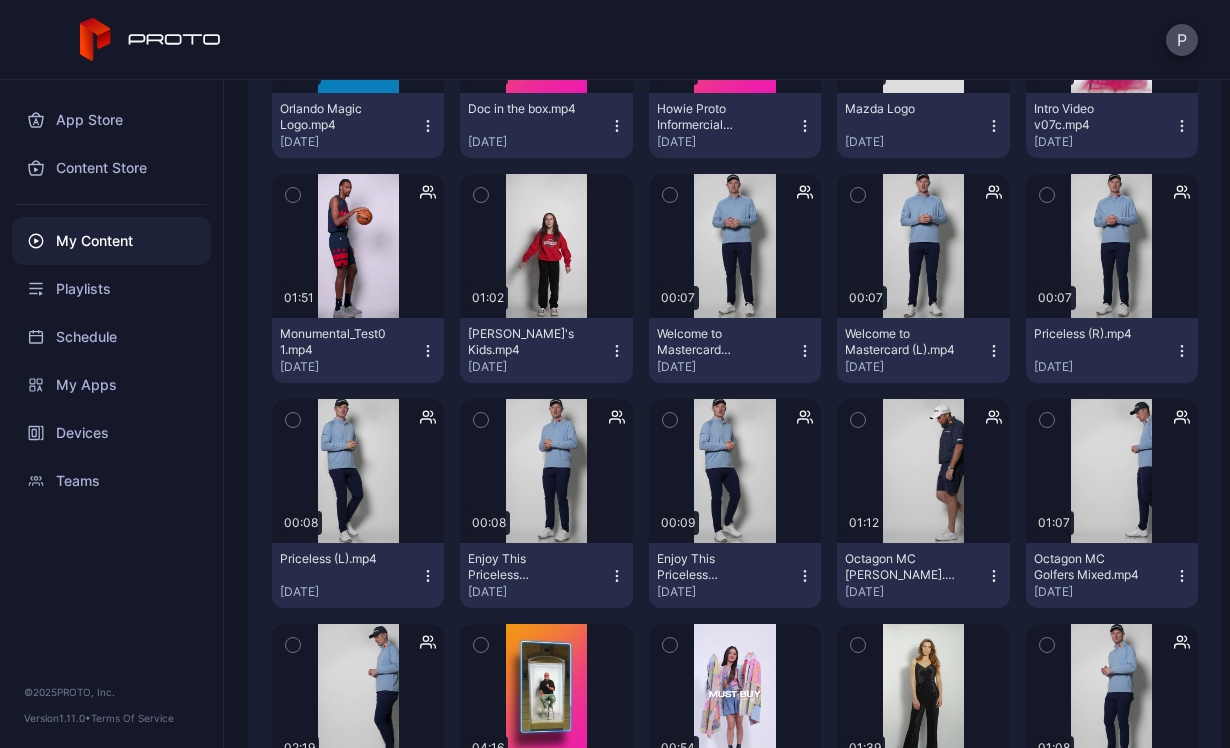click 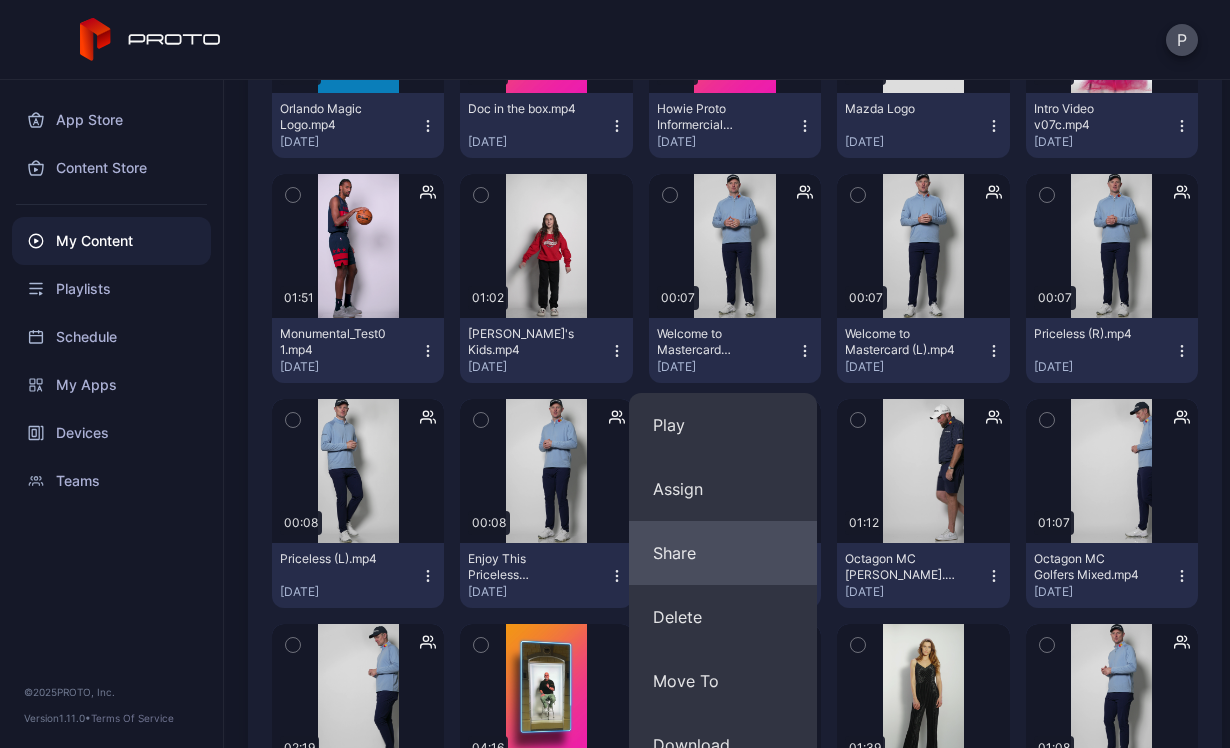click on "Share" at bounding box center (723, 553) 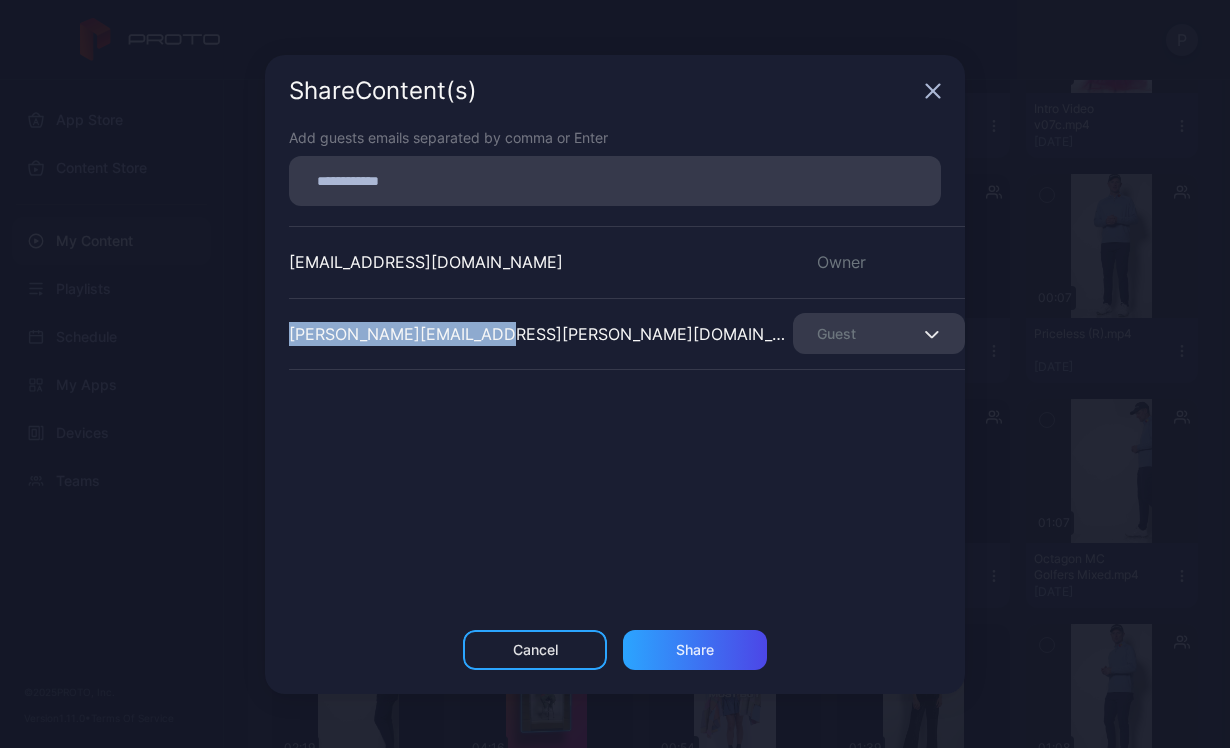 drag, startPoint x: 289, startPoint y: 335, endPoint x: 489, endPoint y: 332, distance: 200.02249 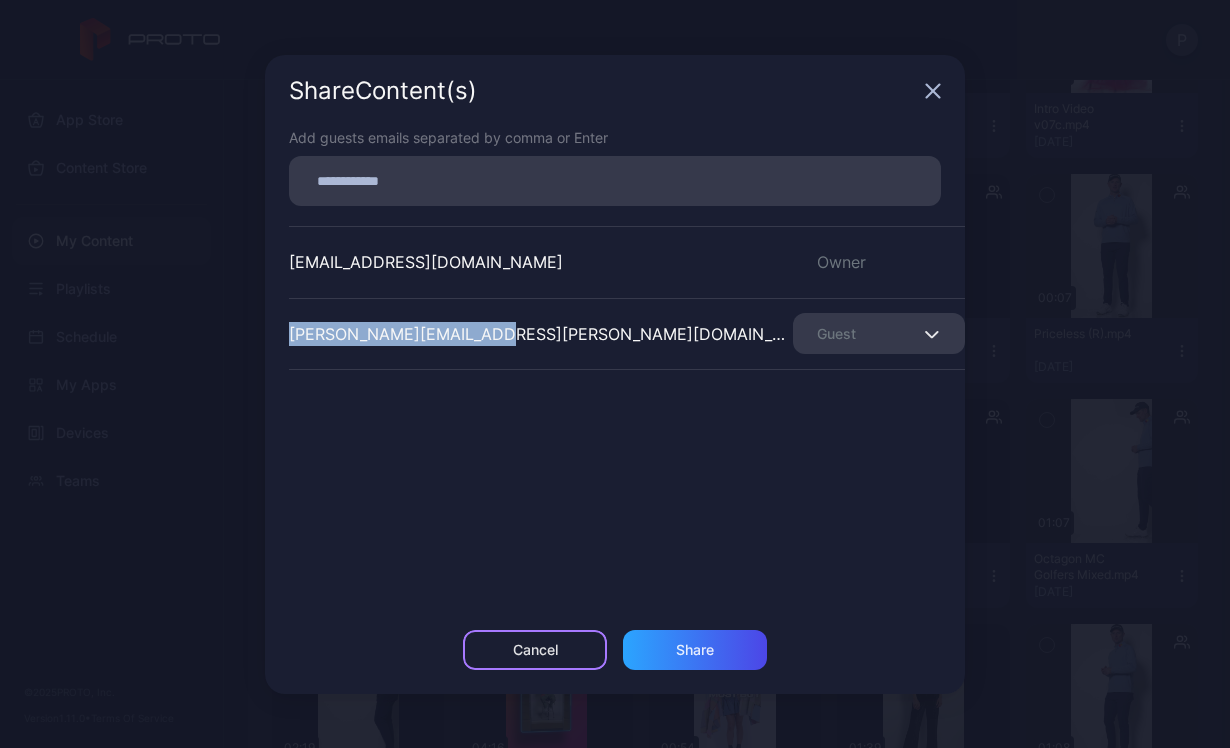 click on "Cancel" at bounding box center (535, 650) 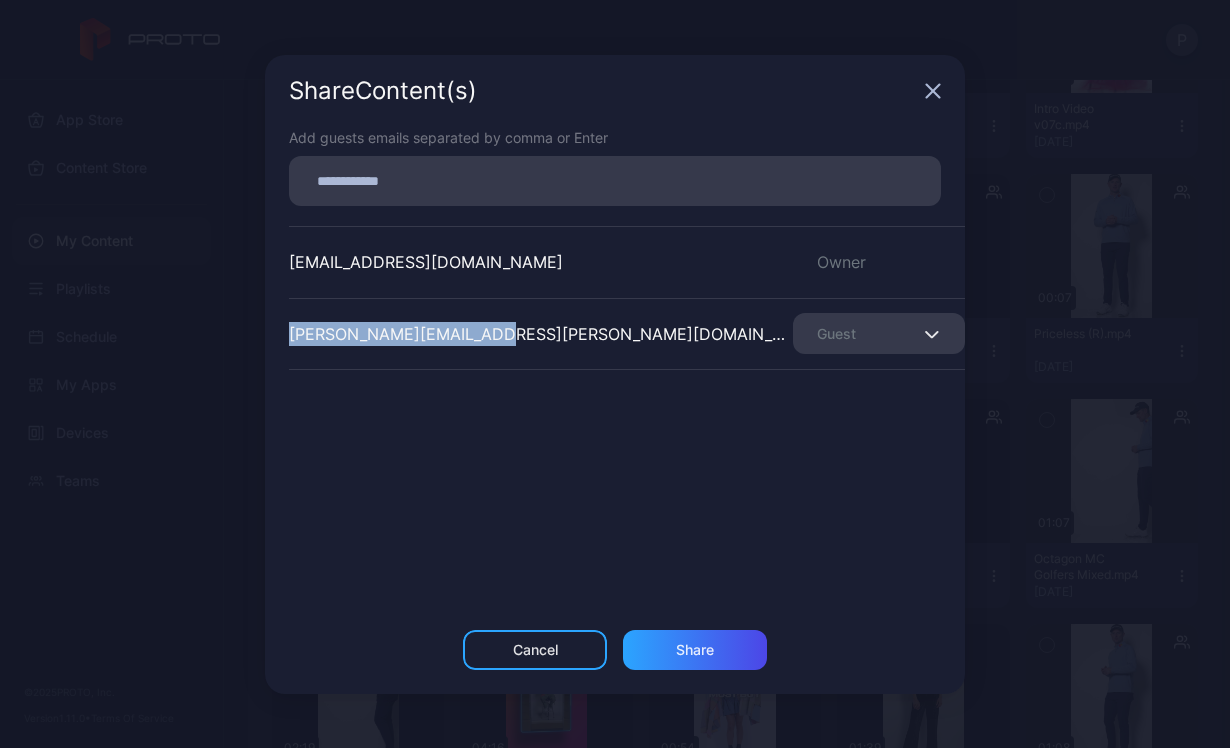 scroll, scrollTop: 0, scrollLeft: 0, axis: both 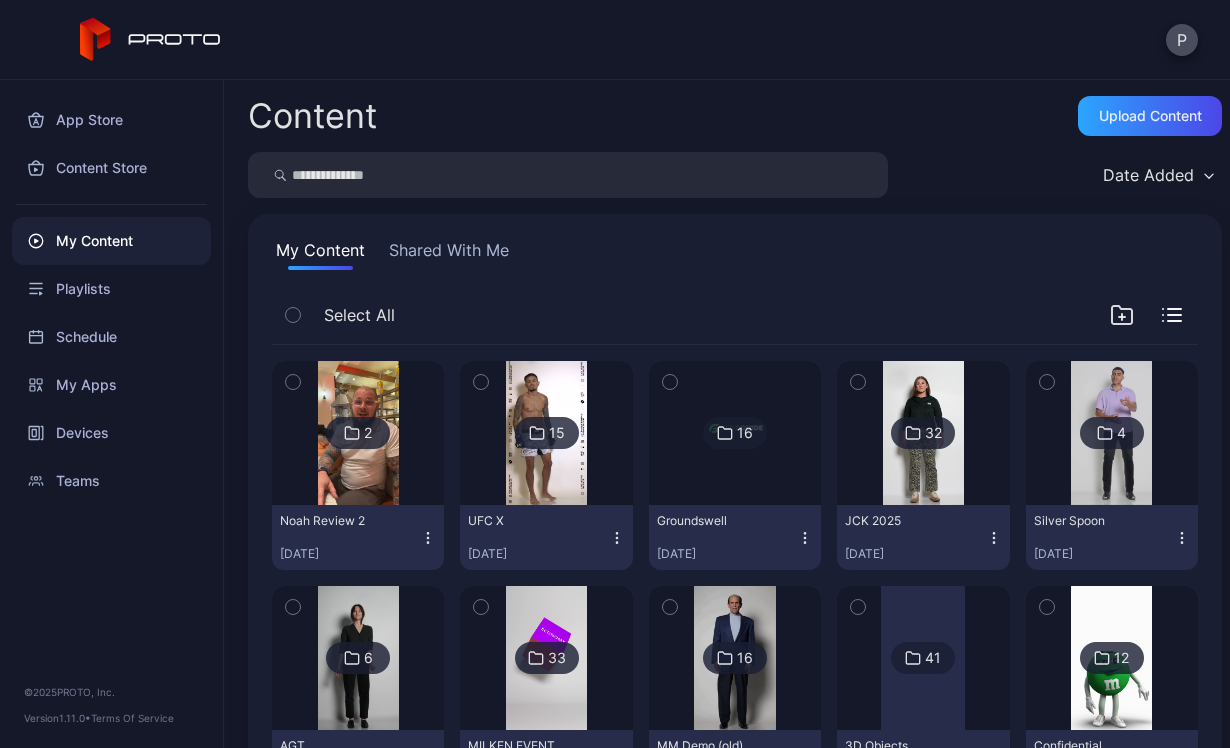 click on "Date Added" at bounding box center [735, 175] 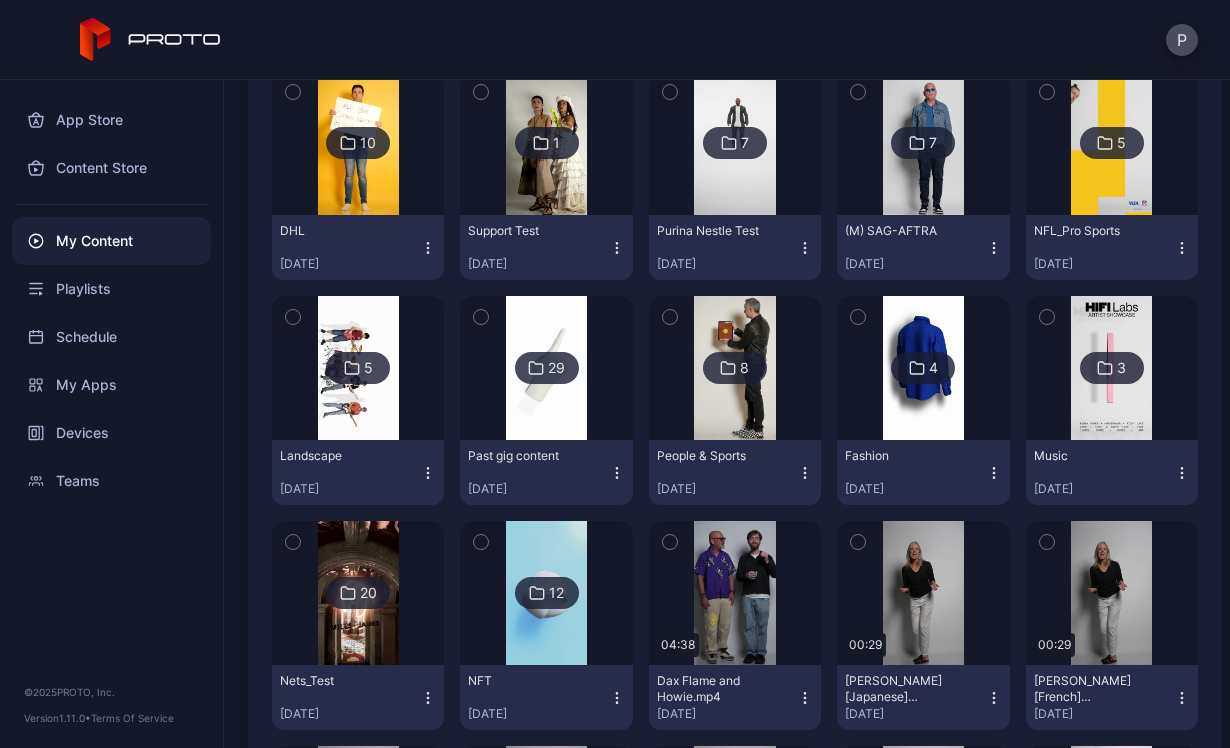 scroll, scrollTop: 0, scrollLeft: 0, axis: both 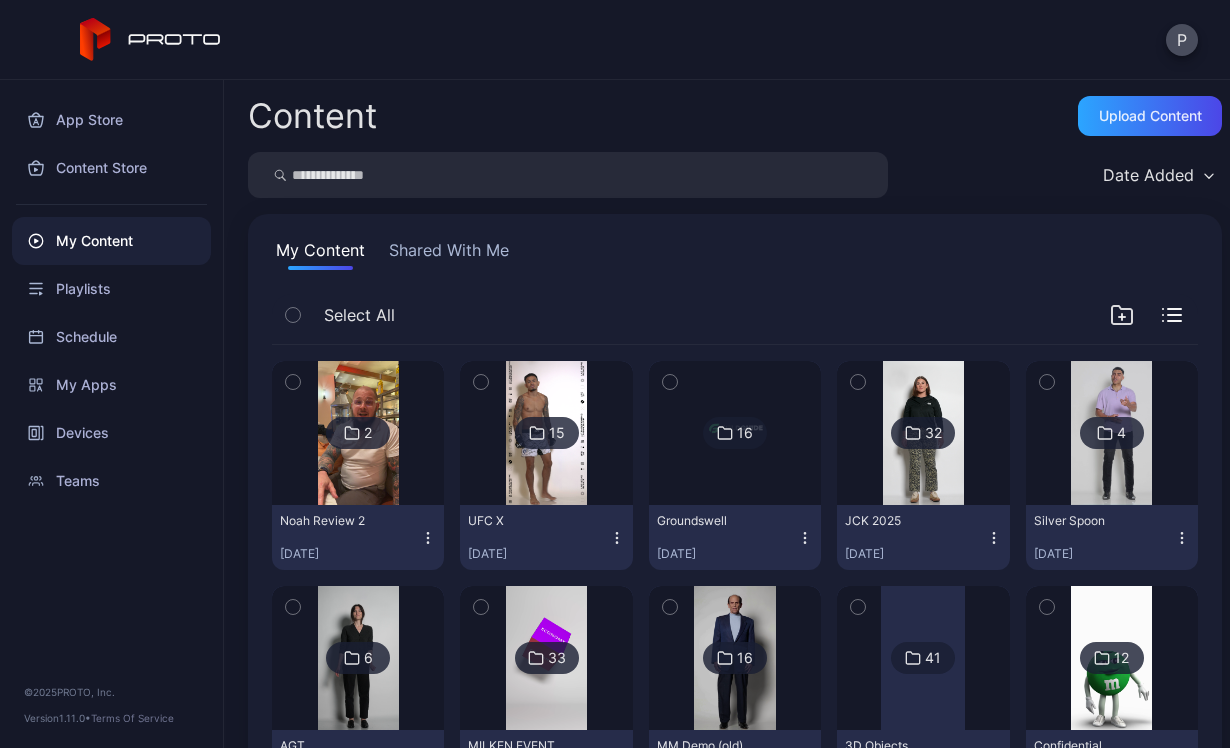 click at bounding box center (568, 175) 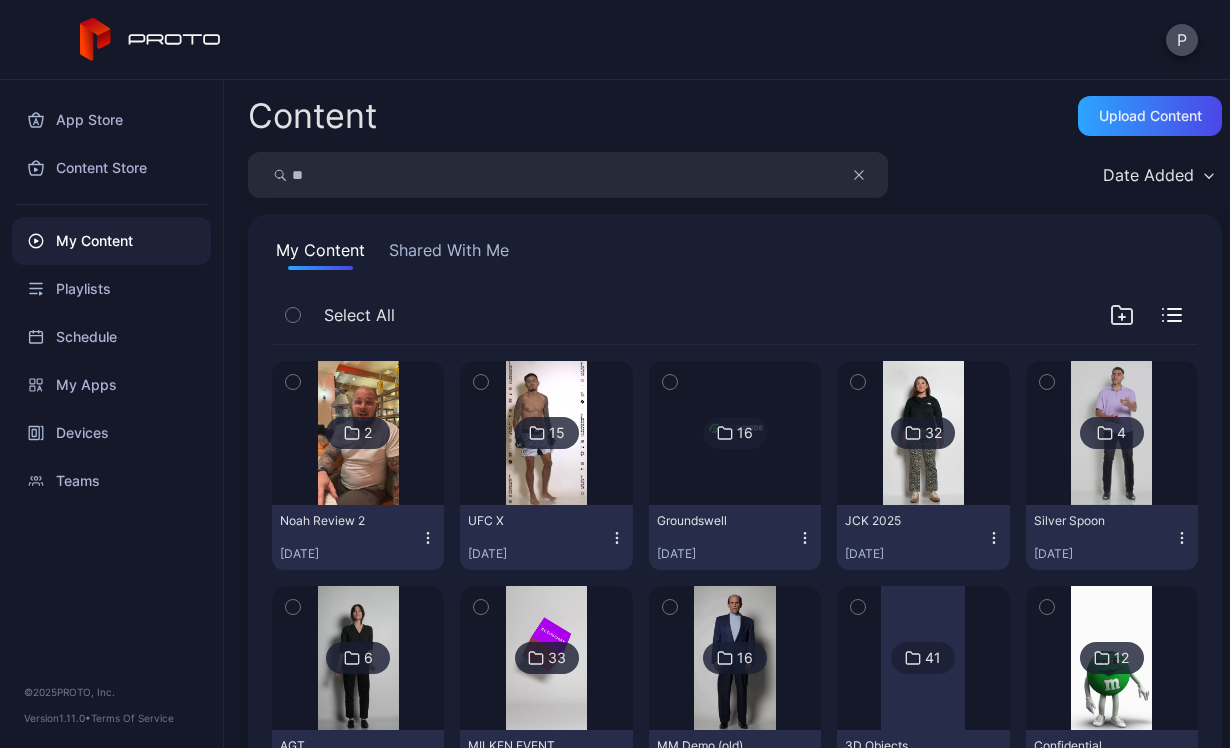 type on "*" 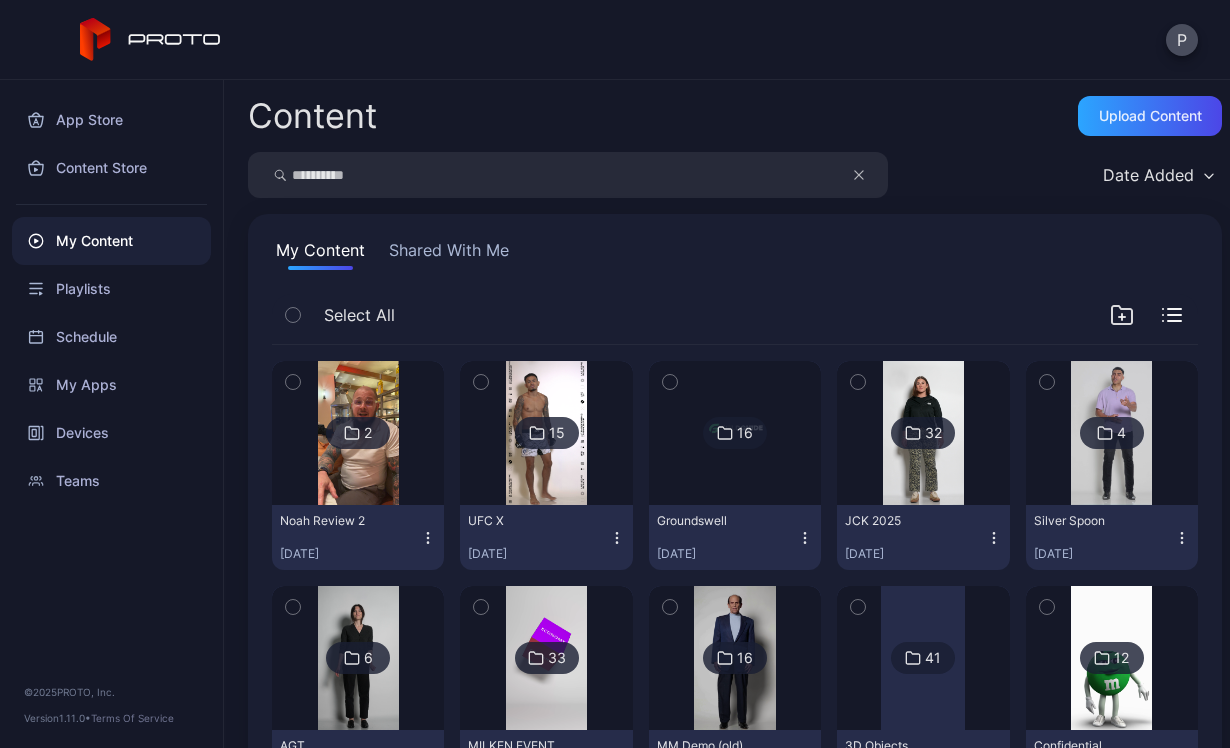 type on "**********" 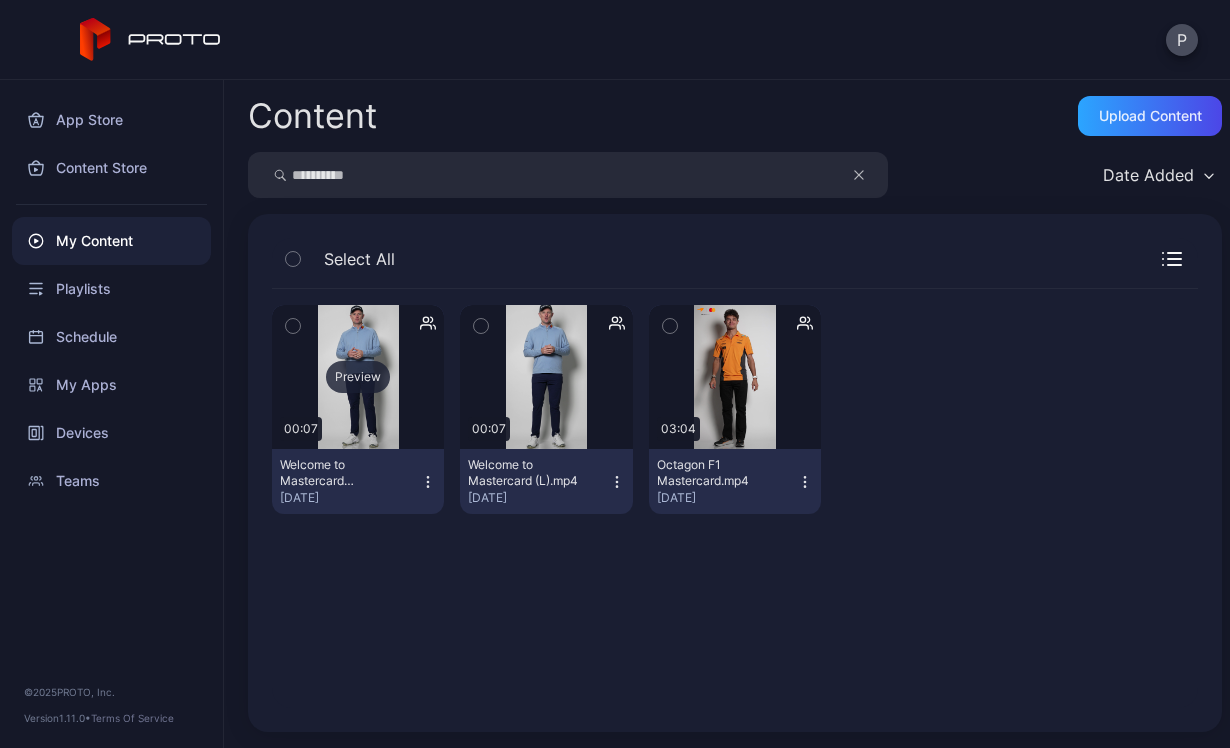 click on "Preview" at bounding box center (358, 377) 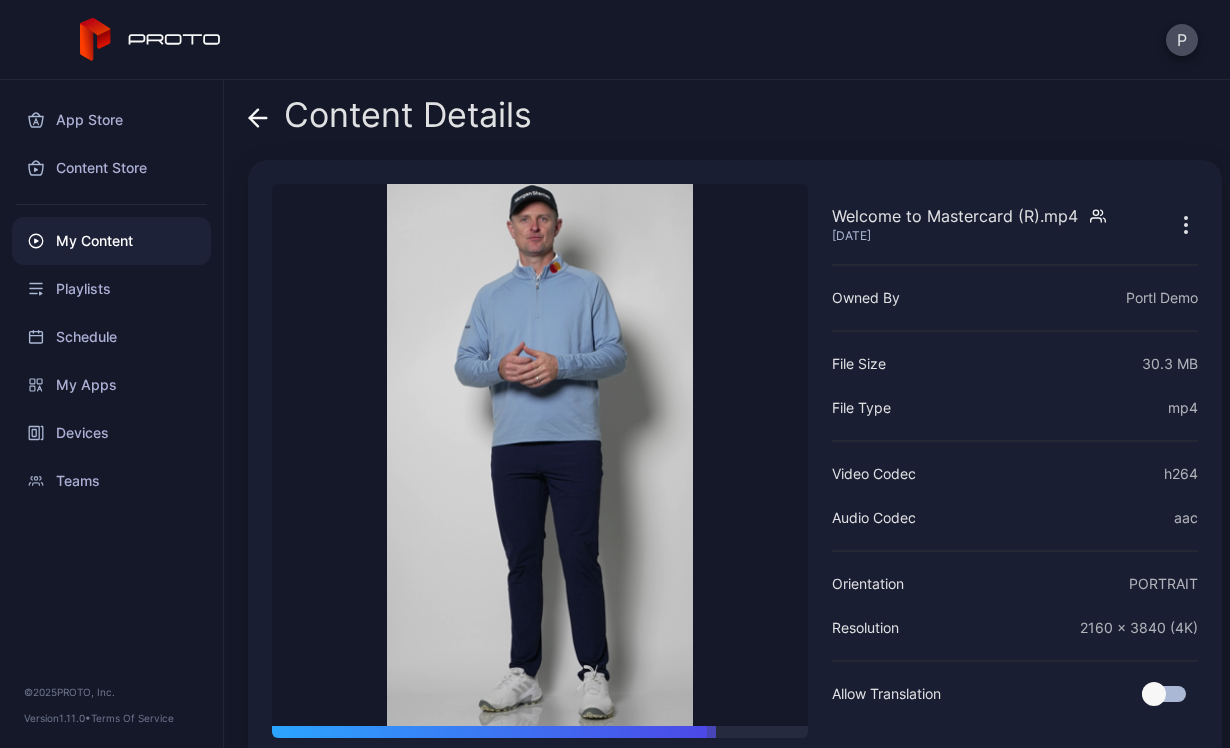 click 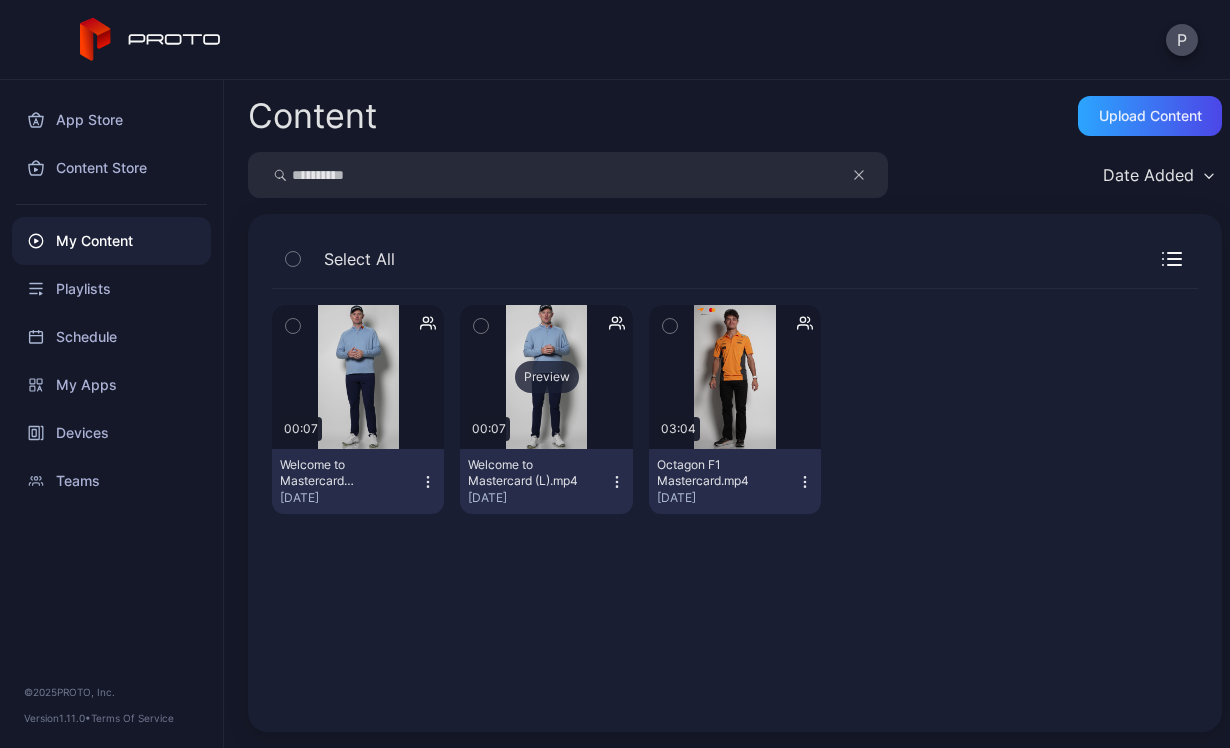 click on "Preview" at bounding box center (547, 377) 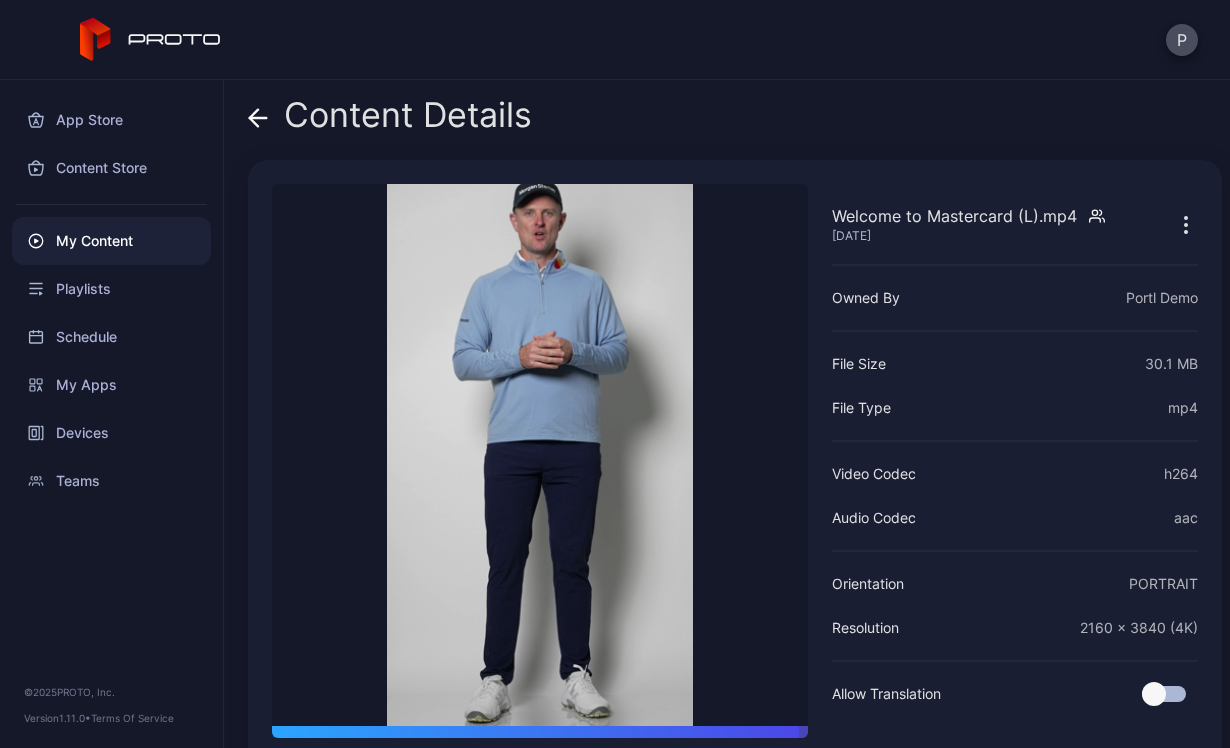click 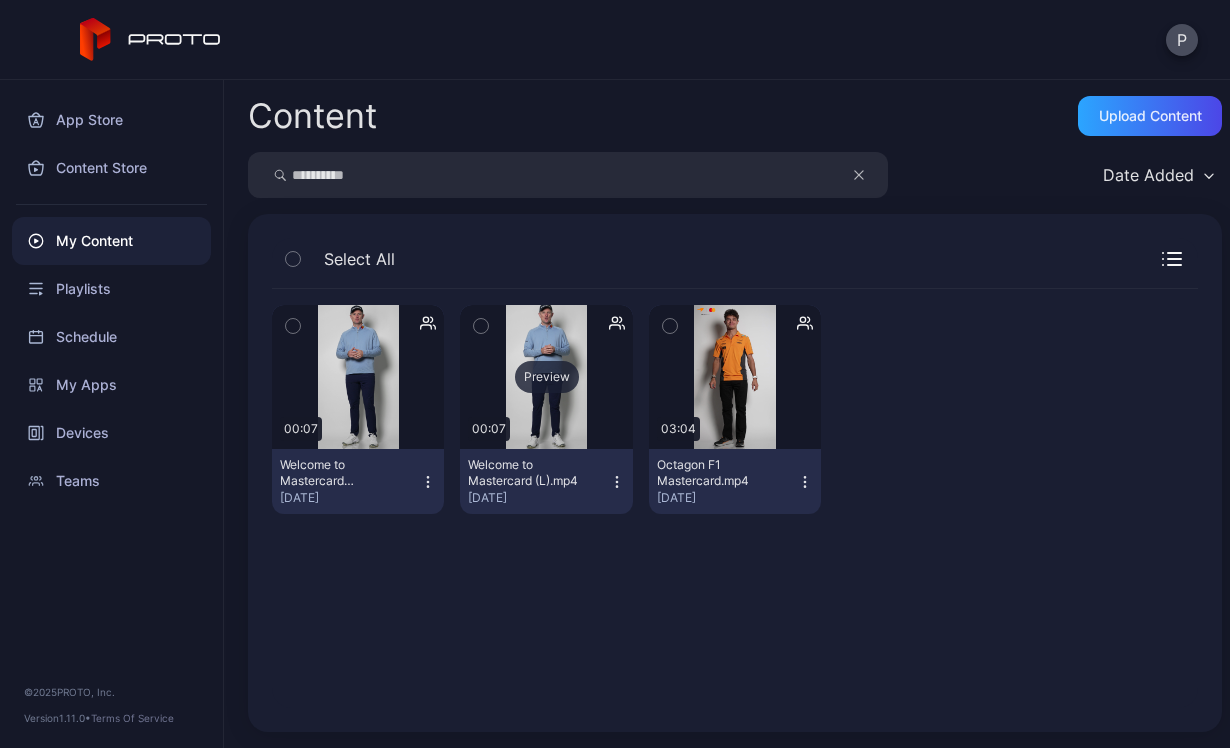 click on "Preview" at bounding box center [547, 377] 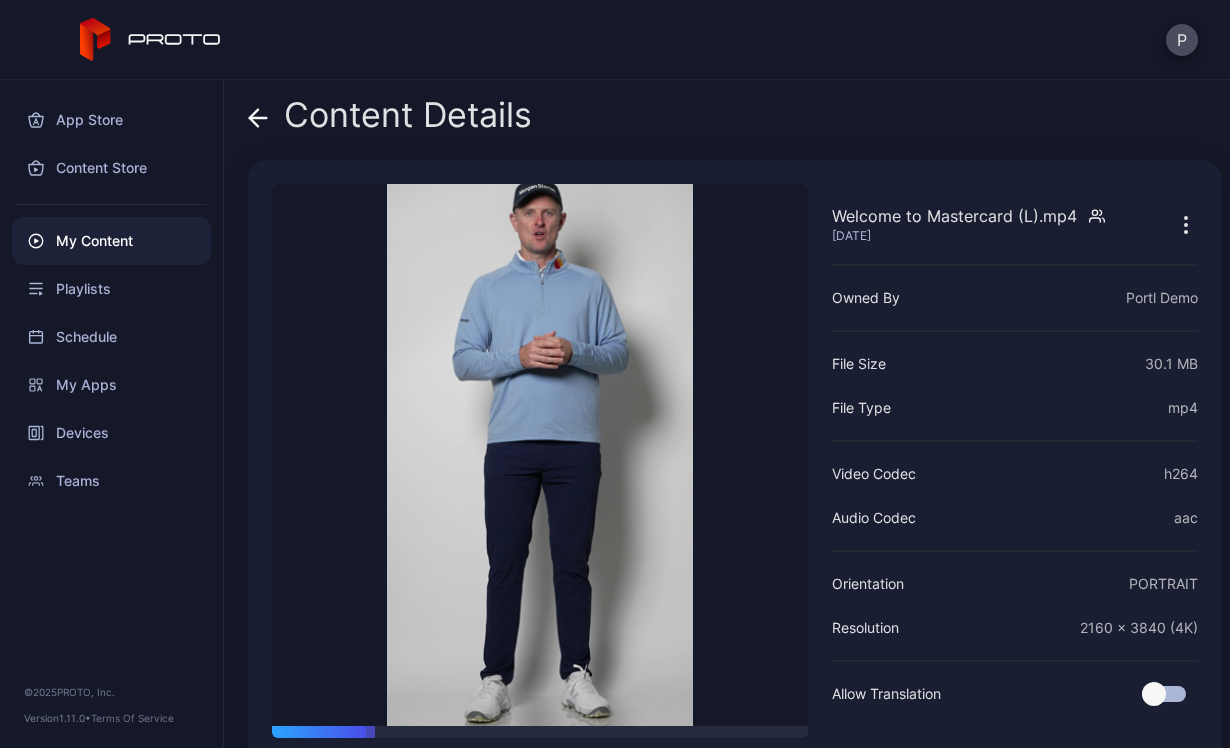 click 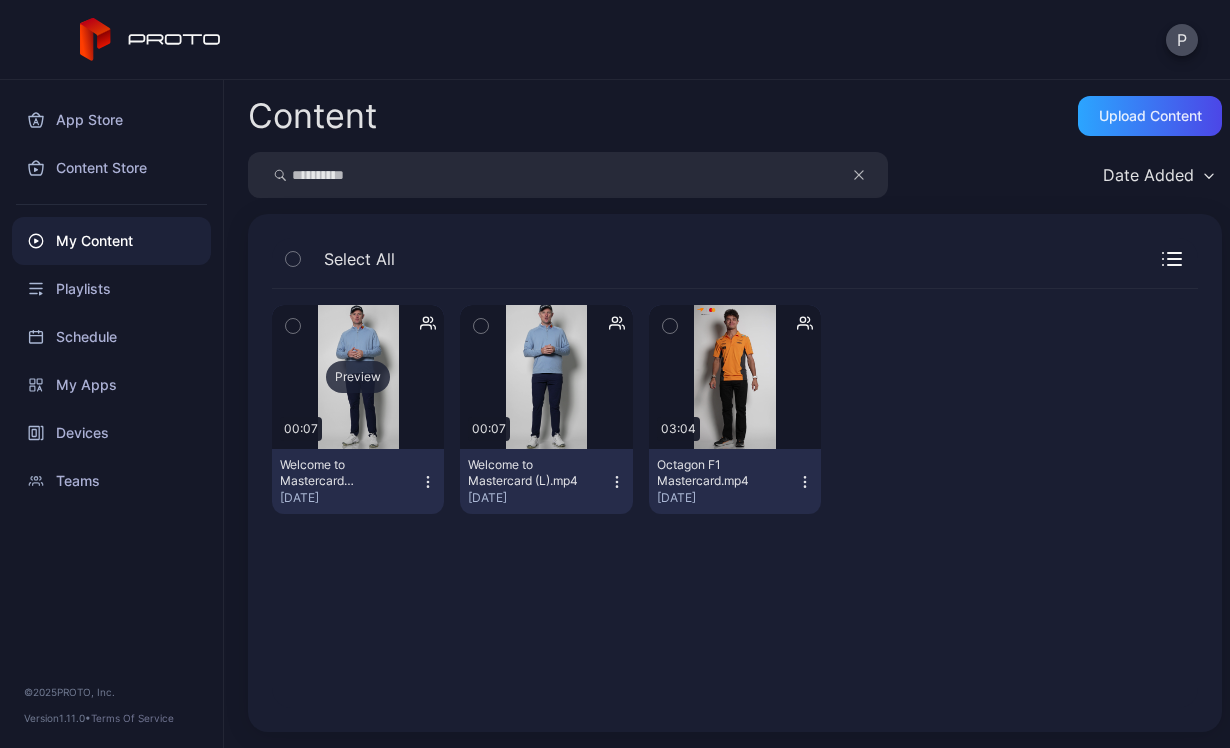 click on "Preview" at bounding box center (358, 377) 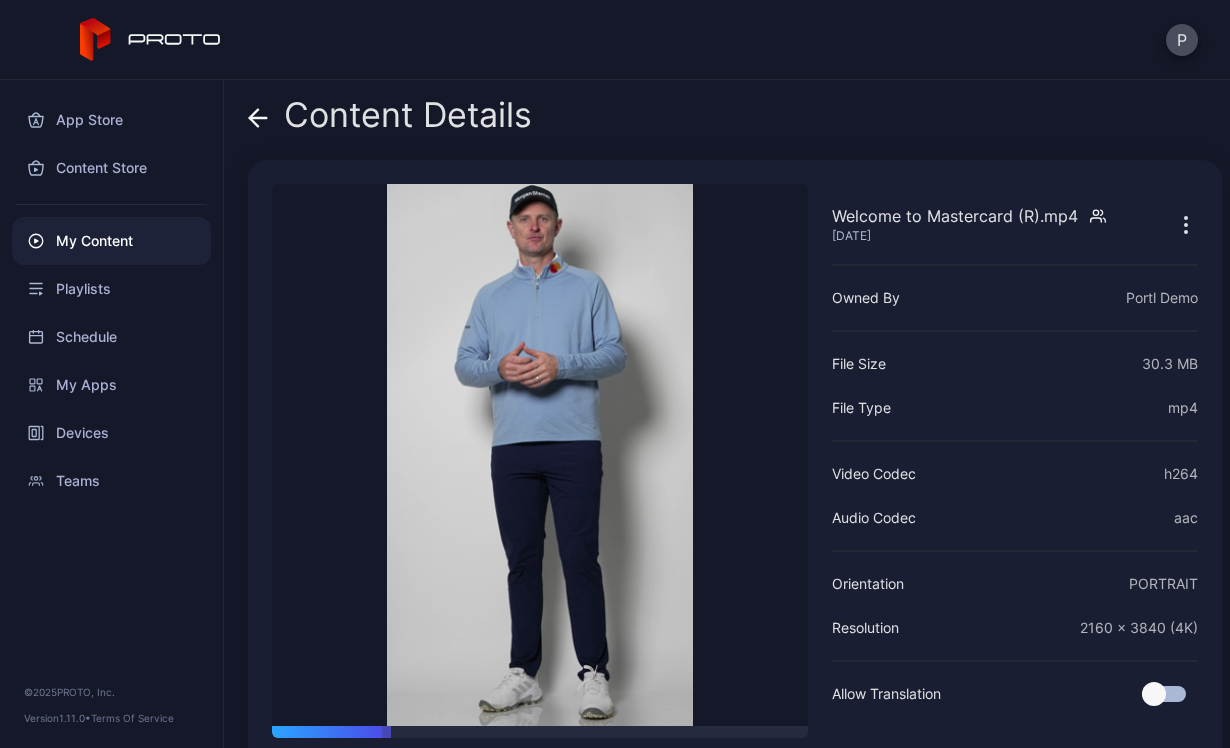 click 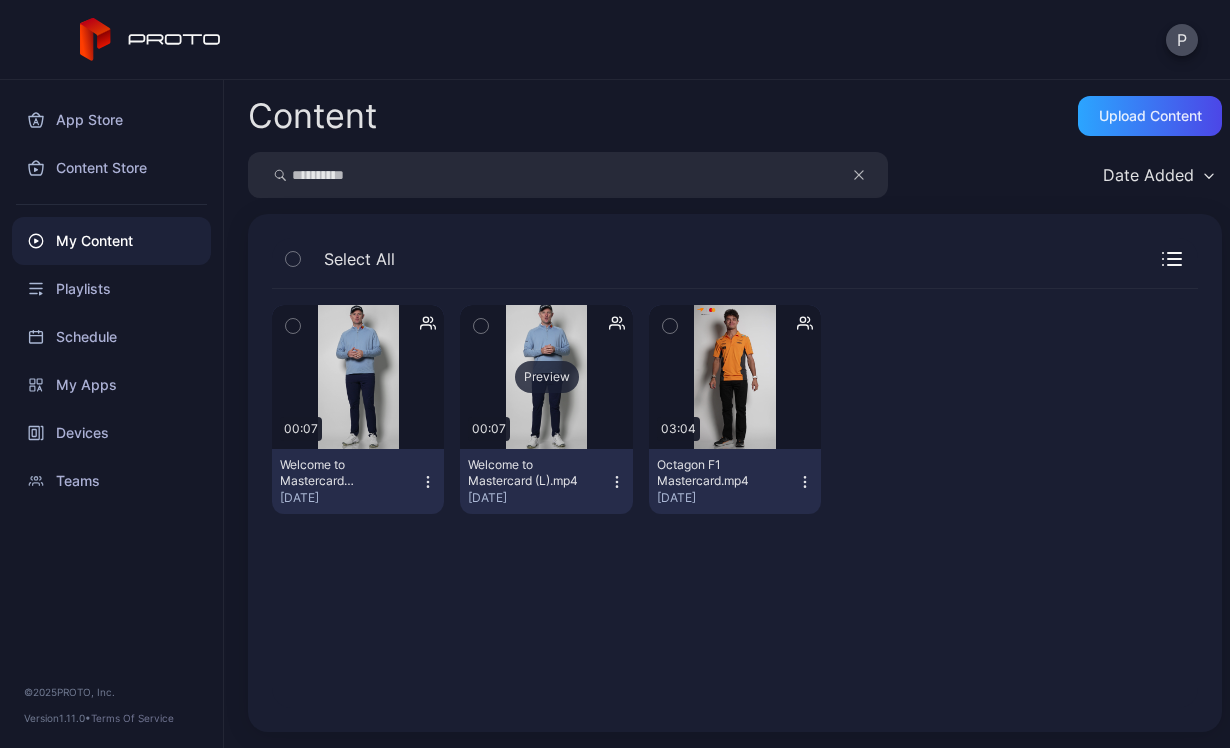 click on "Preview" at bounding box center [547, 377] 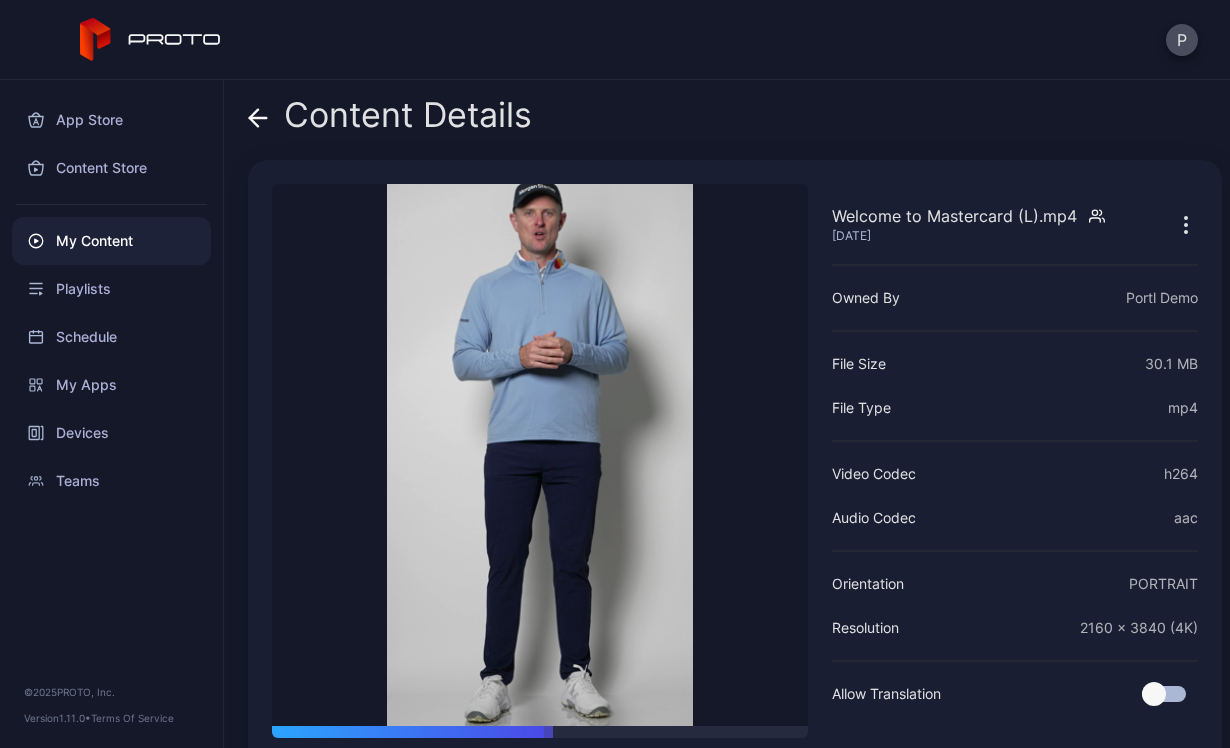 click 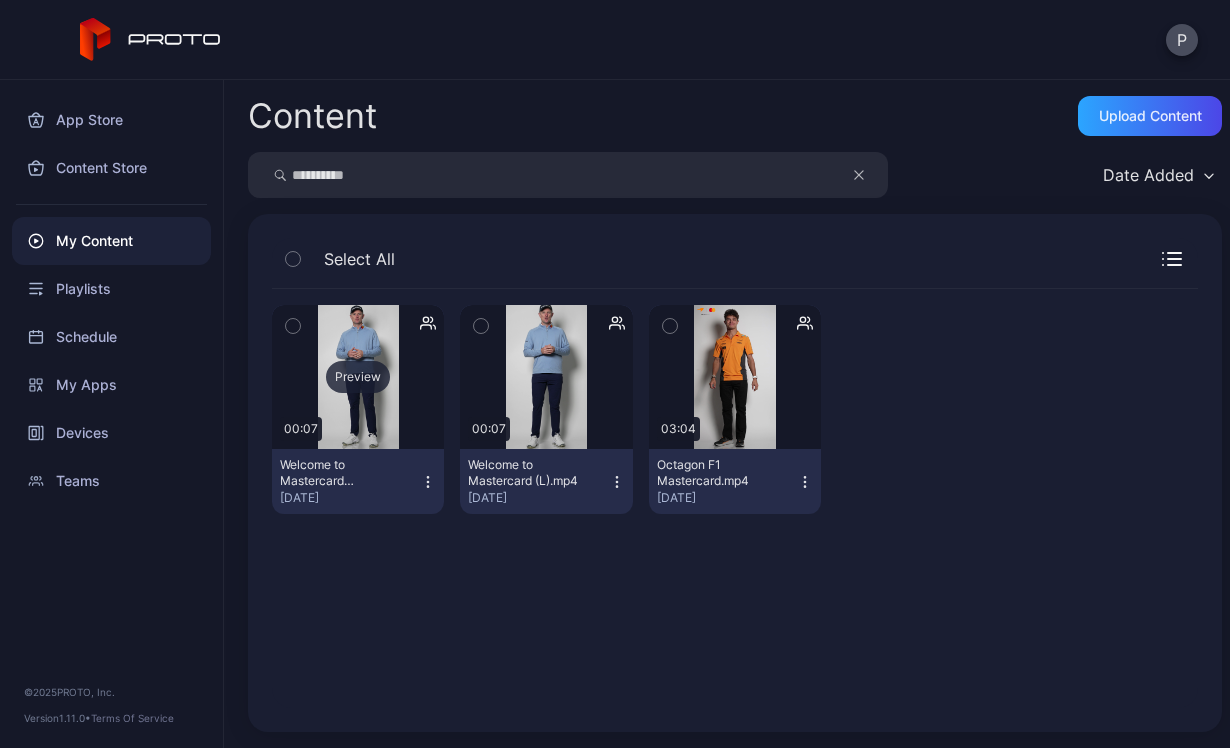 click on "Preview" at bounding box center (358, 377) 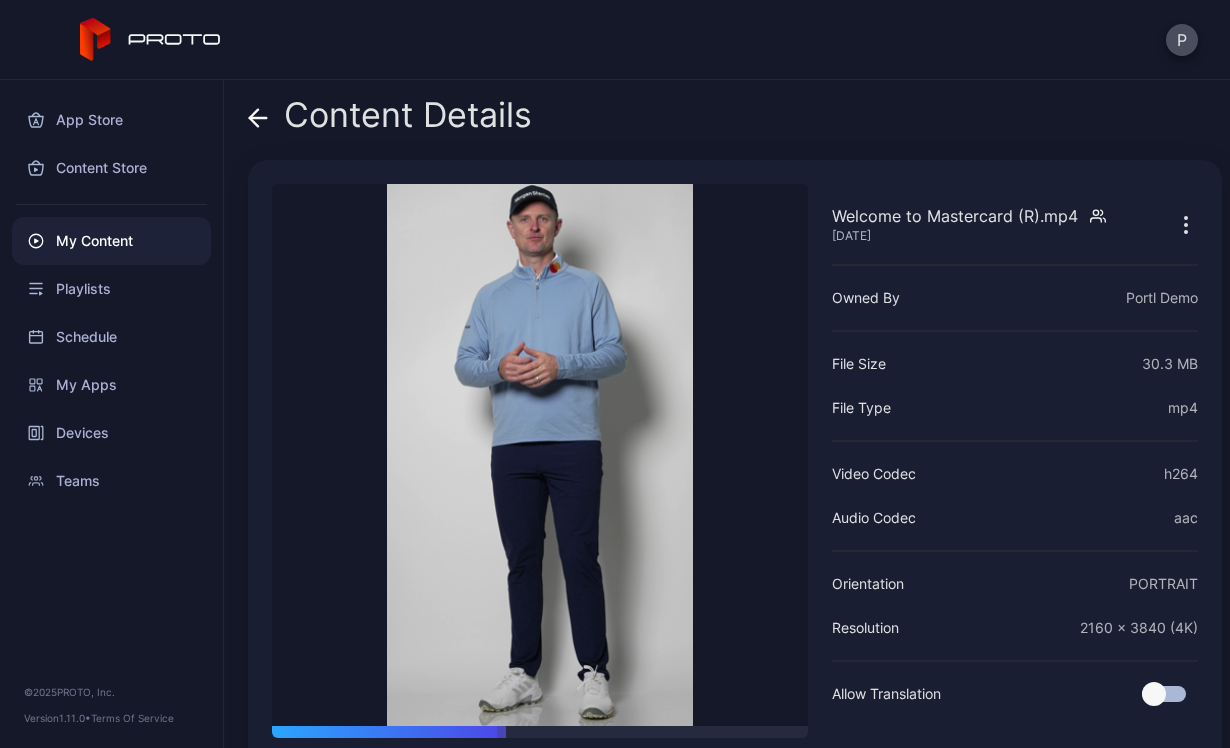 click 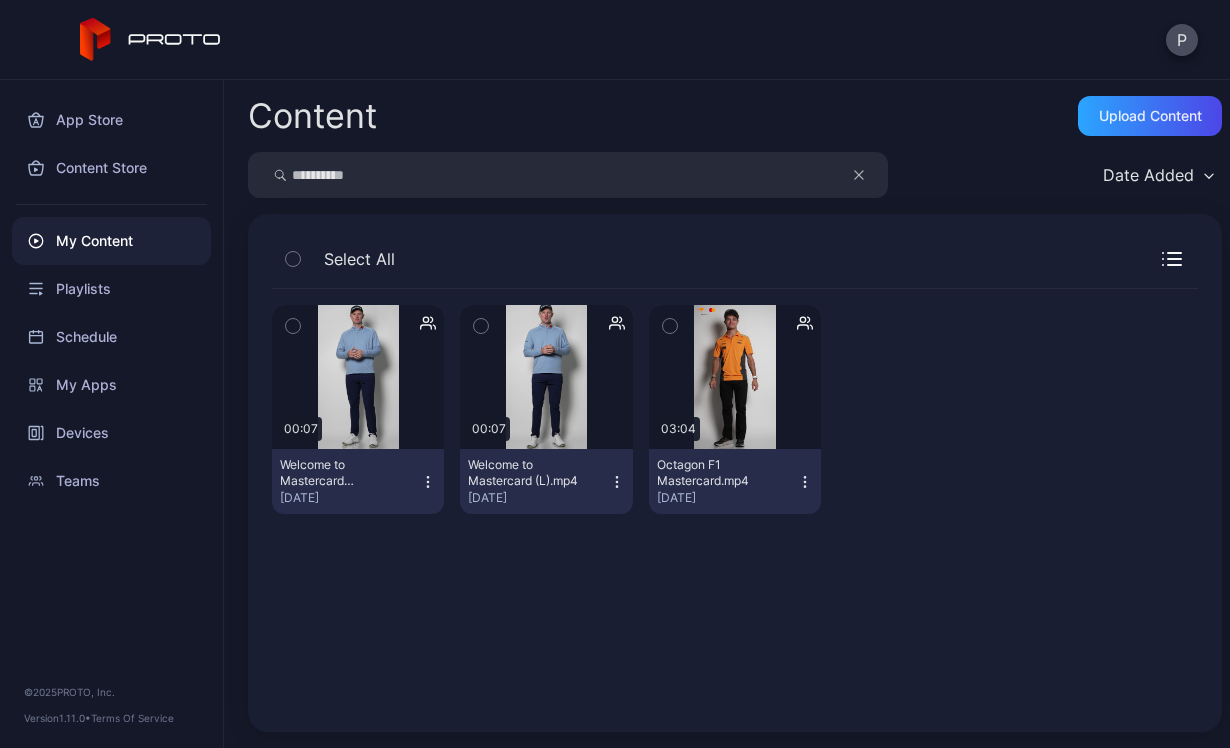 click on "**********" at bounding box center (568, 175) 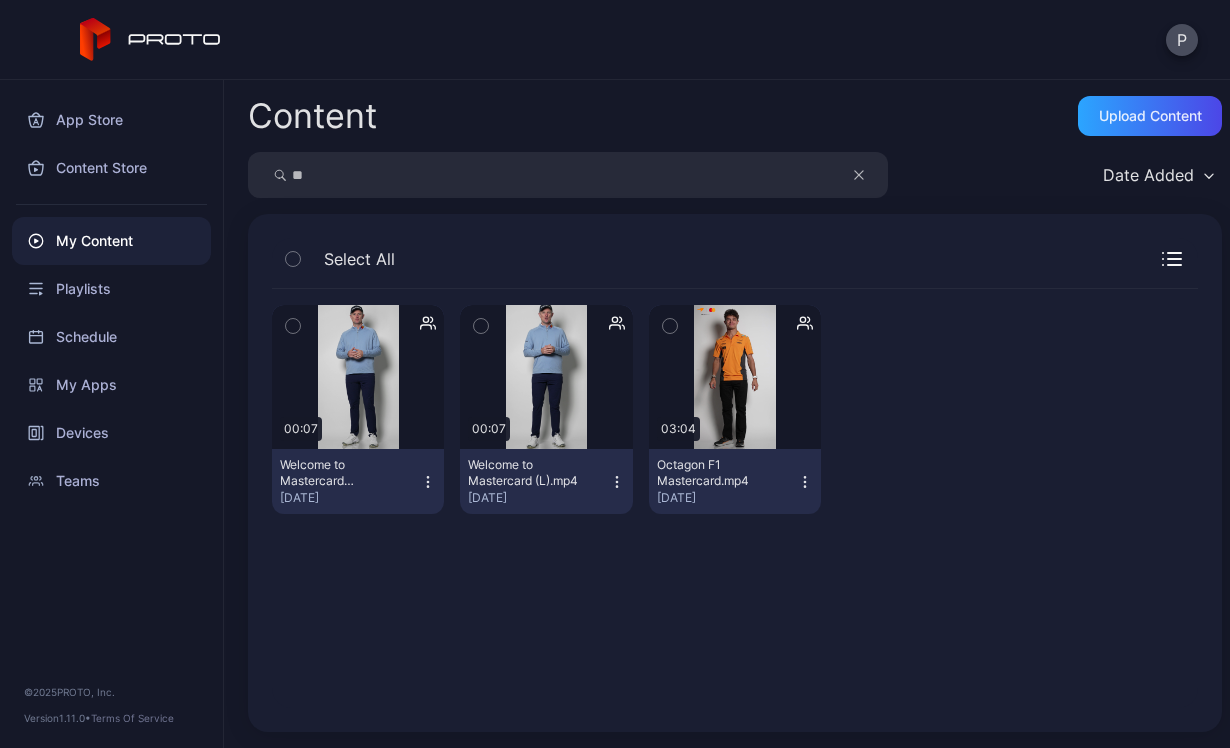 type on "*" 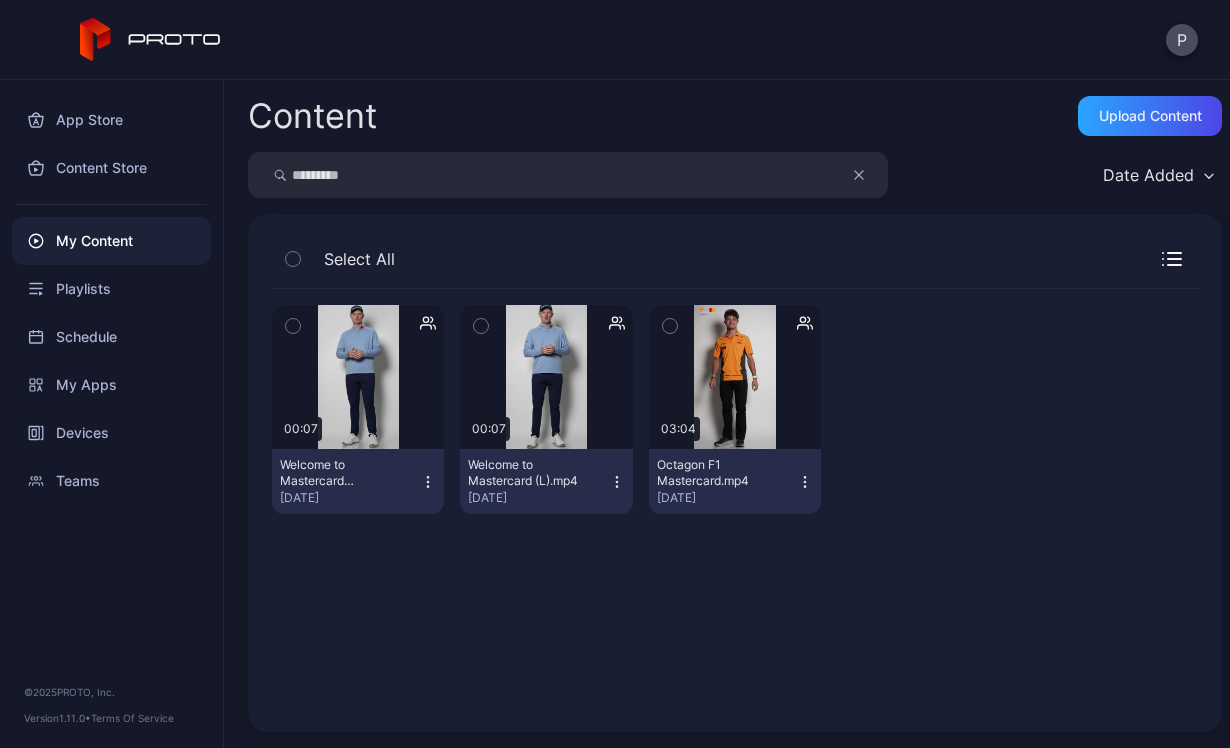 type on "*********" 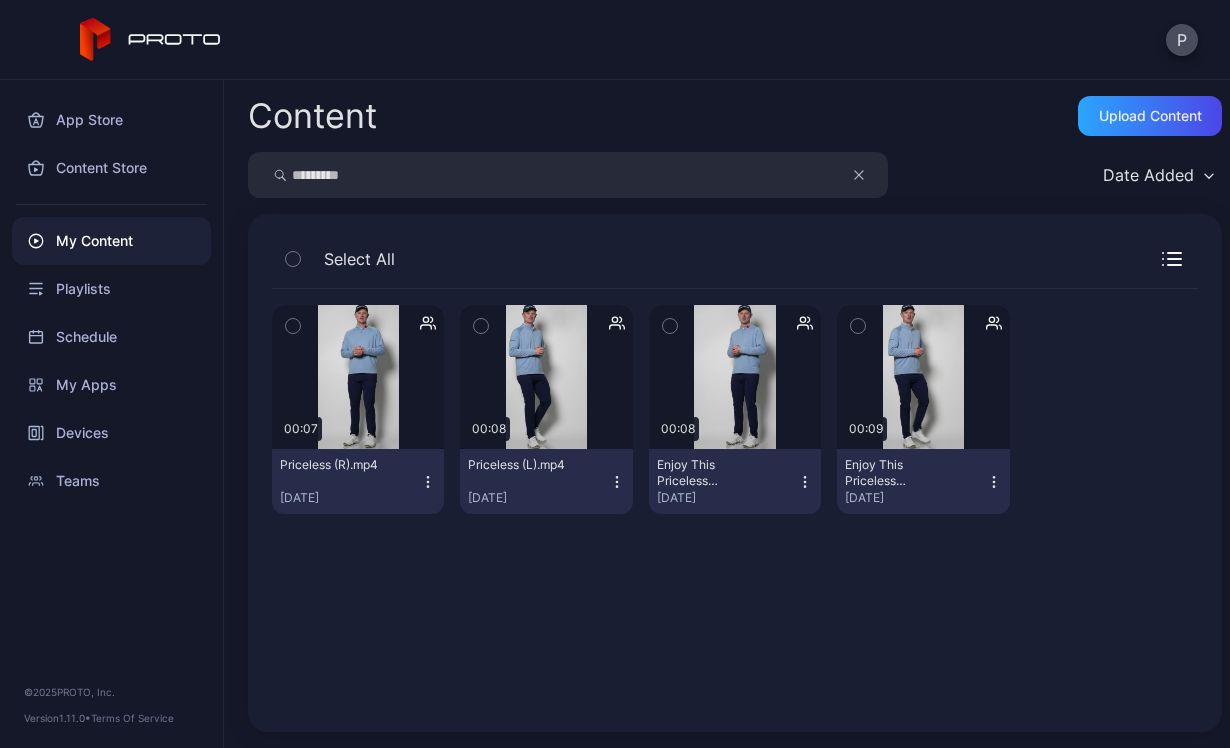 click 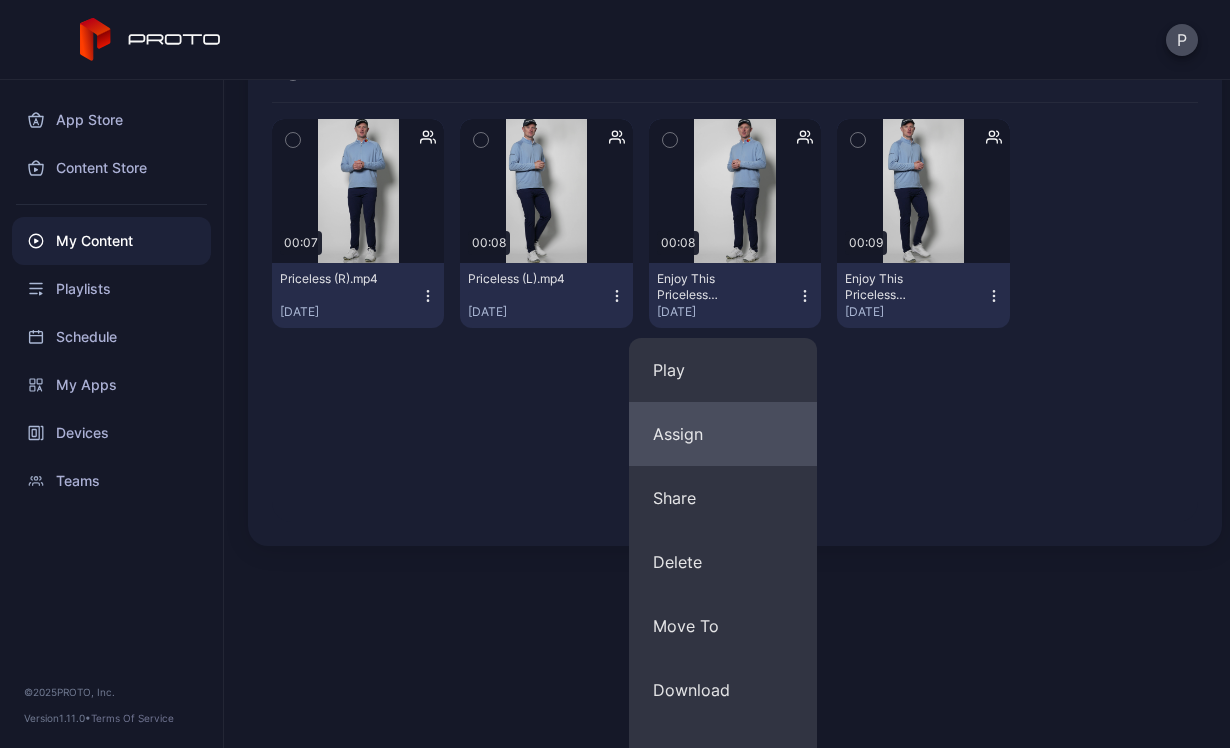 scroll, scrollTop: 352, scrollLeft: 0, axis: vertical 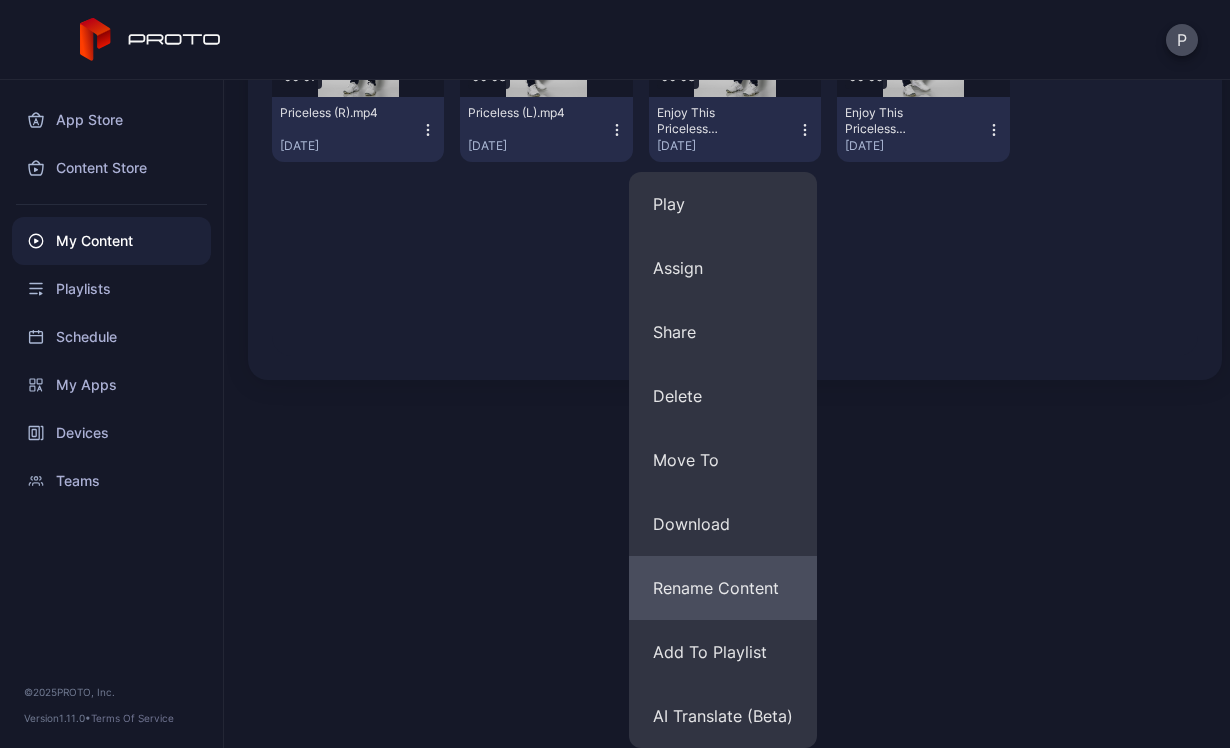 click on "Rename Content" at bounding box center (723, 588) 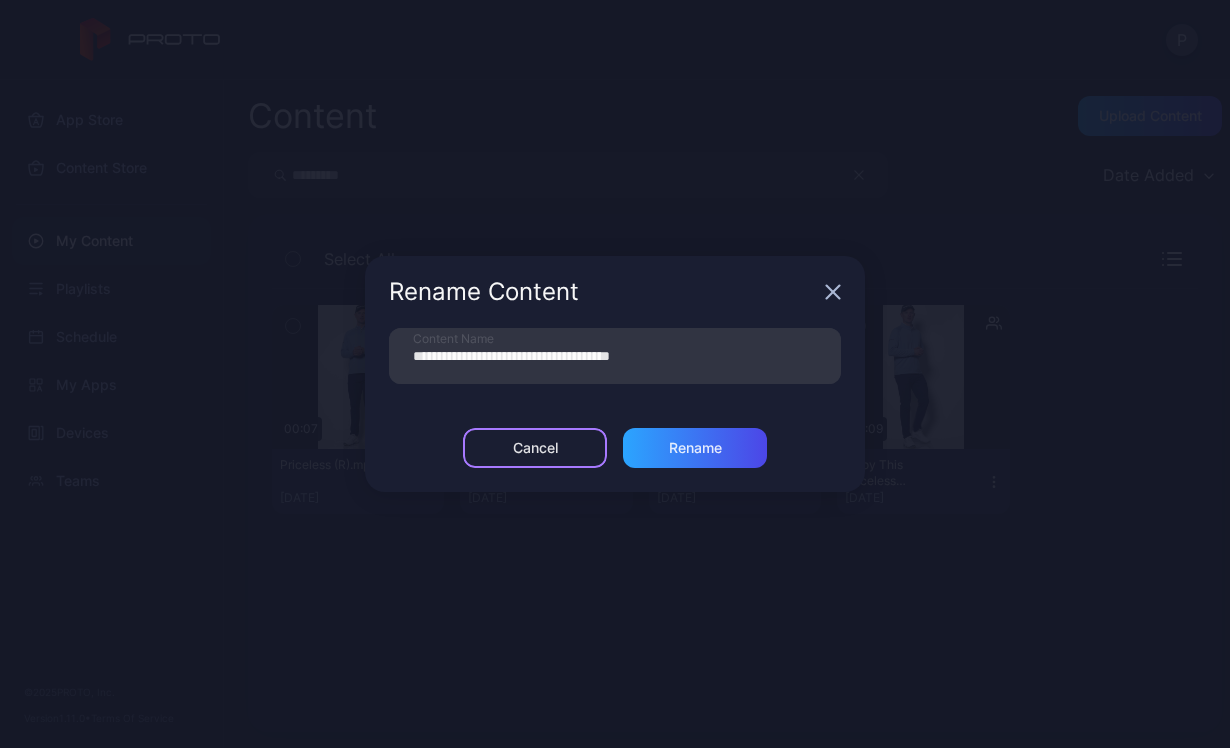 click on "Cancel" at bounding box center (535, 448) 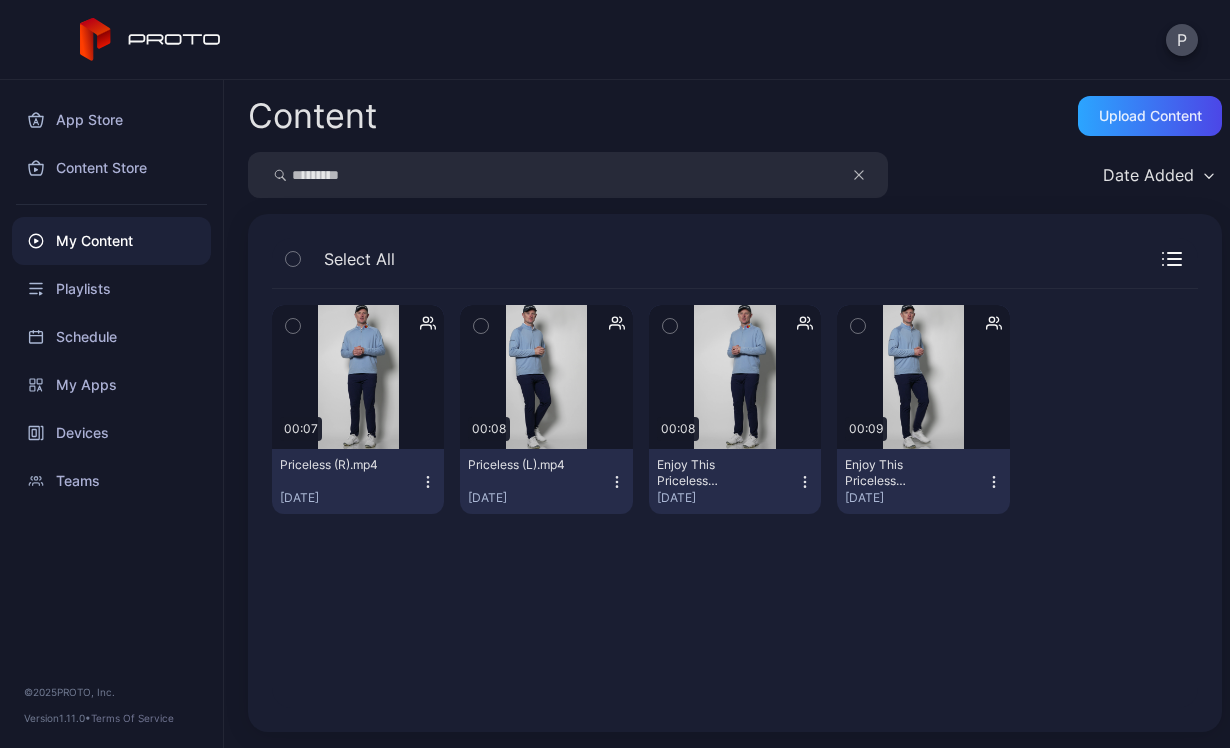 click 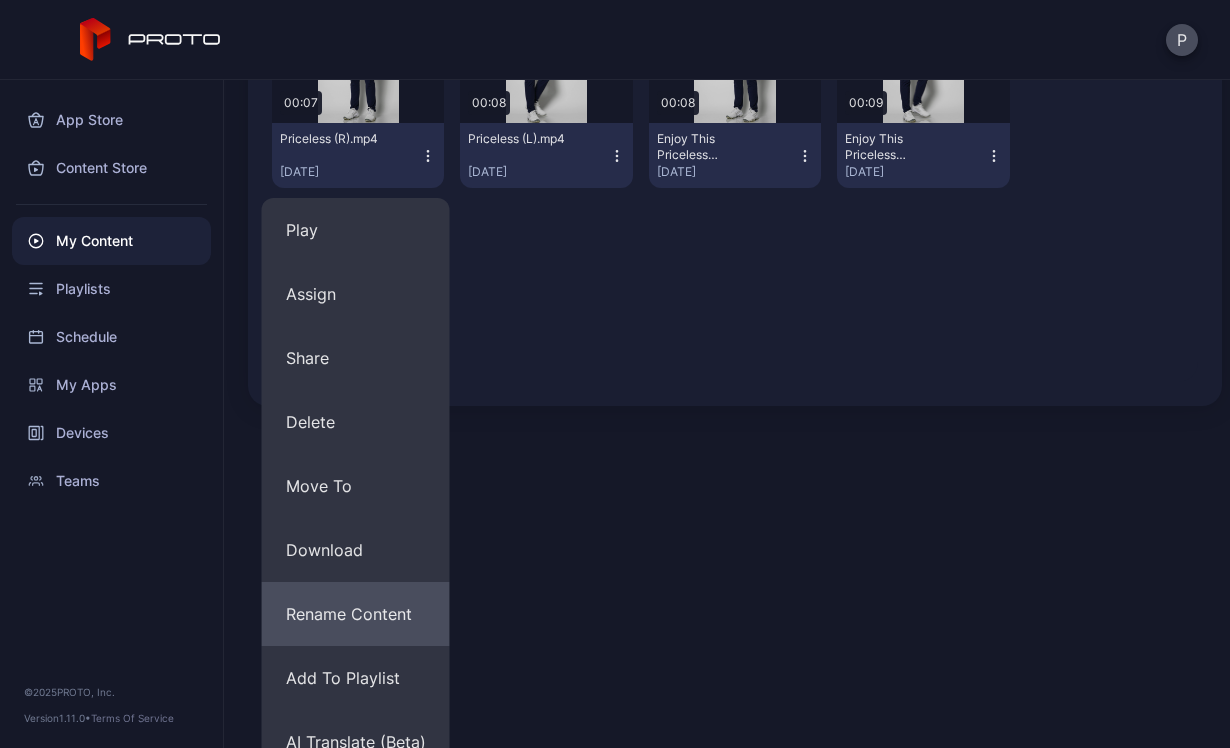 scroll, scrollTop: 328, scrollLeft: 0, axis: vertical 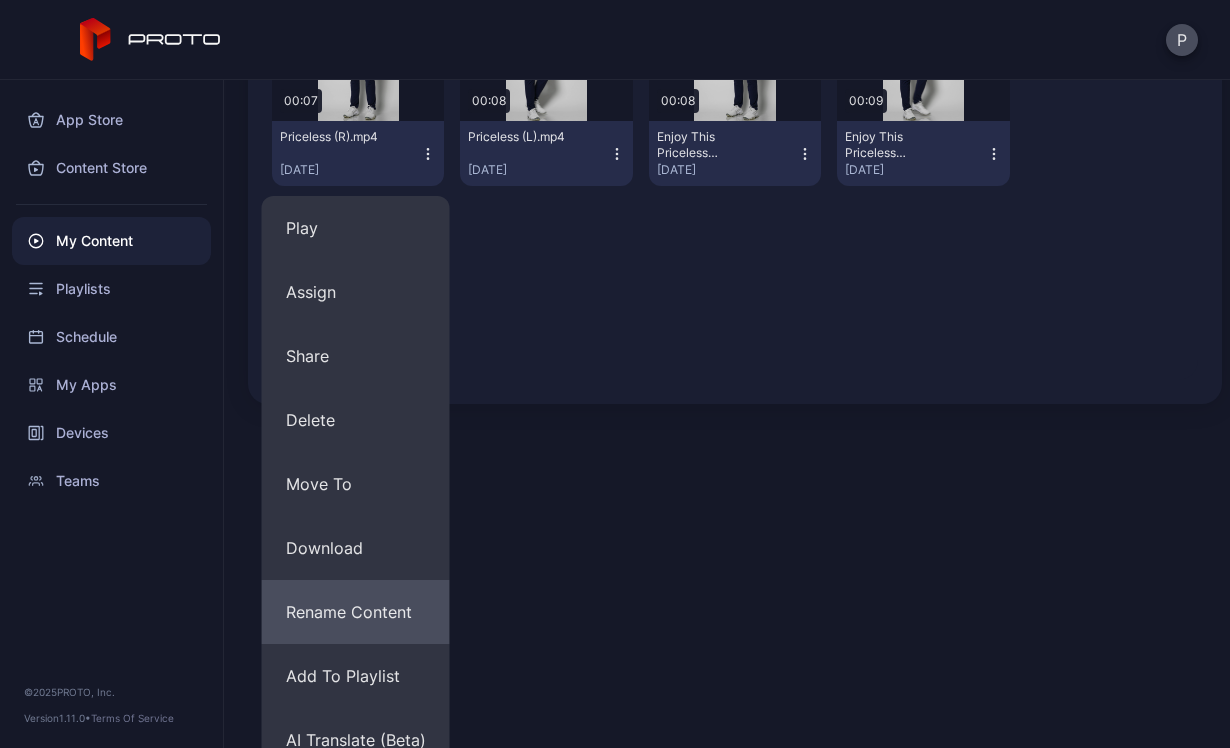 click on "Rename Content" at bounding box center [356, 612] 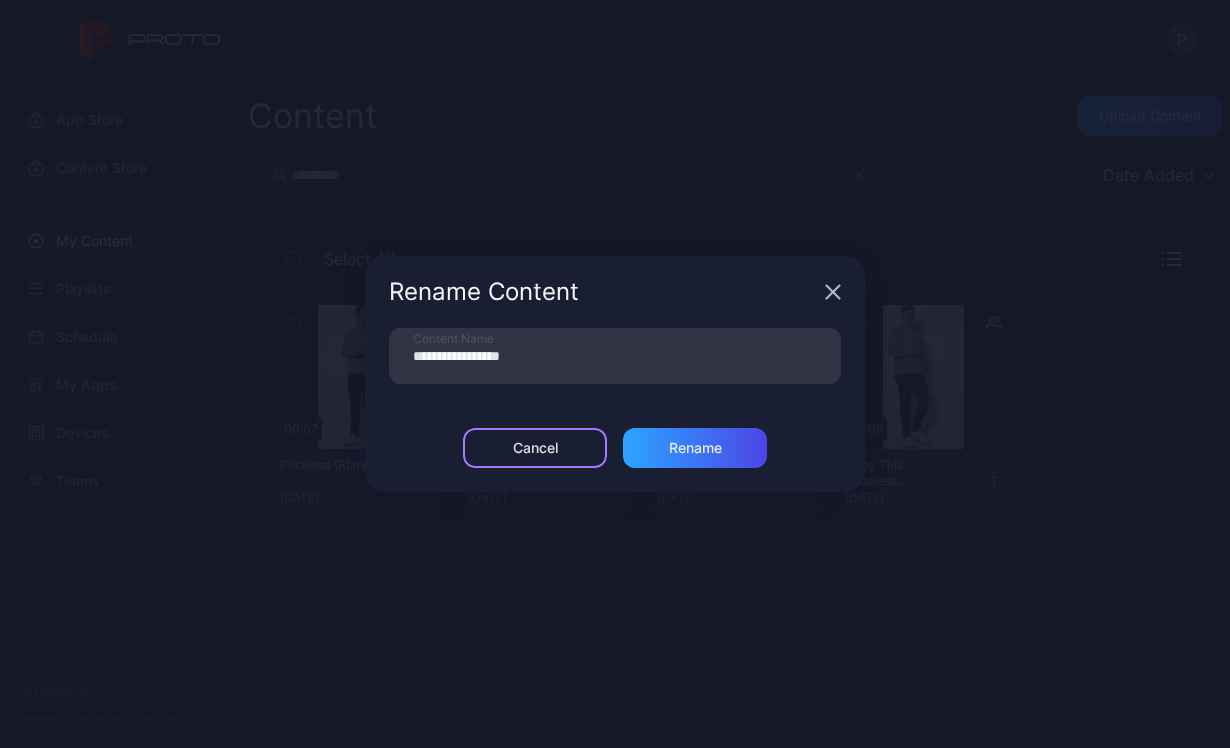 click on "Cancel" at bounding box center [535, 448] 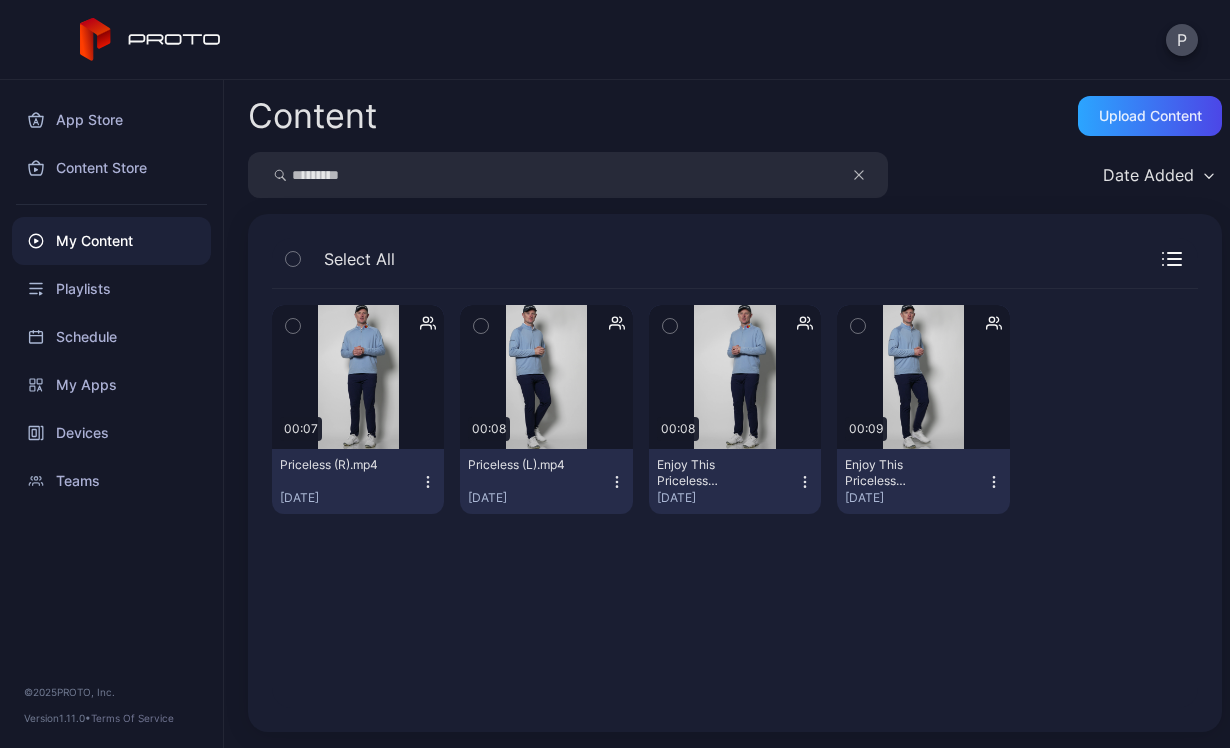 click 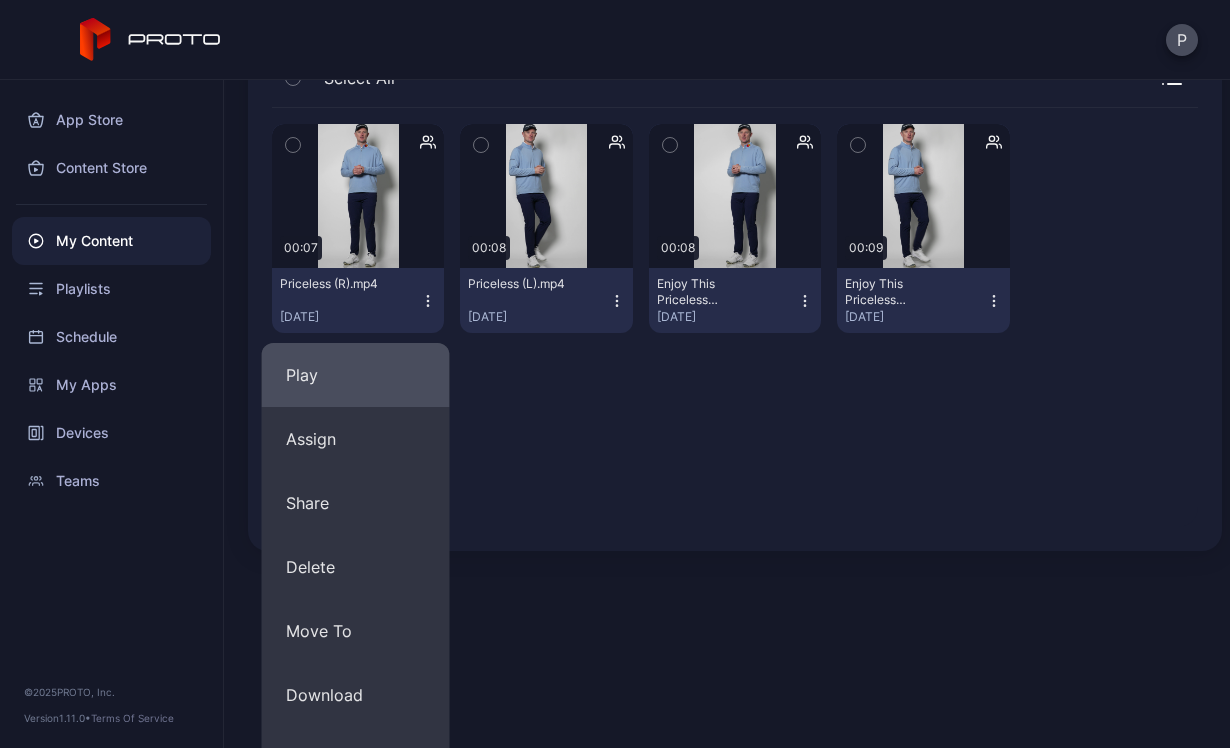 scroll, scrollTop: 203, scrollLeft: 0, axis: vertical 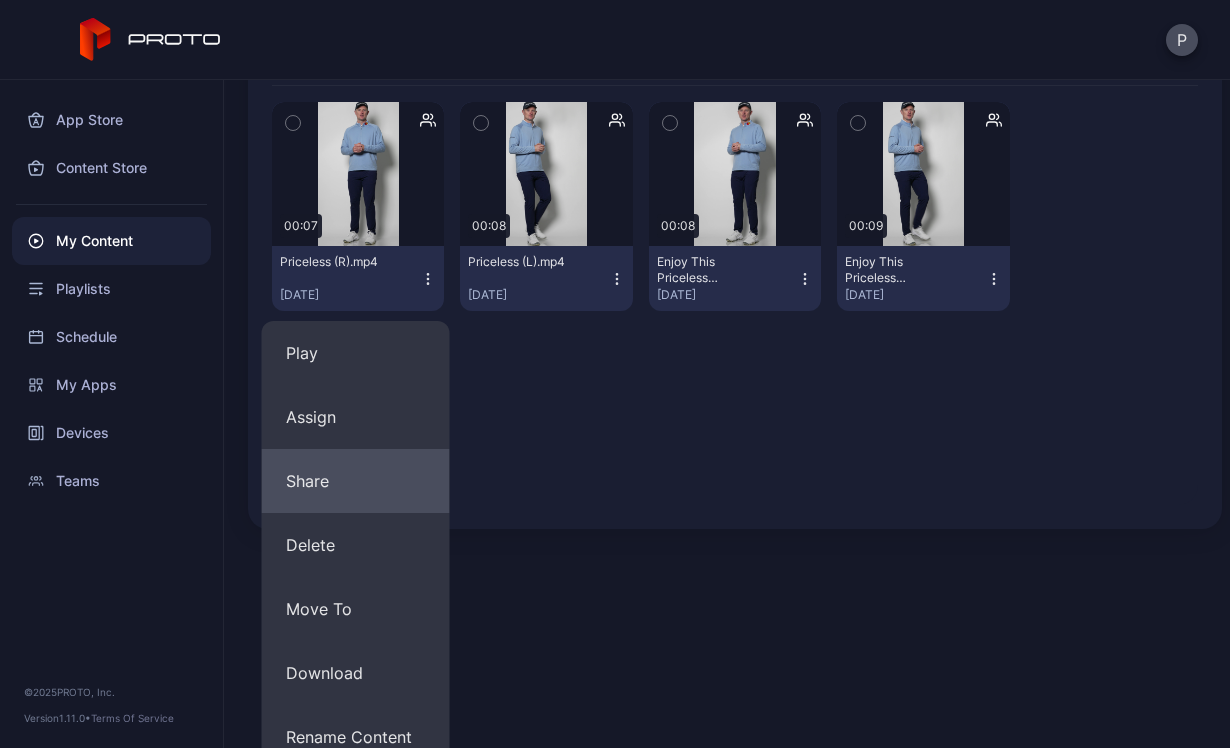 click on "Share" at bounding box center (356, 481) 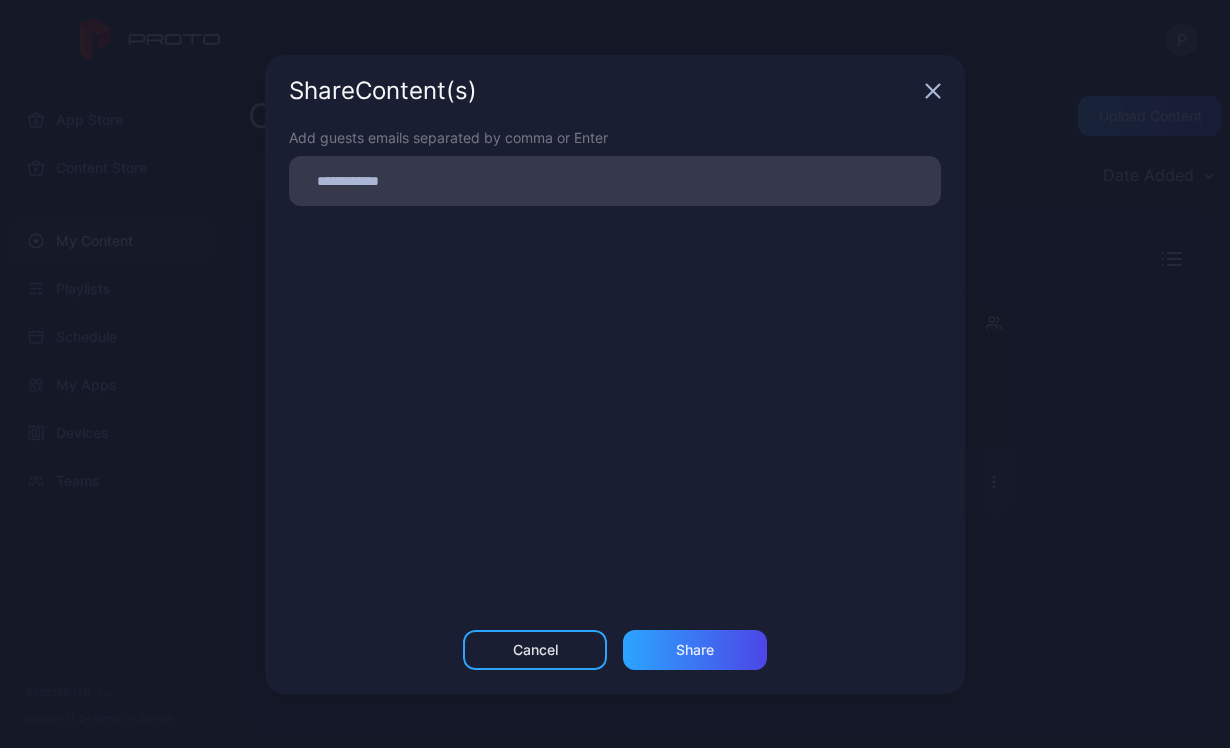 scroll, scrollTop: 0, scrollLeft: 0, axis: both 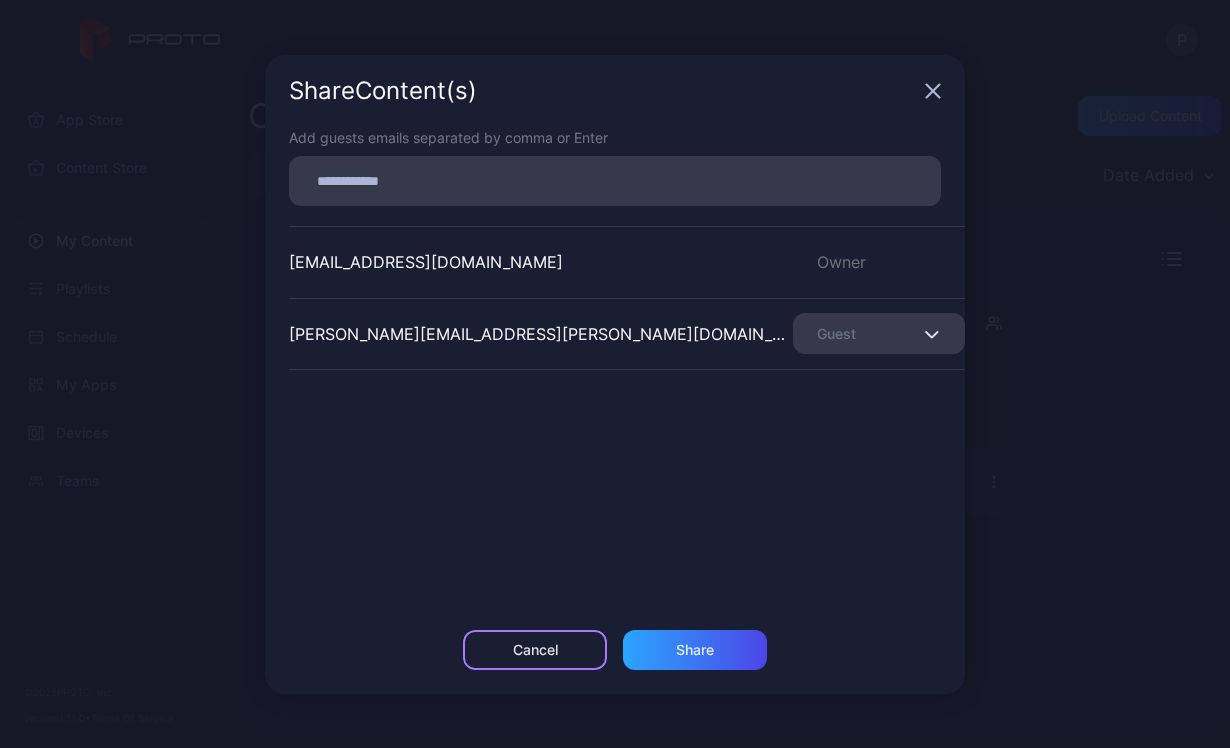 click on "Cancel" at bounding box center [535, 650] 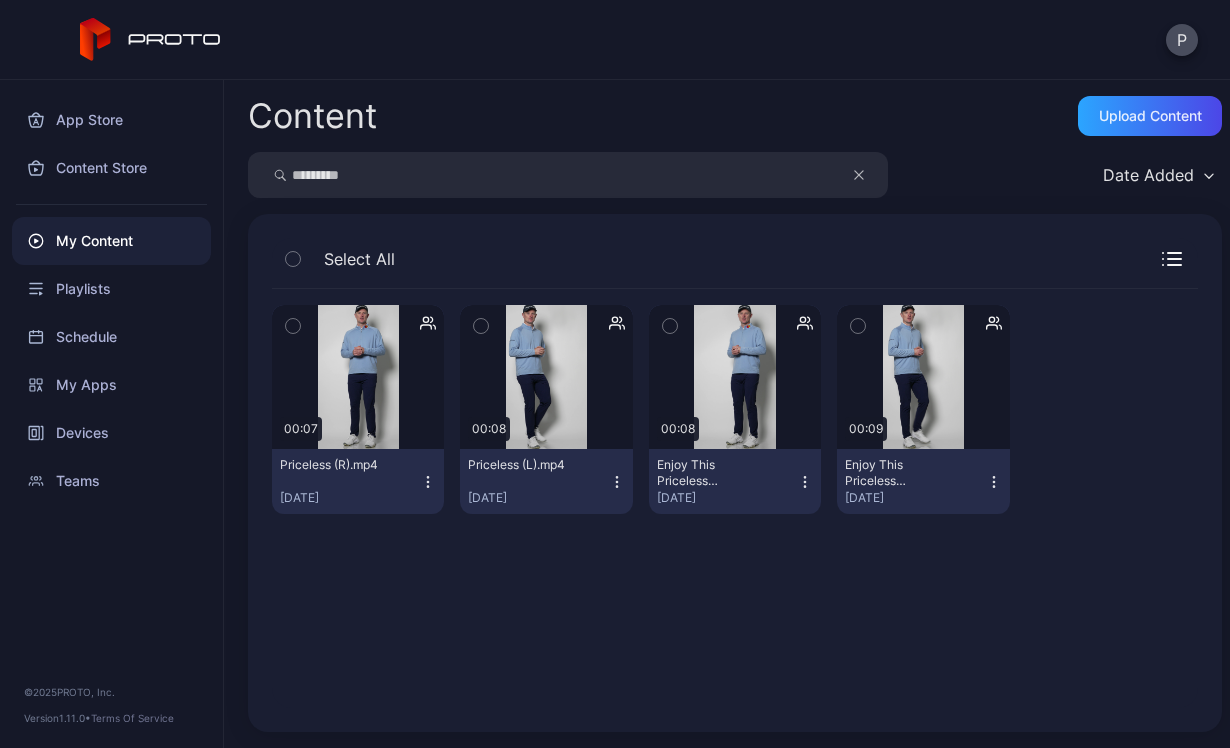 click on "Content Upload Content ********* Date Added Select All Preview 00:07 Priceless (R).mp4 Mar 4, 2025 Preview 00:08 Priceless (L).mp4 Mar 4, 2025 Preview 00:08 Enjoy This Priceless Experience (R).mp4 Mar 4, 2025 Preview 00:09 Enjoy This Priceless Experience (L).mp4 Mar 4, 2025" at bounding box center [727, 414] 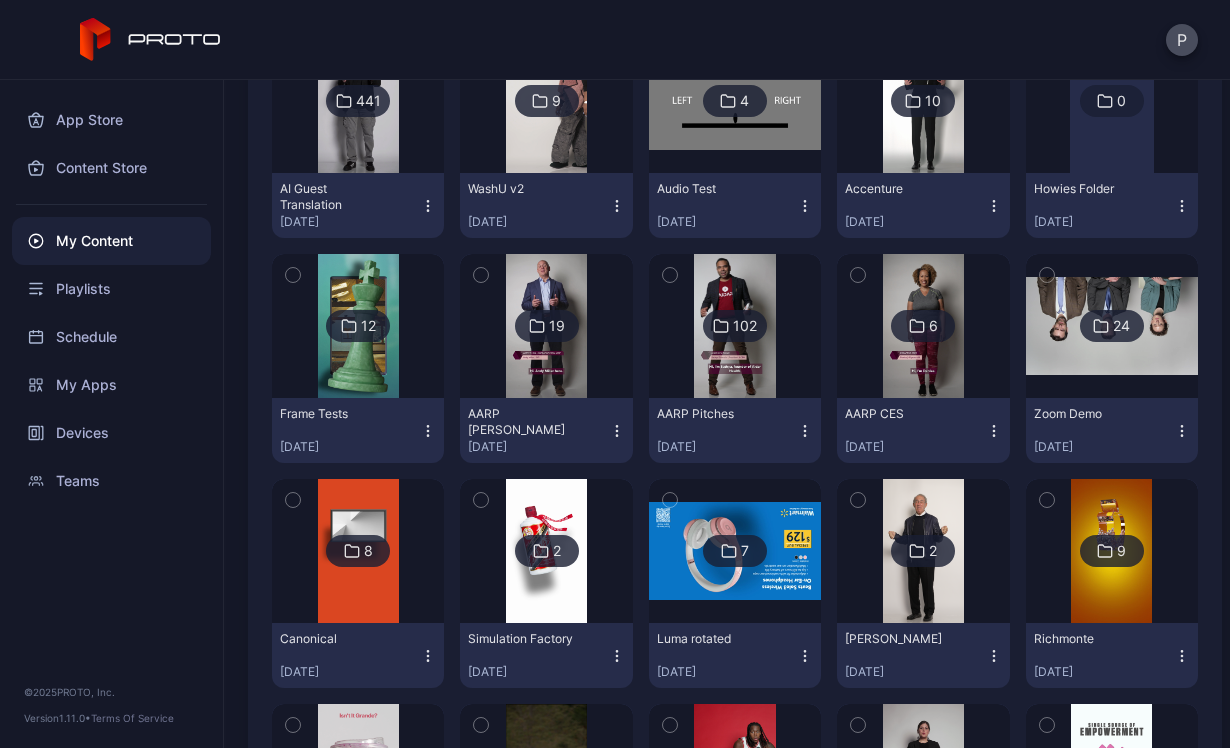 scroll, scrollTop: 1469, scrollLeft: 0, axis: vertical 